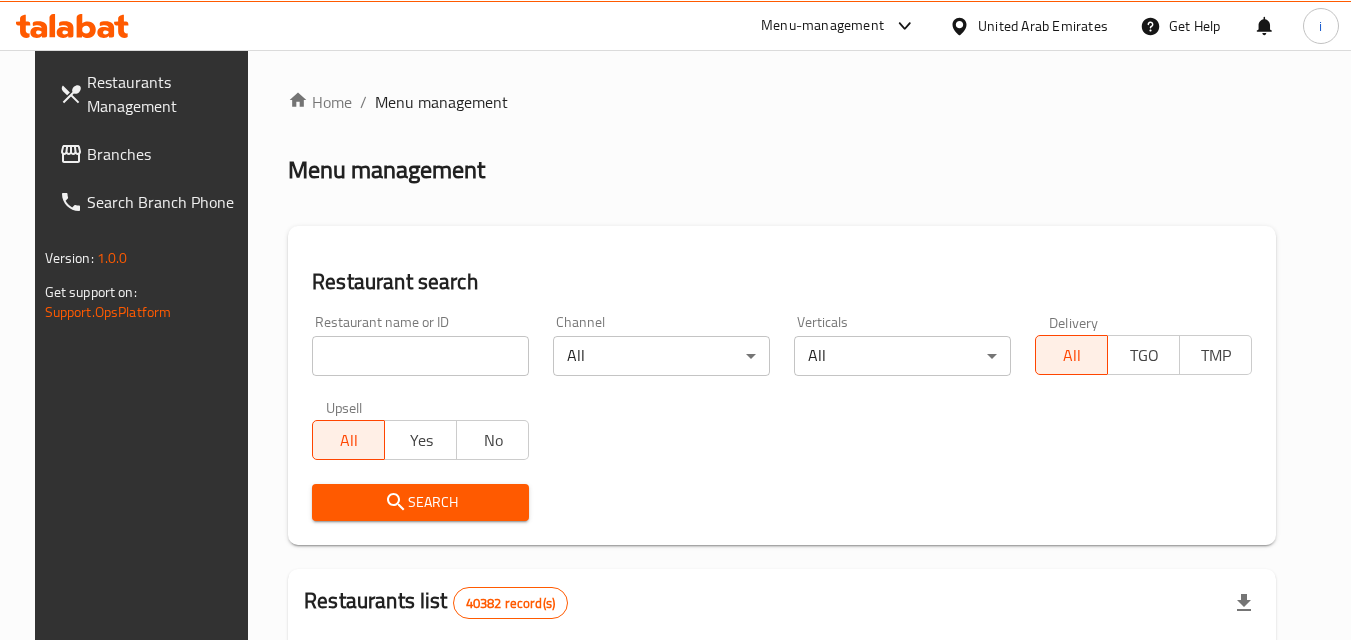 scroll, scrollTop: 0, scrollLeft: 0, axis: both 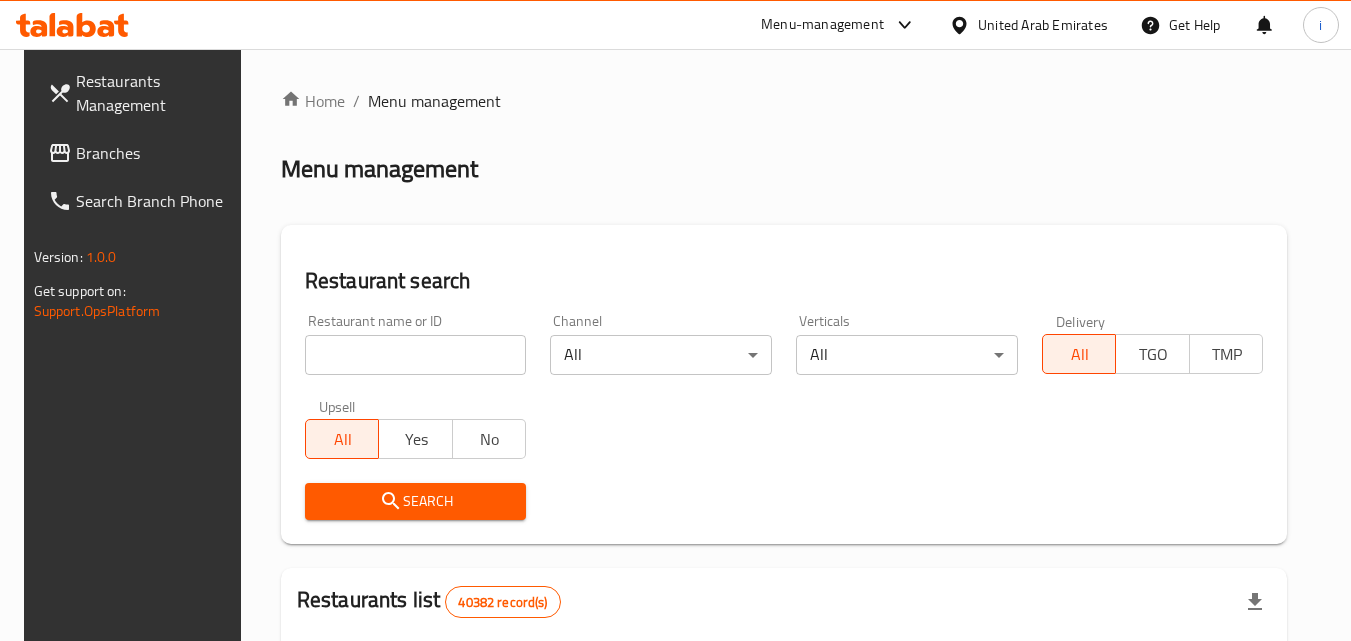 click on "United Arab Emirates" at bounding box center (1043, 25) 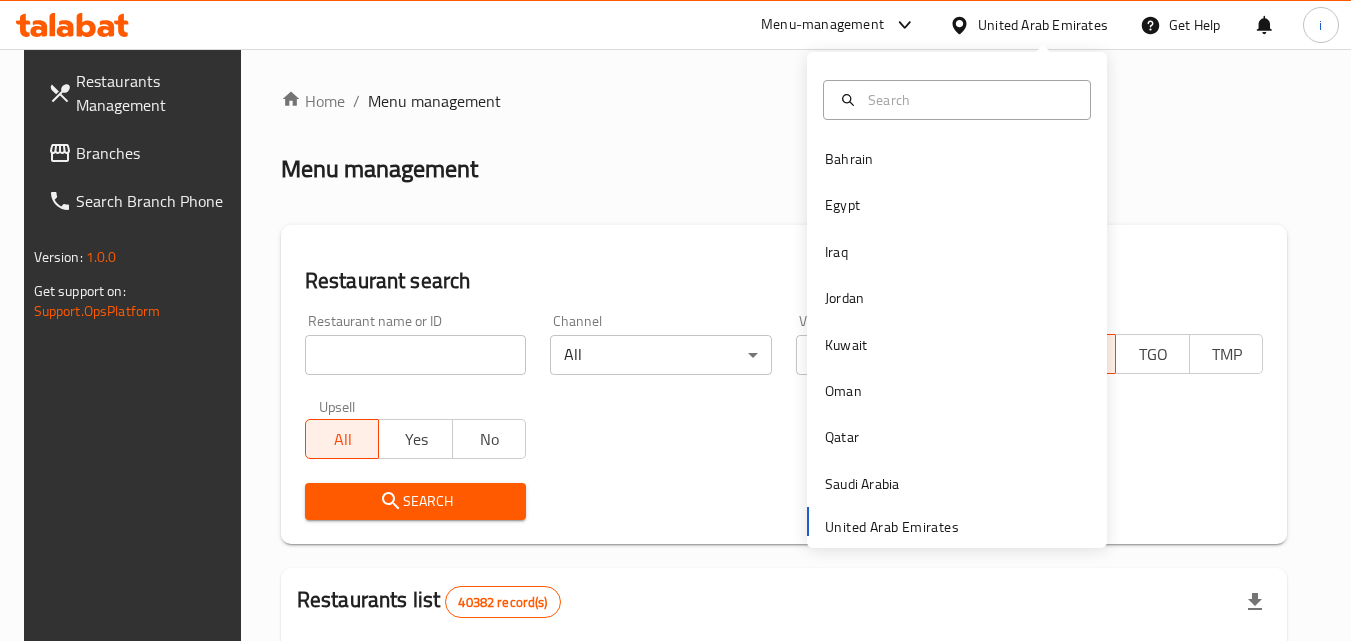 click on "Bahrain Egypt Iraq Jordan Kuwait Oman Qatar Saudi Arabia United Arab Emirates" at bounding box center [957, 341] 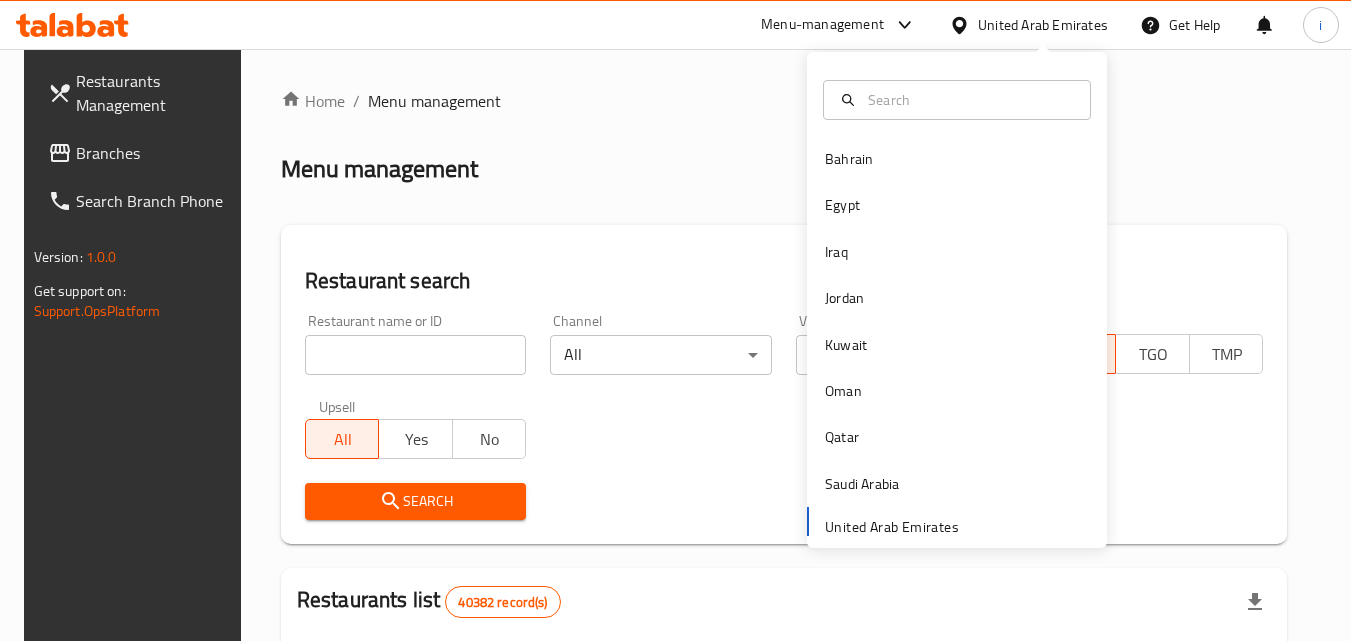 click on "Bahrain Egypt Iraq Jordan Kuwait Oman Qatar Saudi Arabia United Arab Emirates" at bounding box center [957, 341] 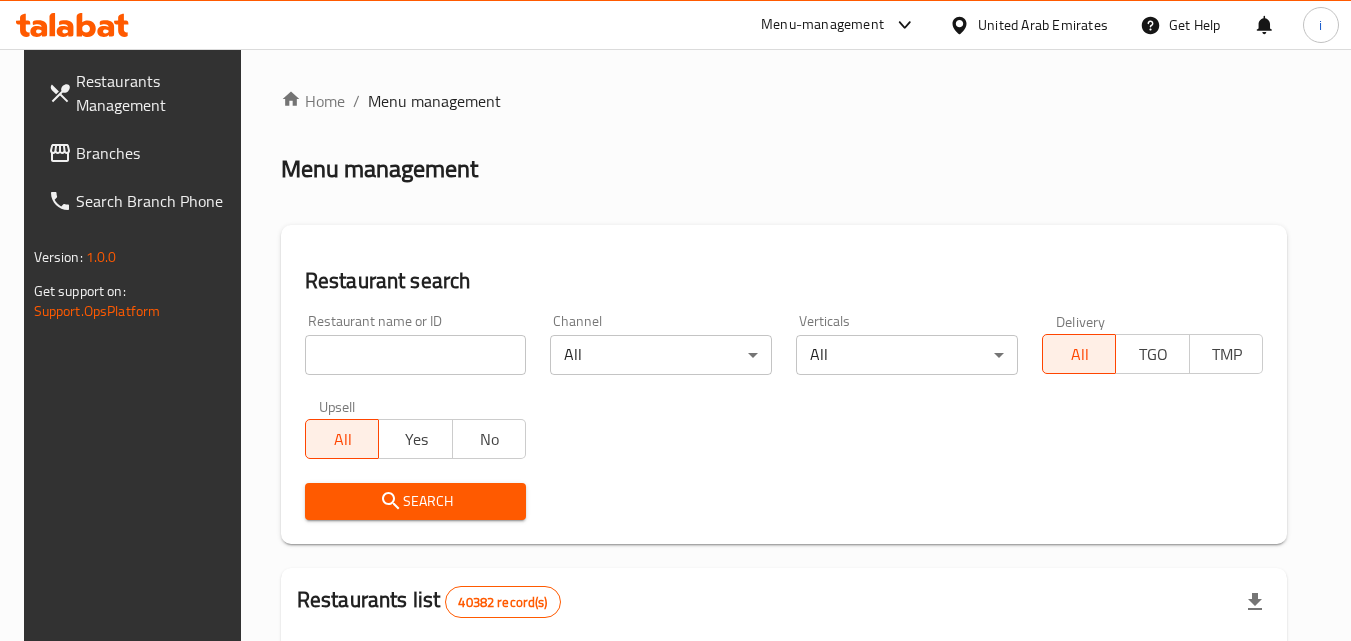 click on "Menu-management" at bounding box center (822, 25) 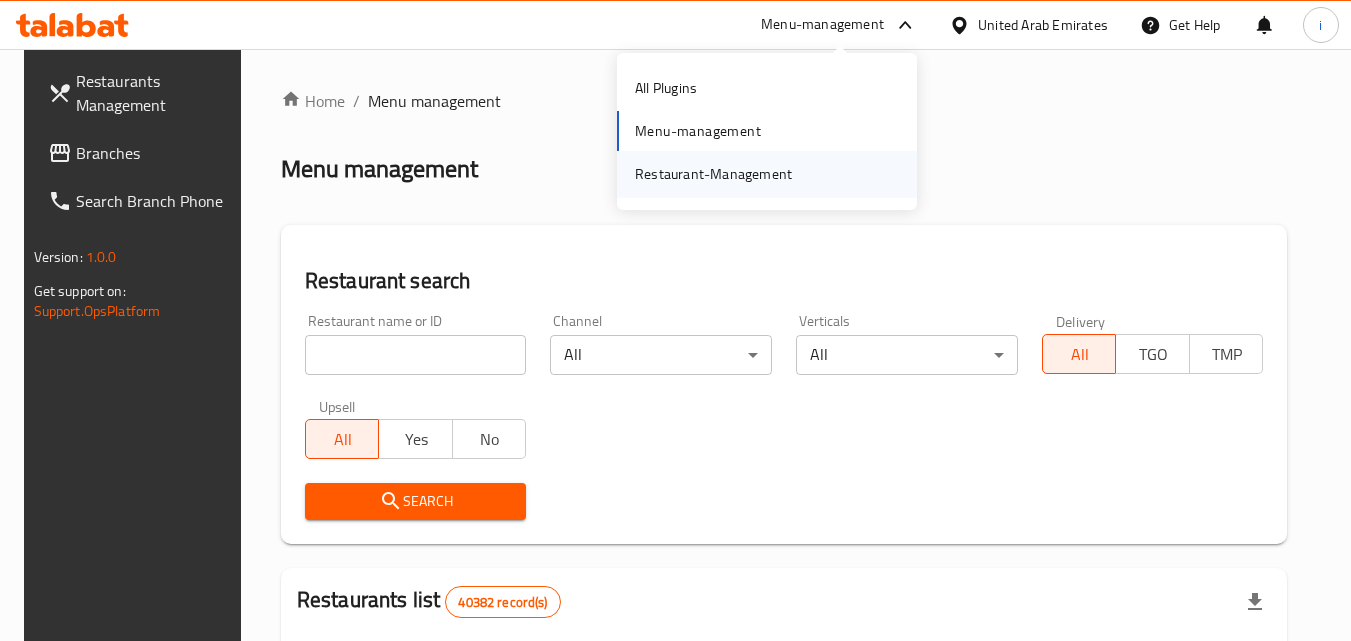 click on "Restaurant-Management" at bounding box center [713, 174] 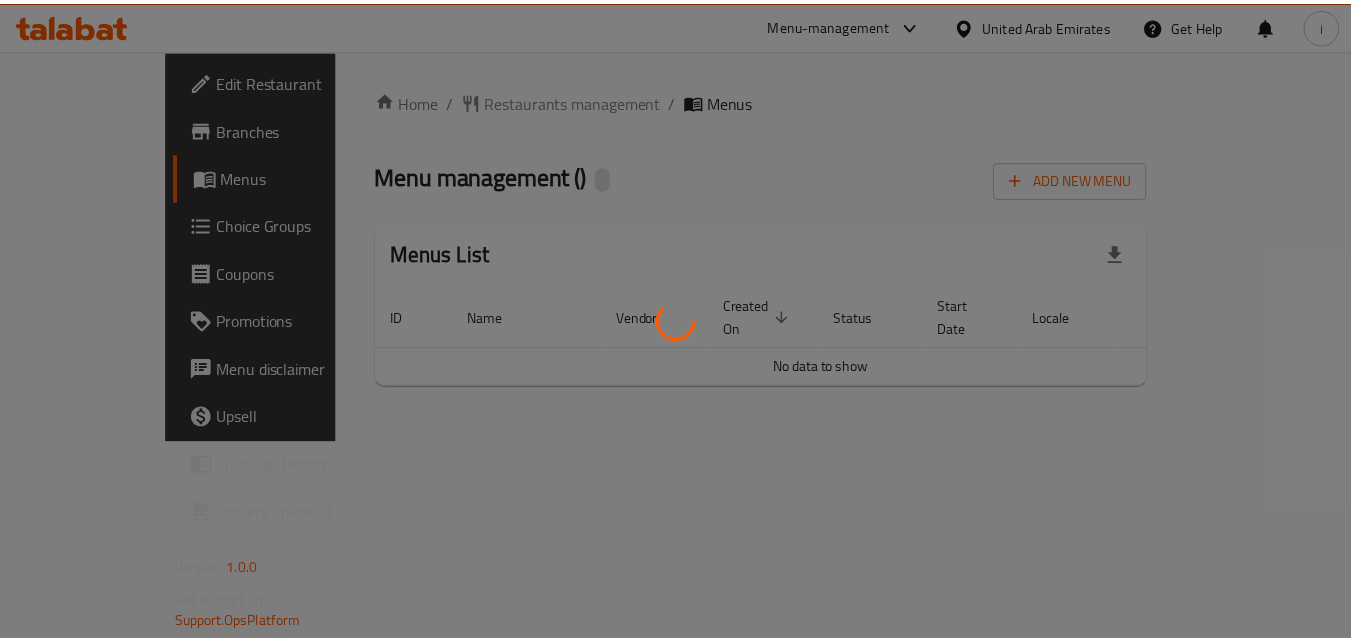 scroll, scrollTop: 0, scrollLeft: 0, axis: both 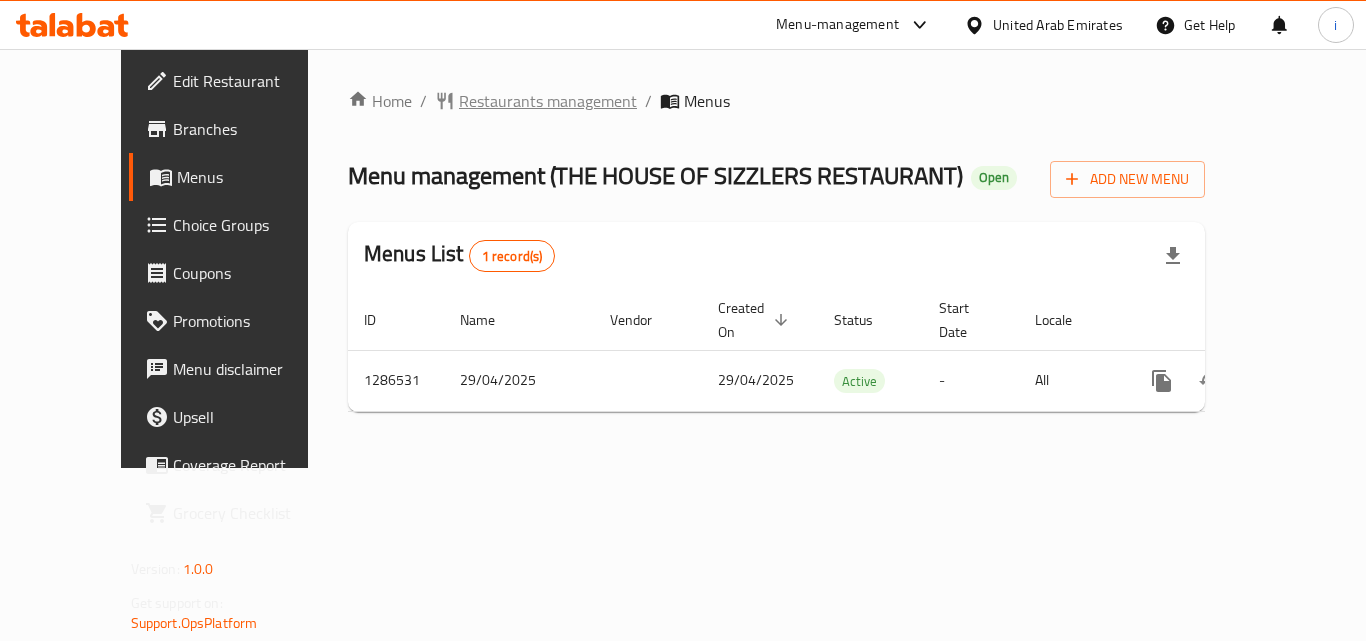 click on "Restaurants management" at bounding box center [548, 101] 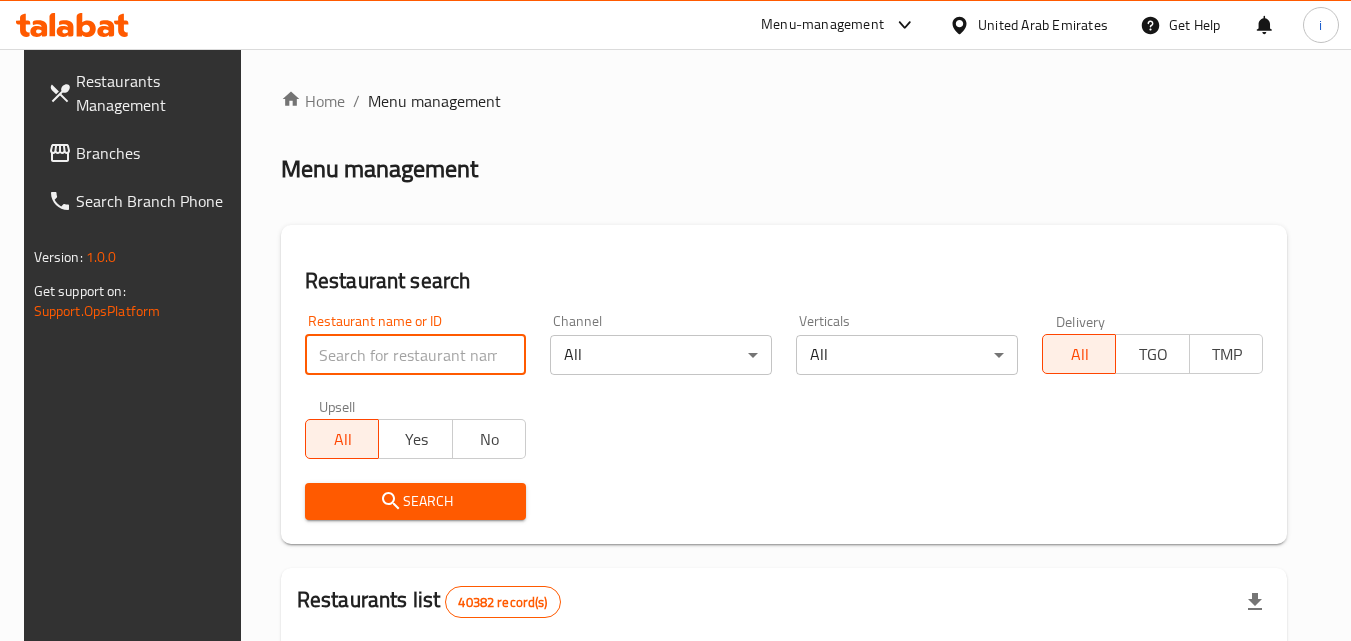 click at bounding box center (416, 355) 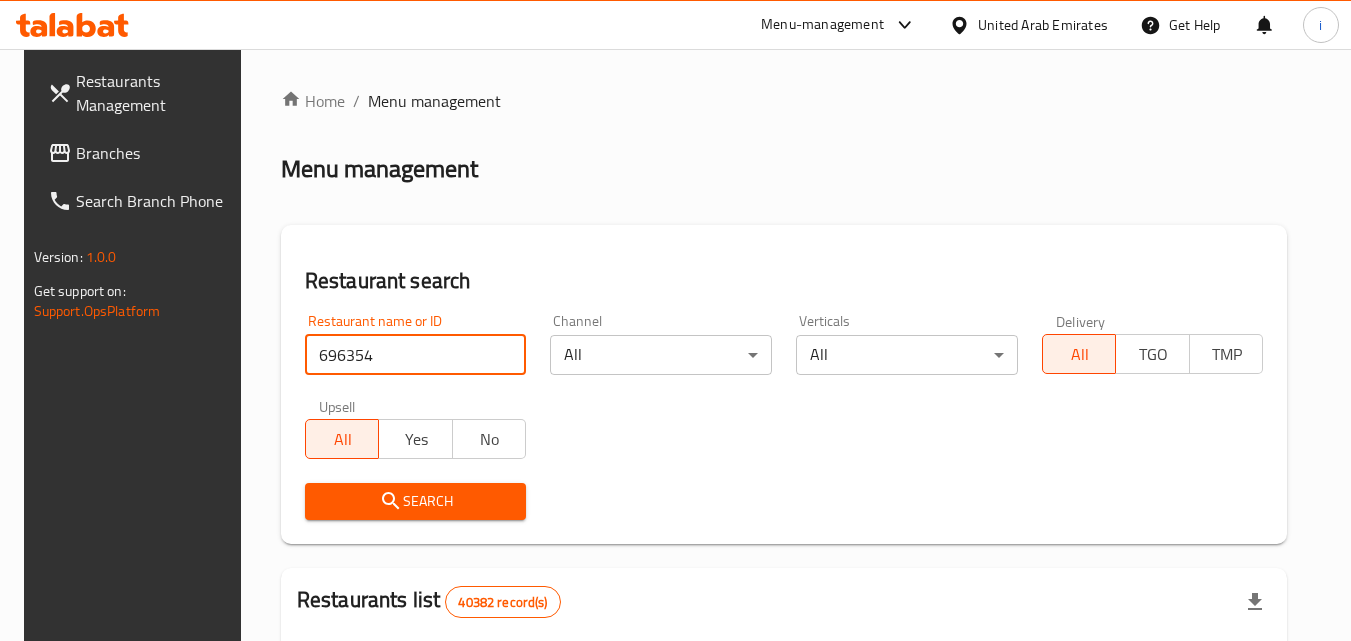 type on "696354" 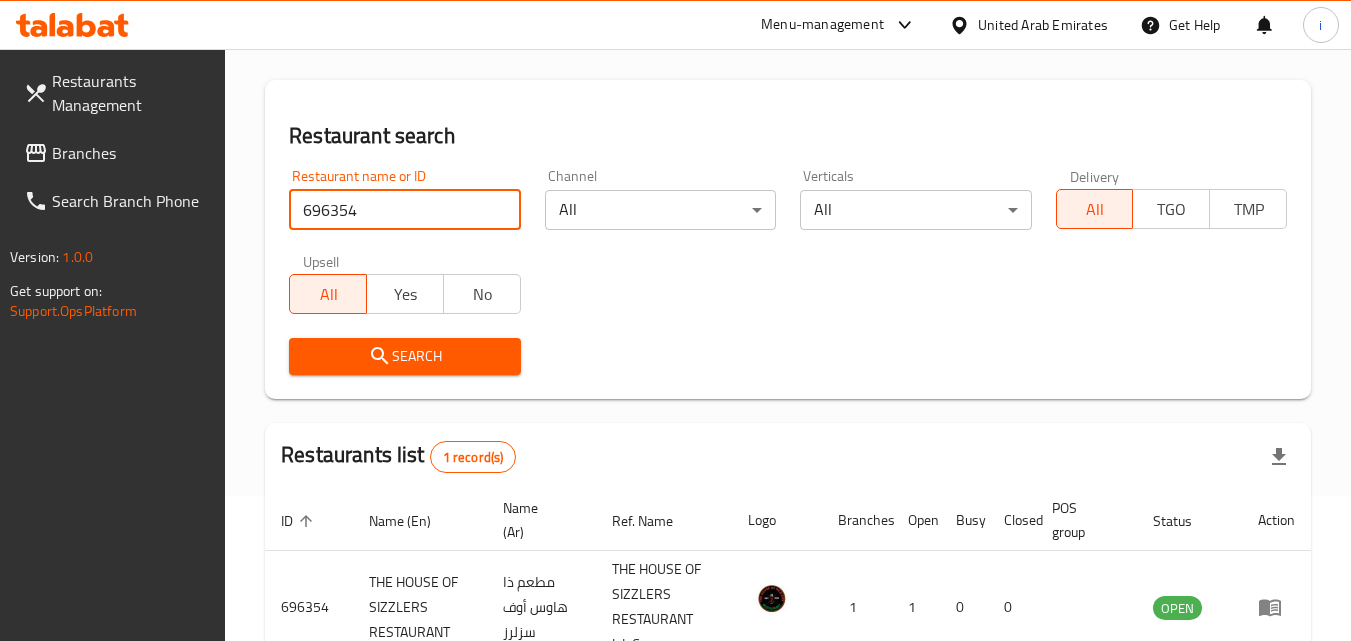 scroll, scrollTop: 276, scrollLeft: 0, axis: vertical 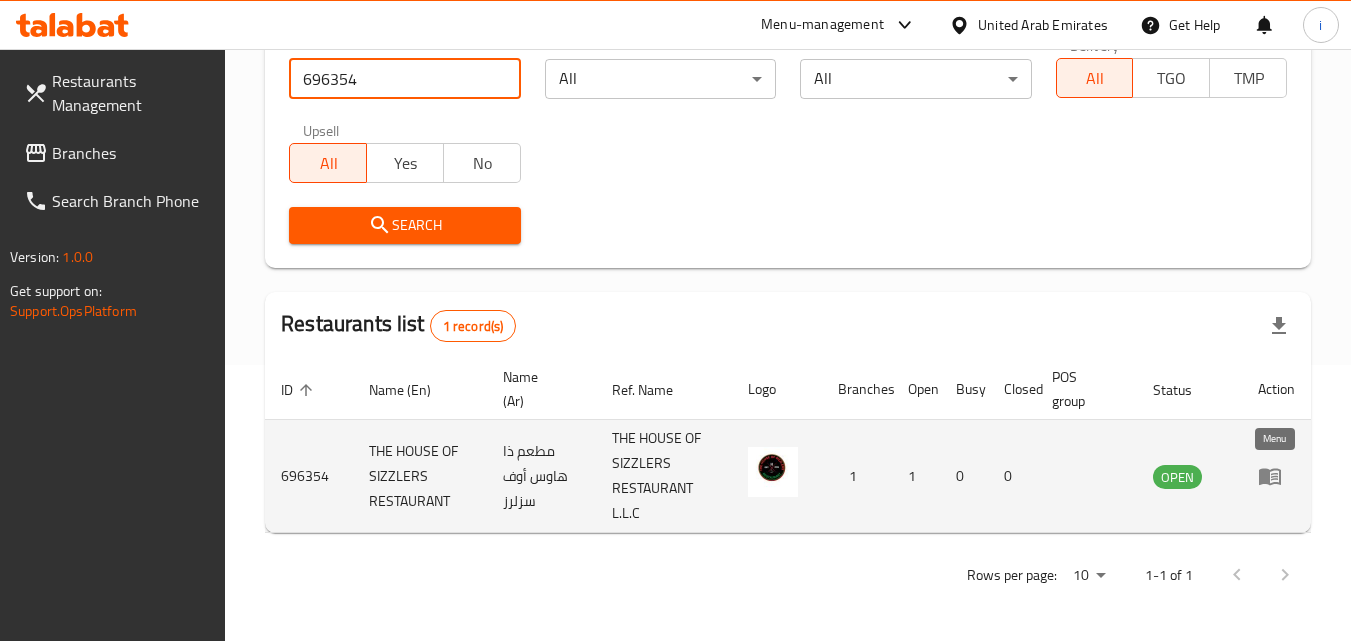 click 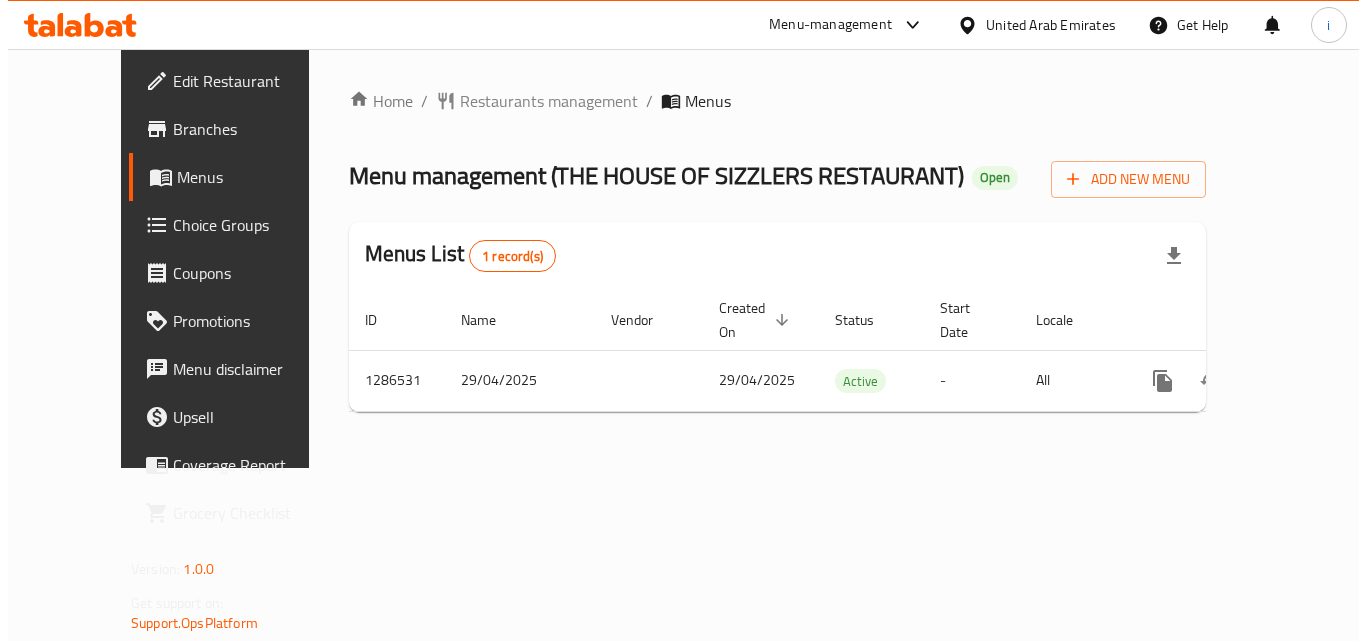 scroll, scrollTop: 0, scrollLeft: 0, axis: both 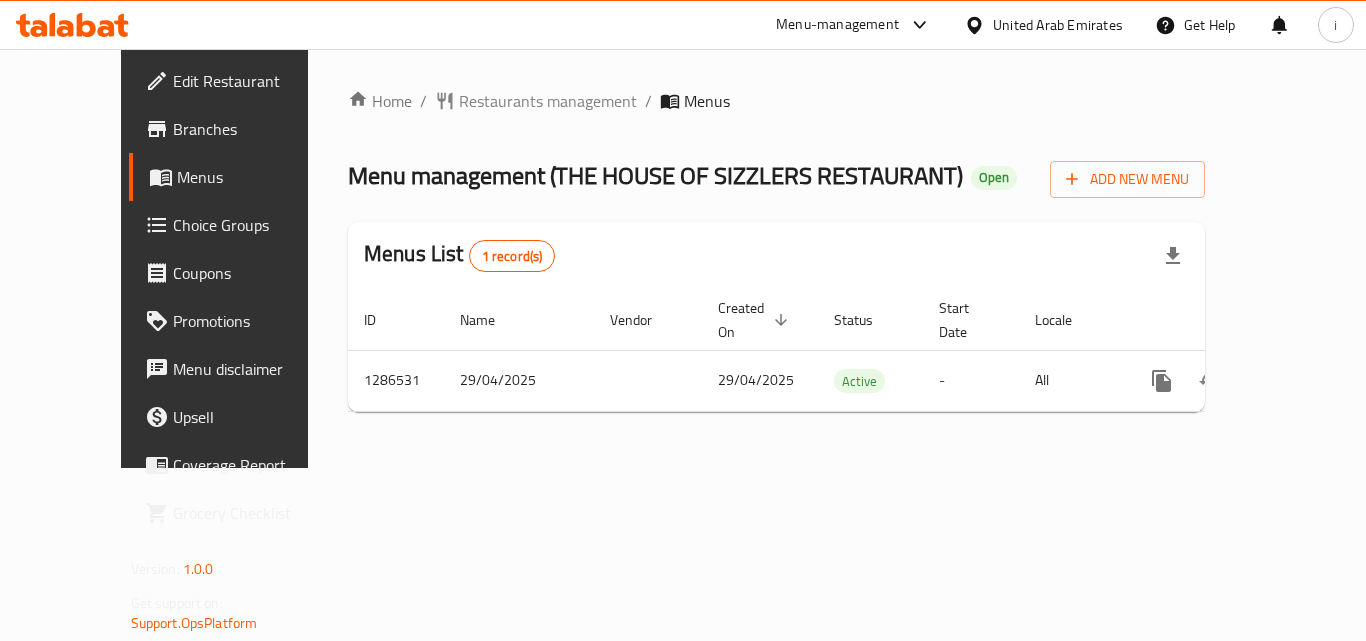 click on "Menu-management" at bounding box center (837, 25) 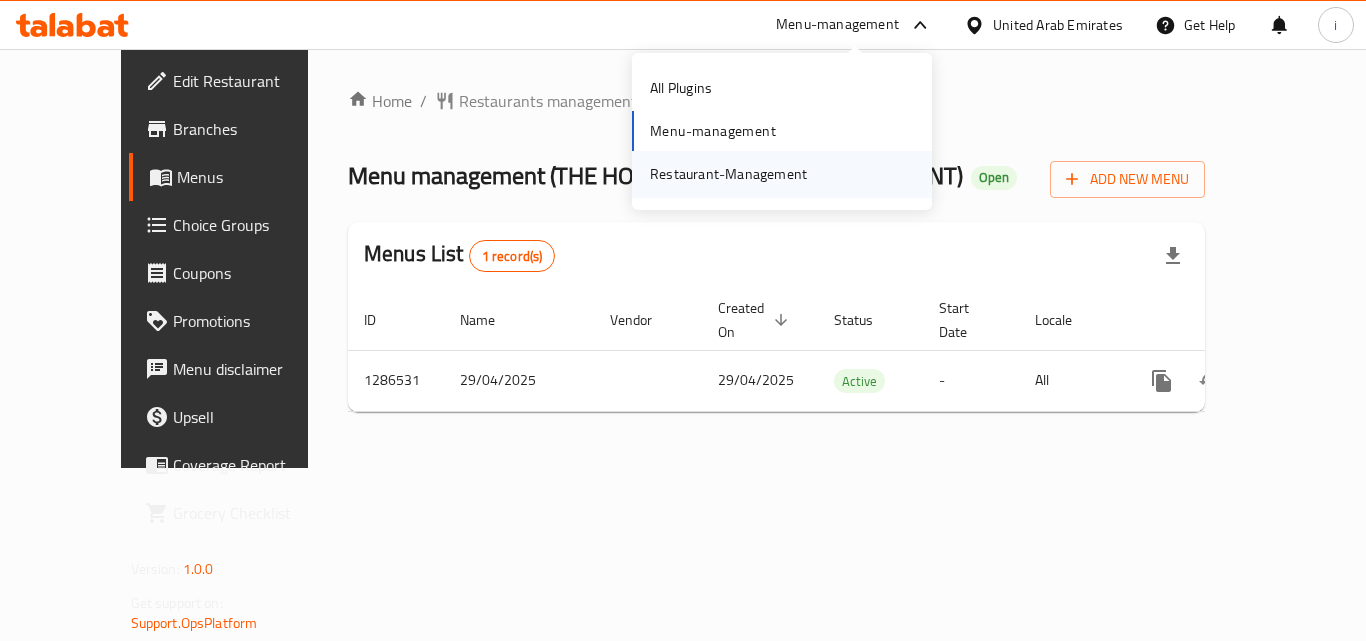 click on "Restaurant-Management" at bounding box center (728, 174) 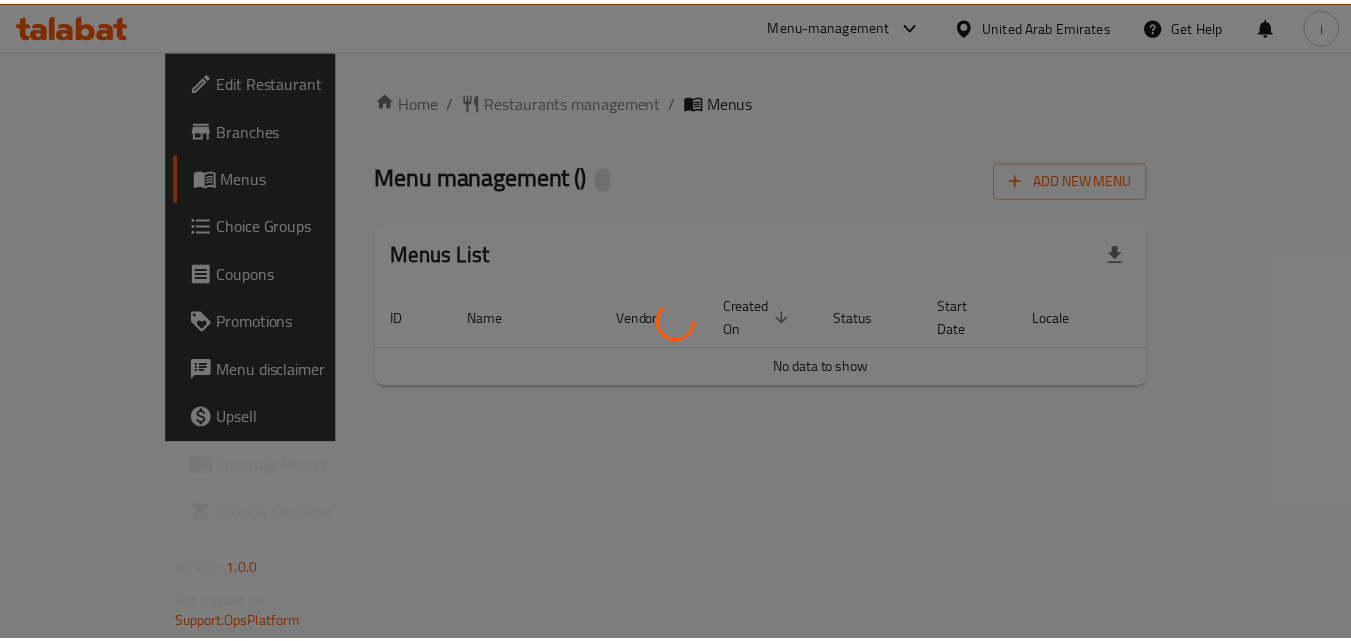 scroll, scrollTop: 0, scrollLeft: 0, axis: both 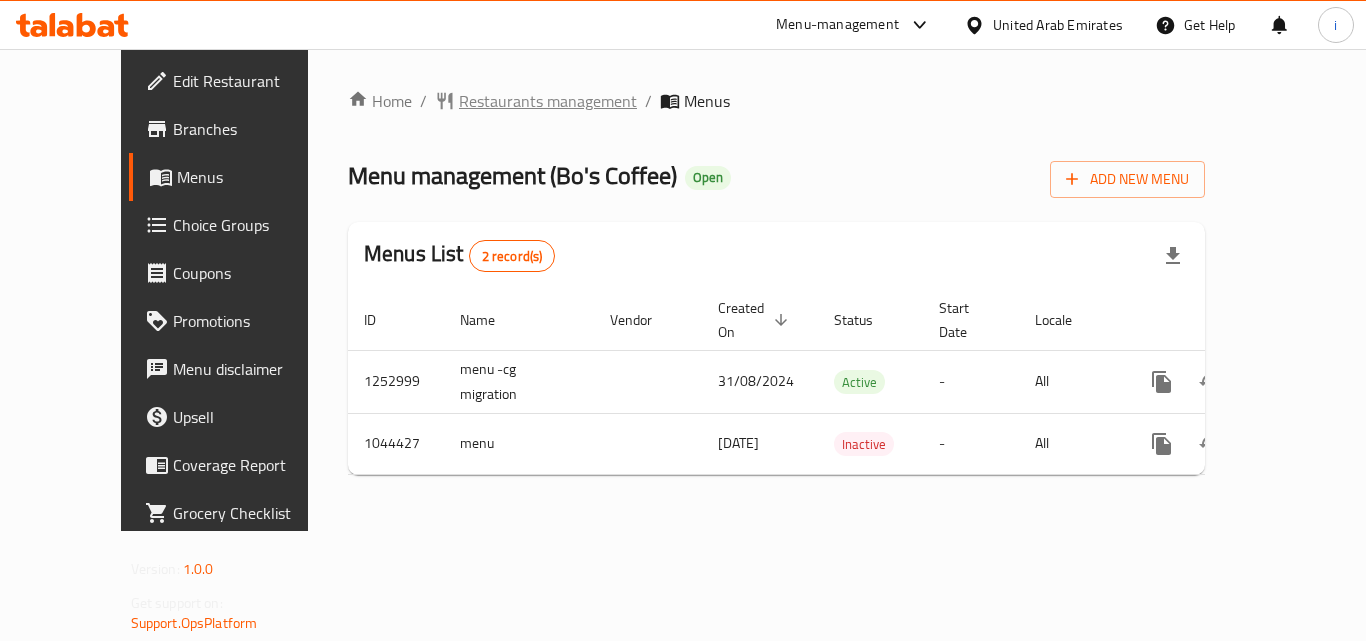click on "Restaurants management" at bounding box center [548, 101] 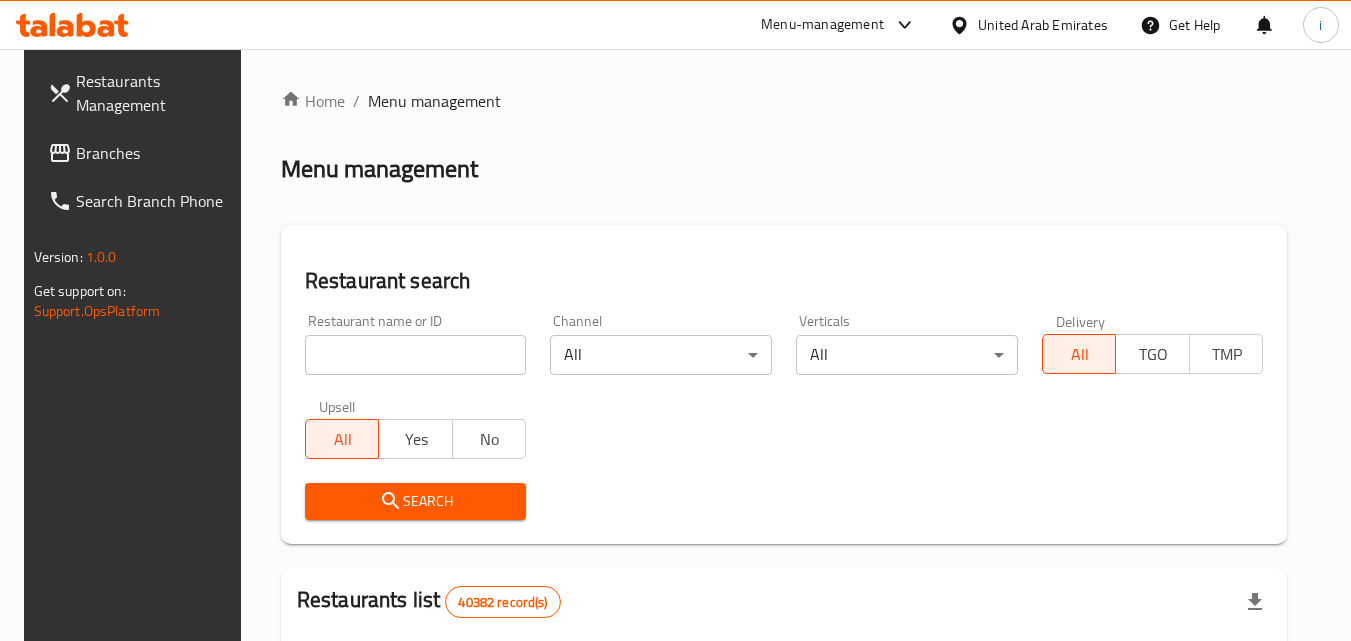 click at bounding box center (416, 355) 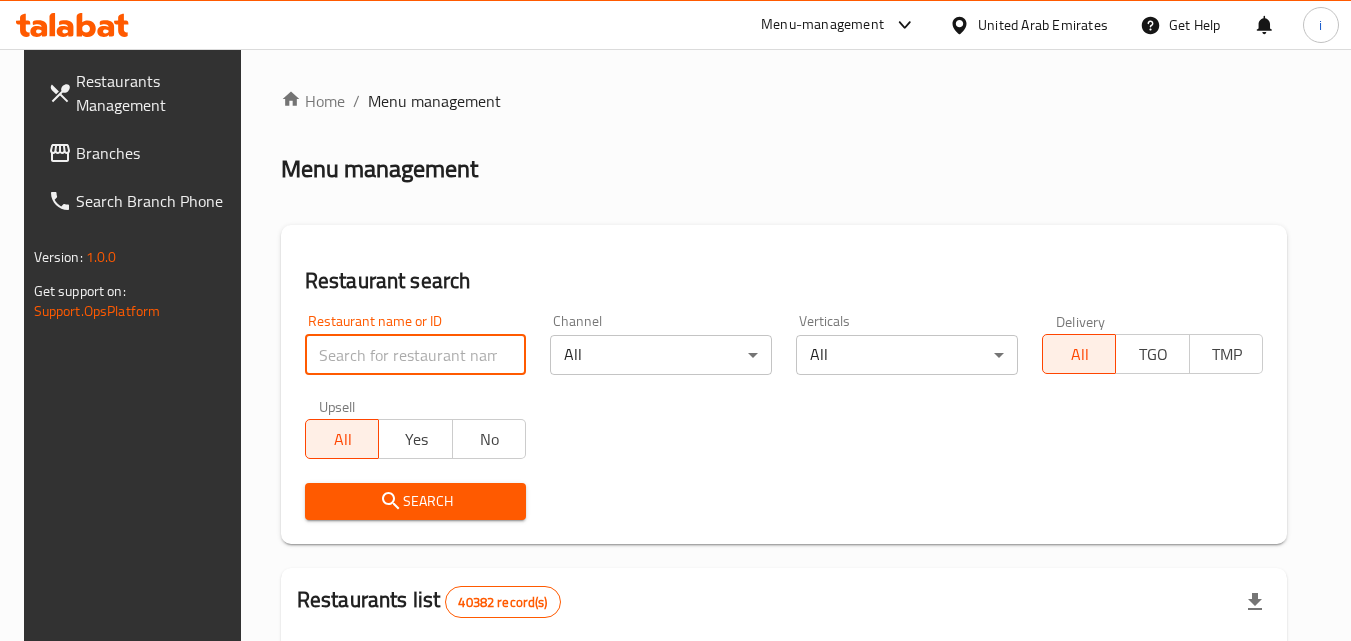 paste on "662297" 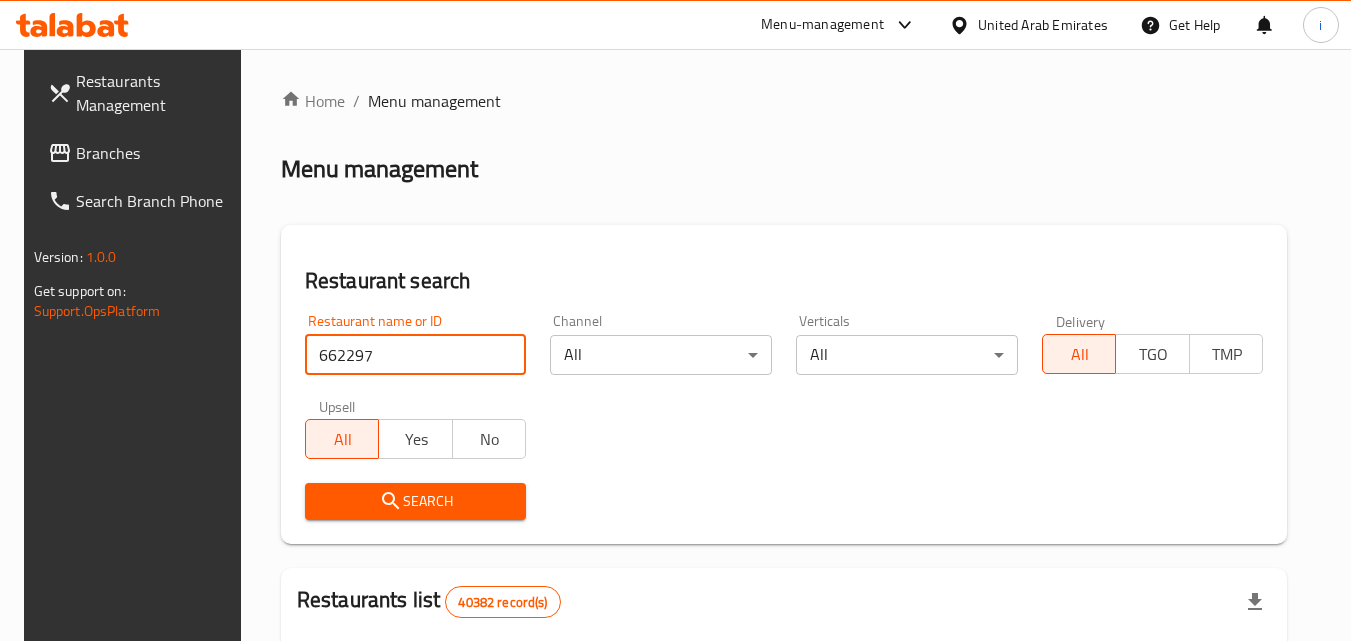 type on "662297" 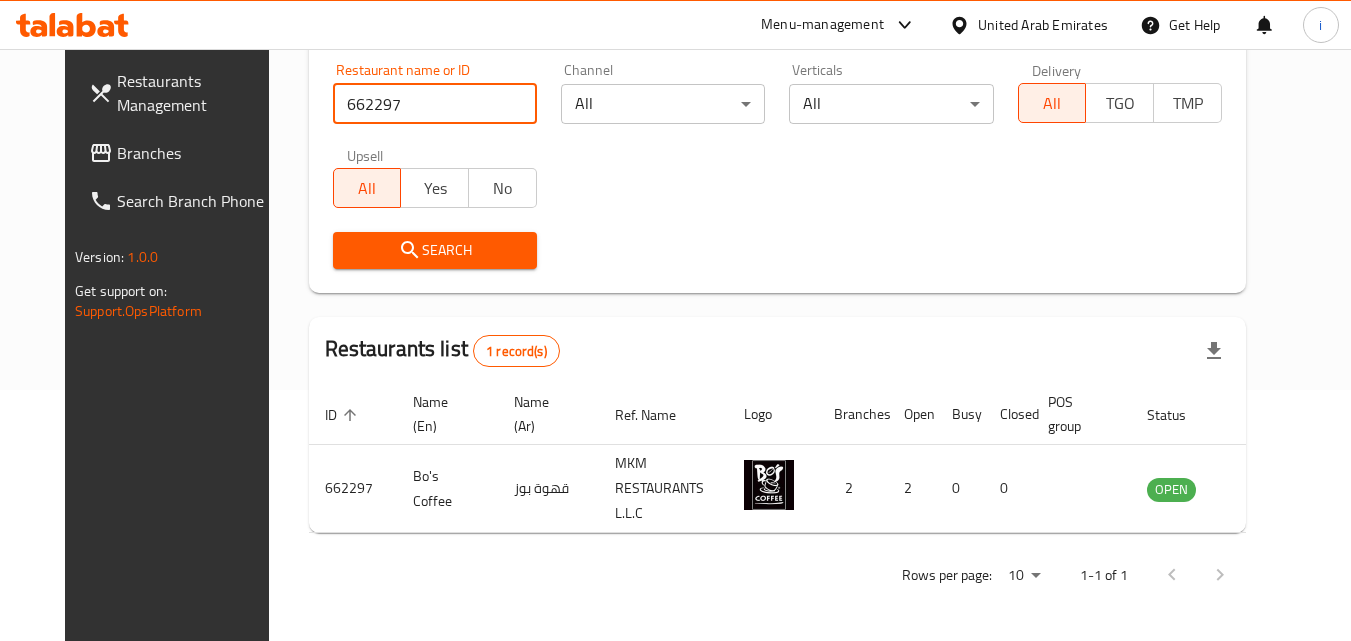 scroll, scrollTop: 251, scrollLeft: 0, axis: vertical 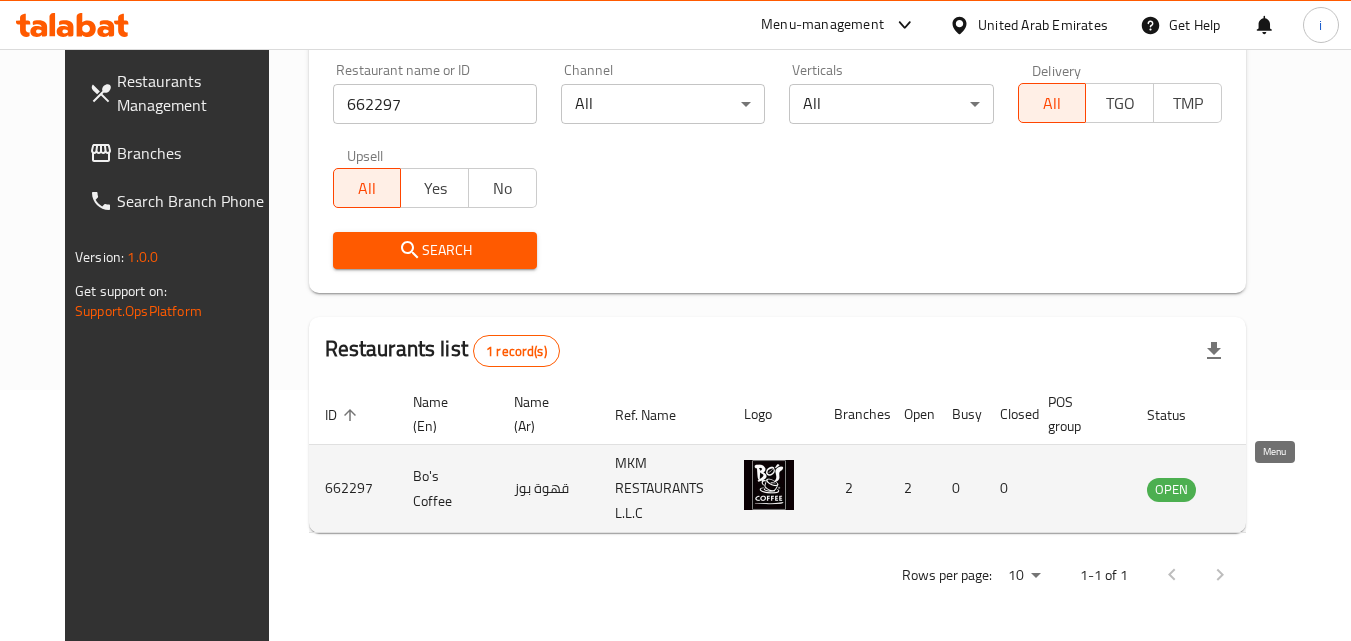 click 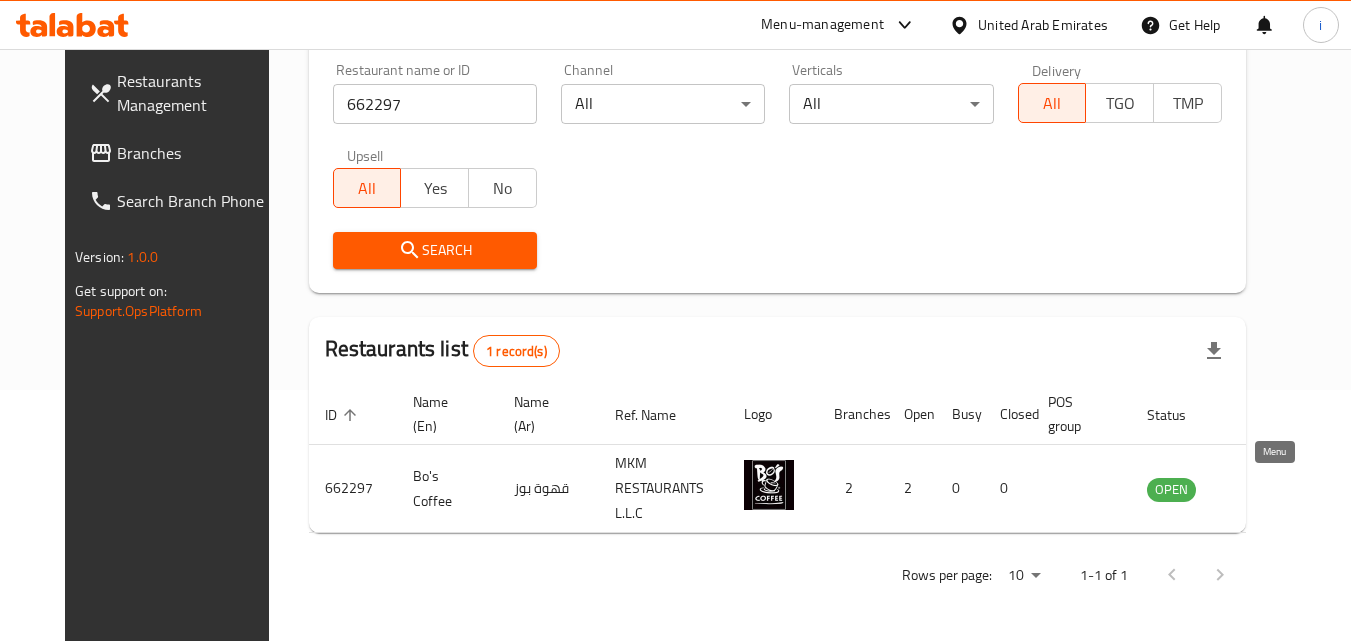 scroll, scrollTop: 0, scrollLeft: 0, axis: both 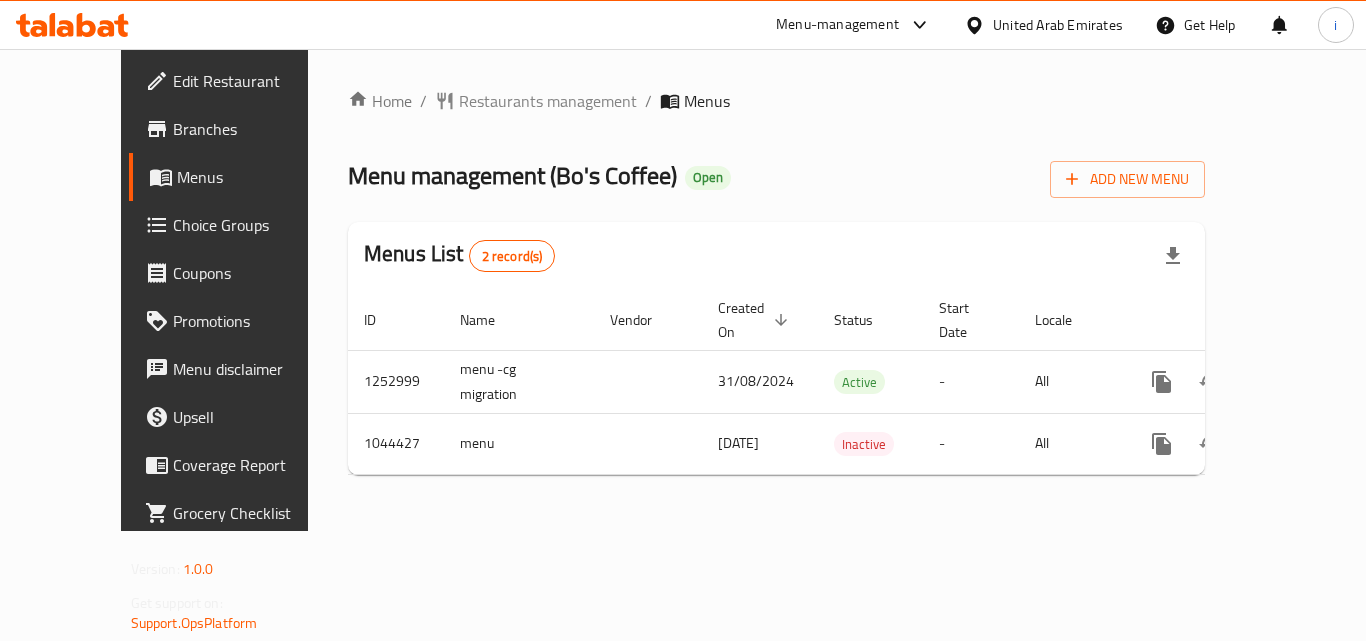 click on "United Arab Emirates" at bounding box center [1058, 25] 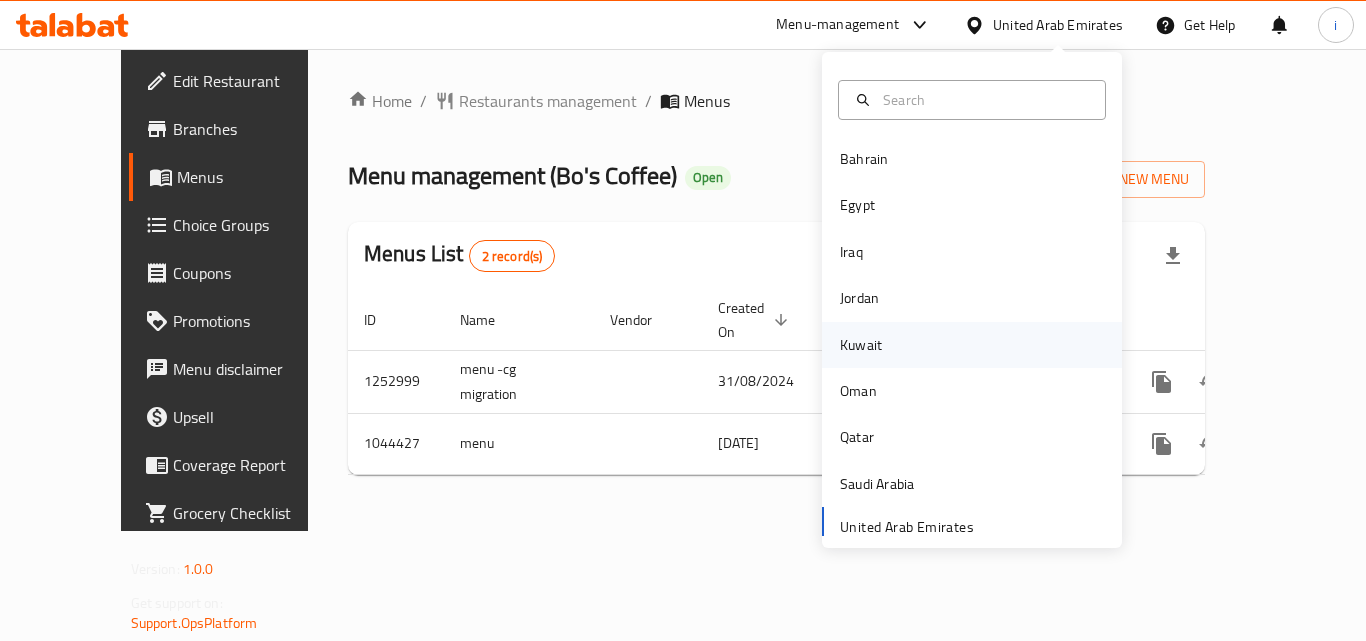click on "Kuwait" at bounding box center (861, 345) 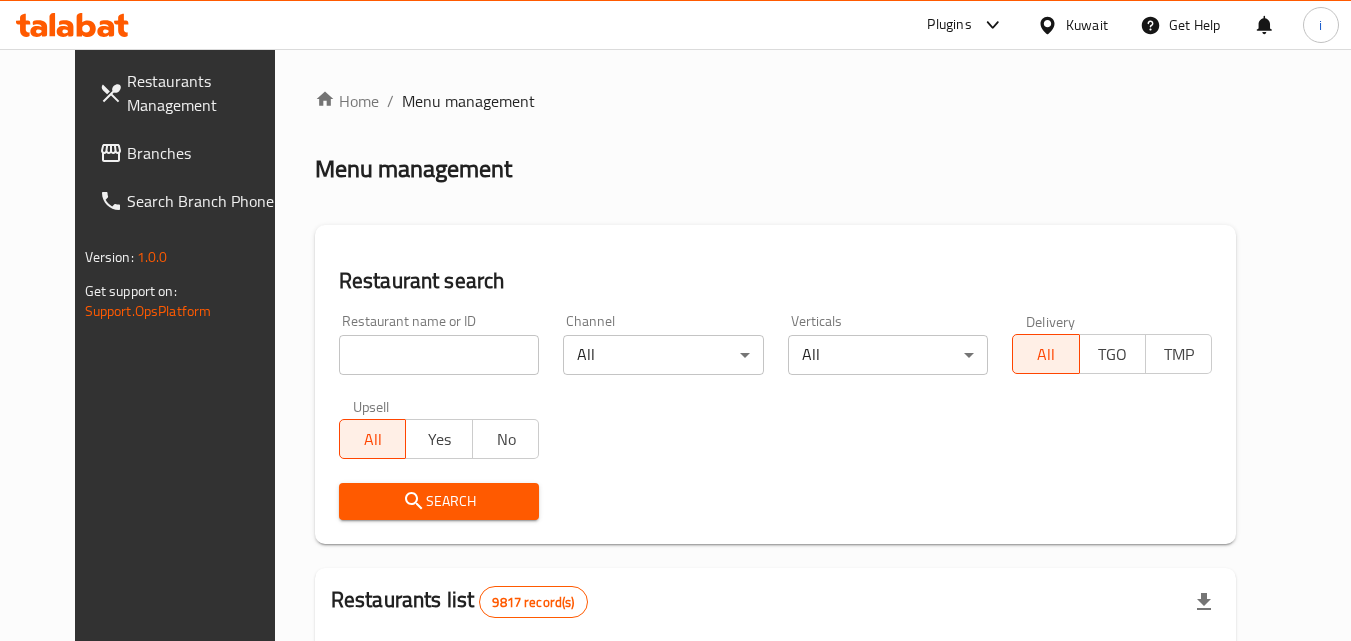click on "Branches" at bounding box center [206, 153] 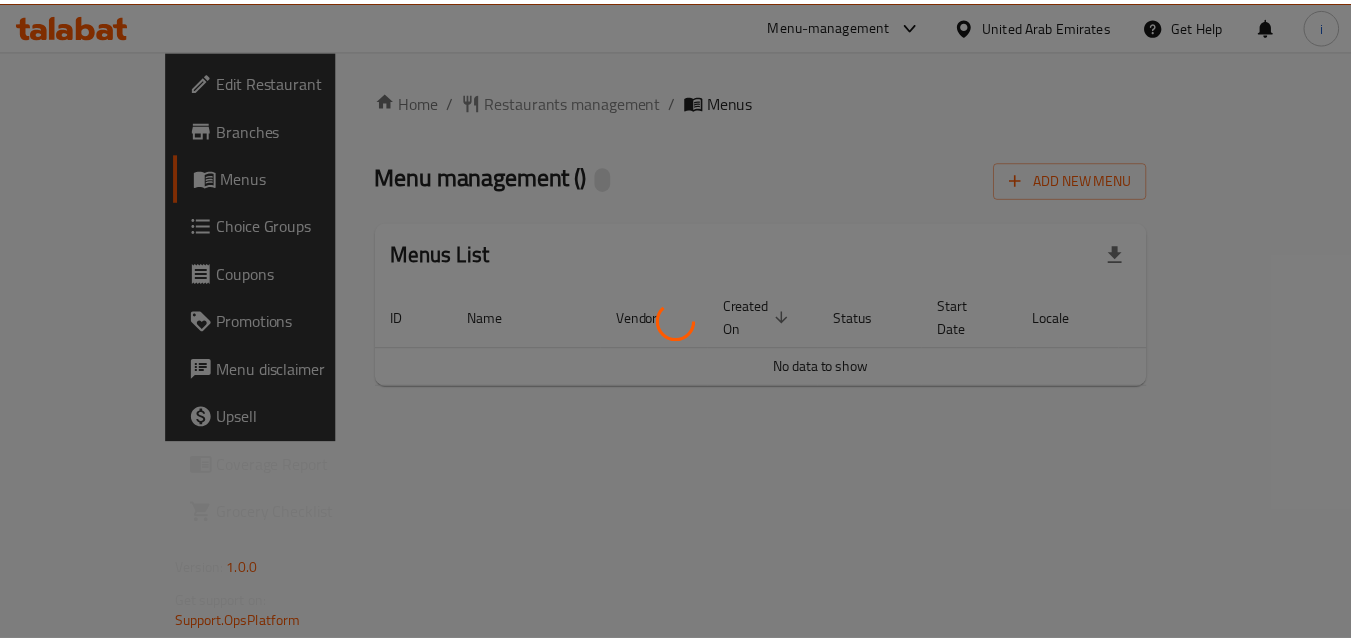 scroll, scrollTop: 0, scrollLeft: 0, axis: both 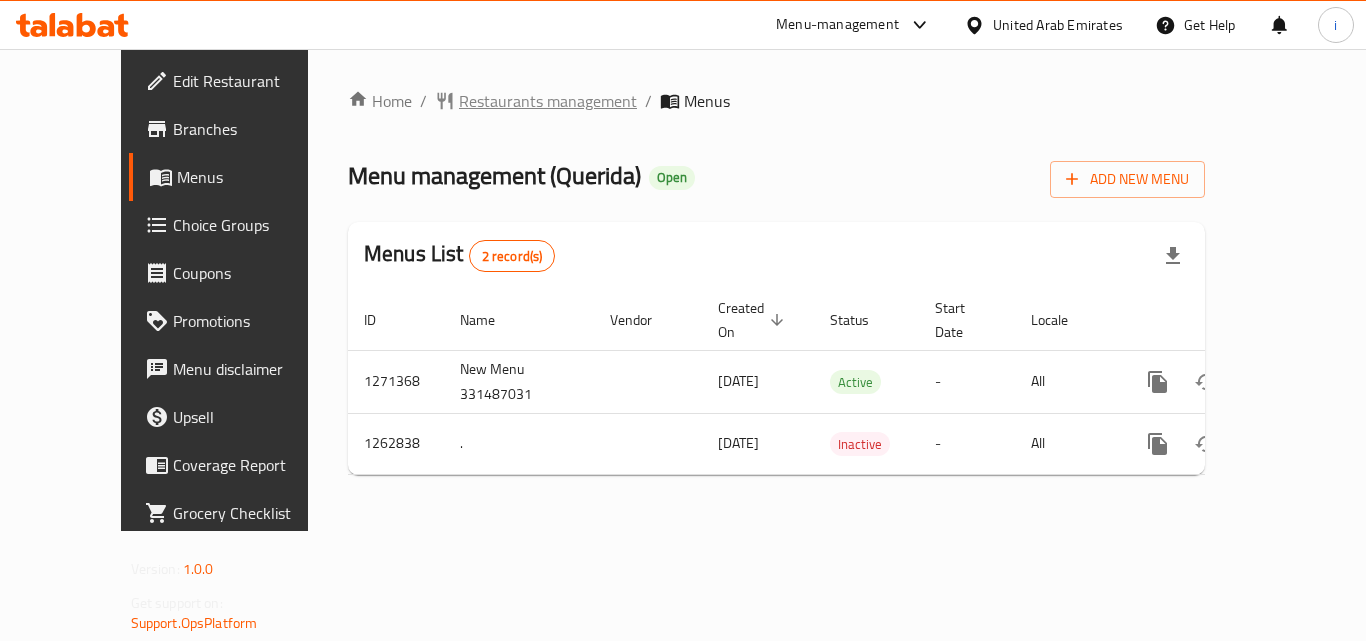 click on "Restaurants management" at bounding box center [548, 101] 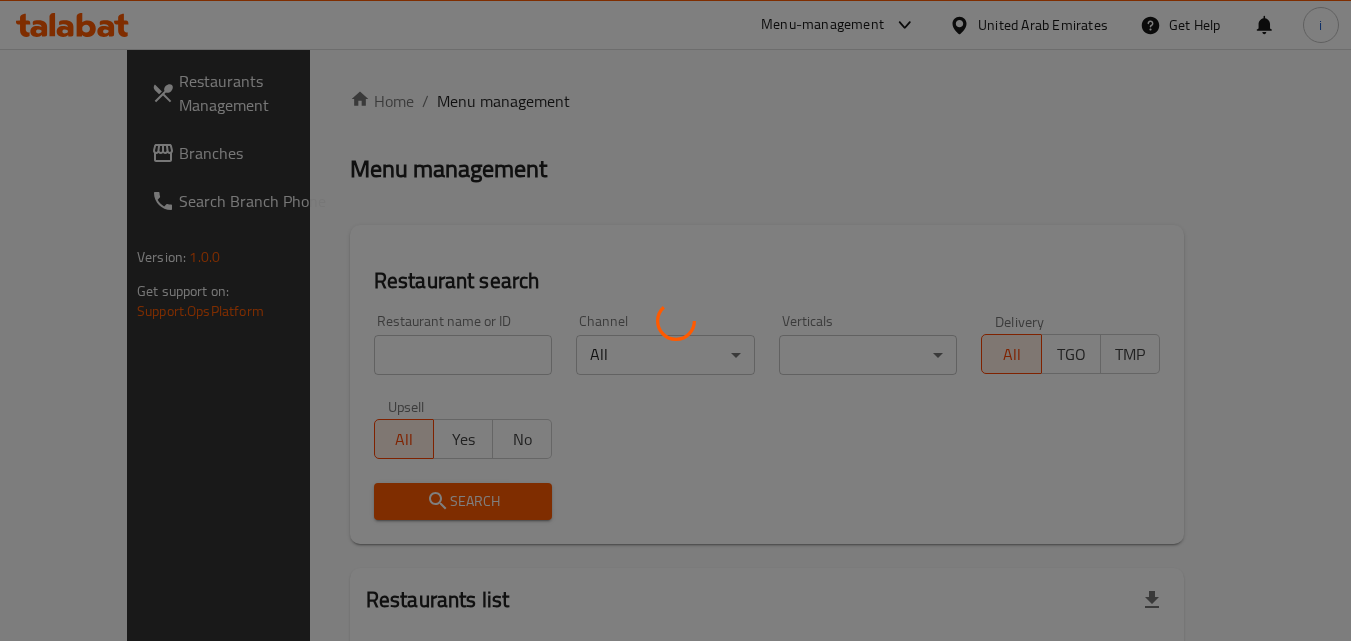 click at bounding box center [675, 320] 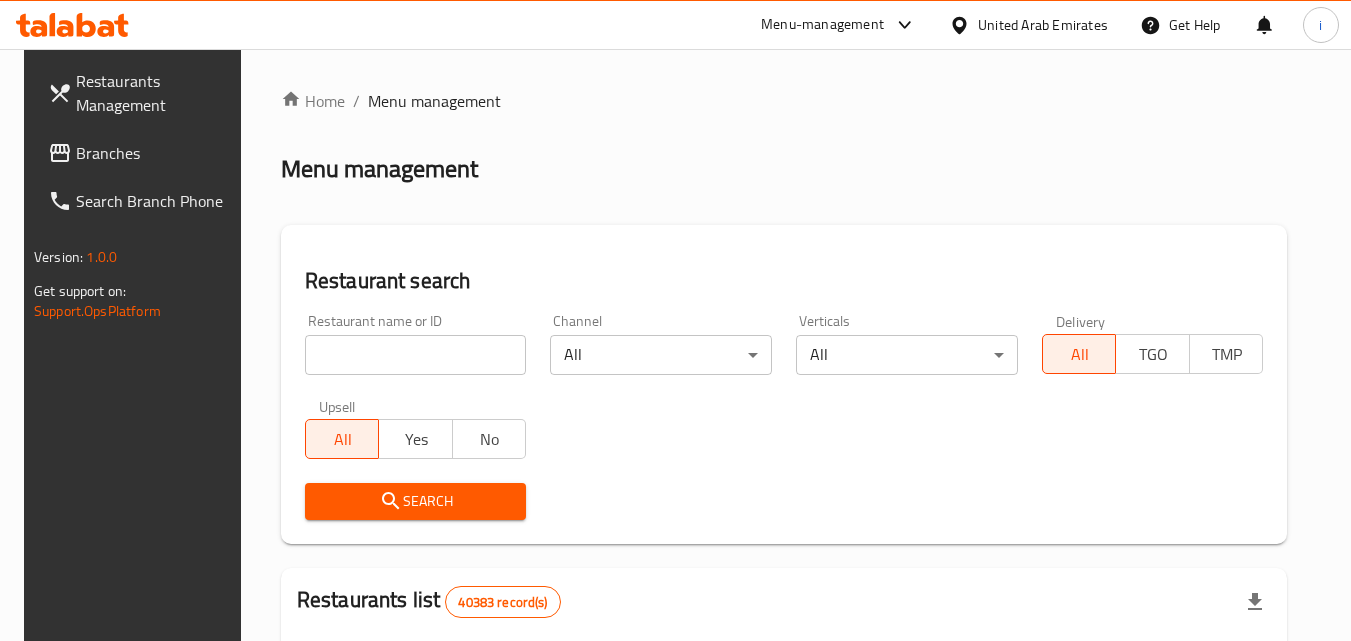 click at bounding box center (416, 355) 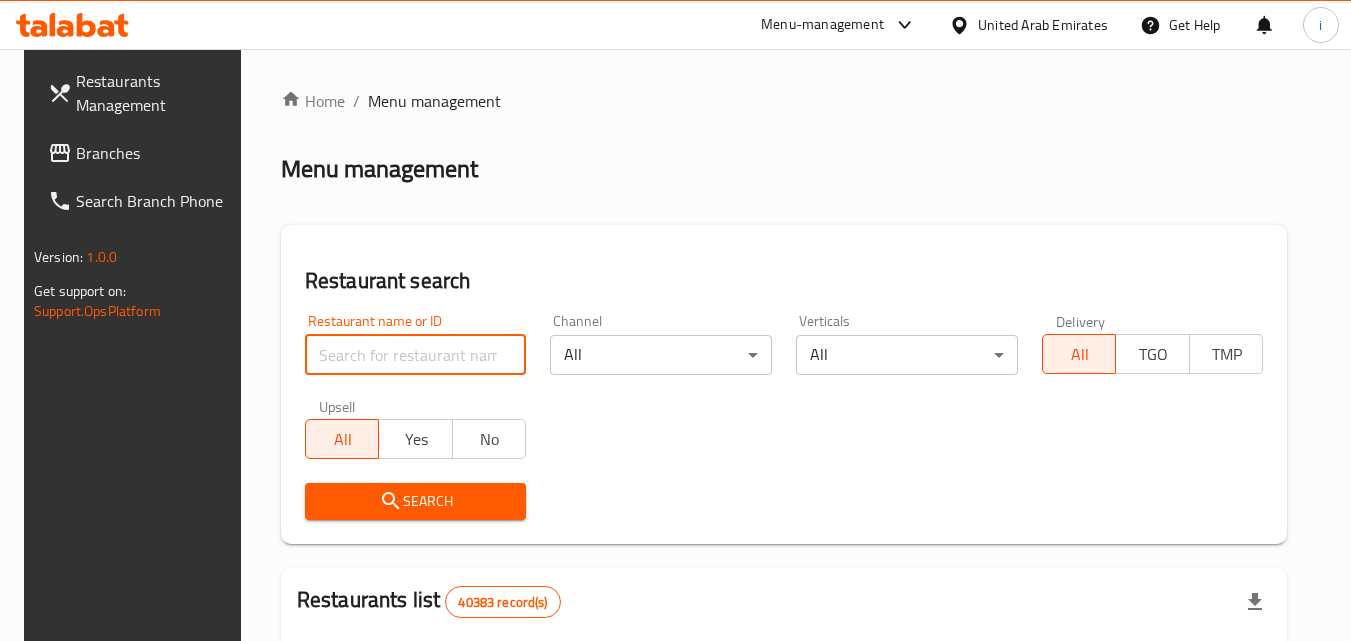 paste on "685721" 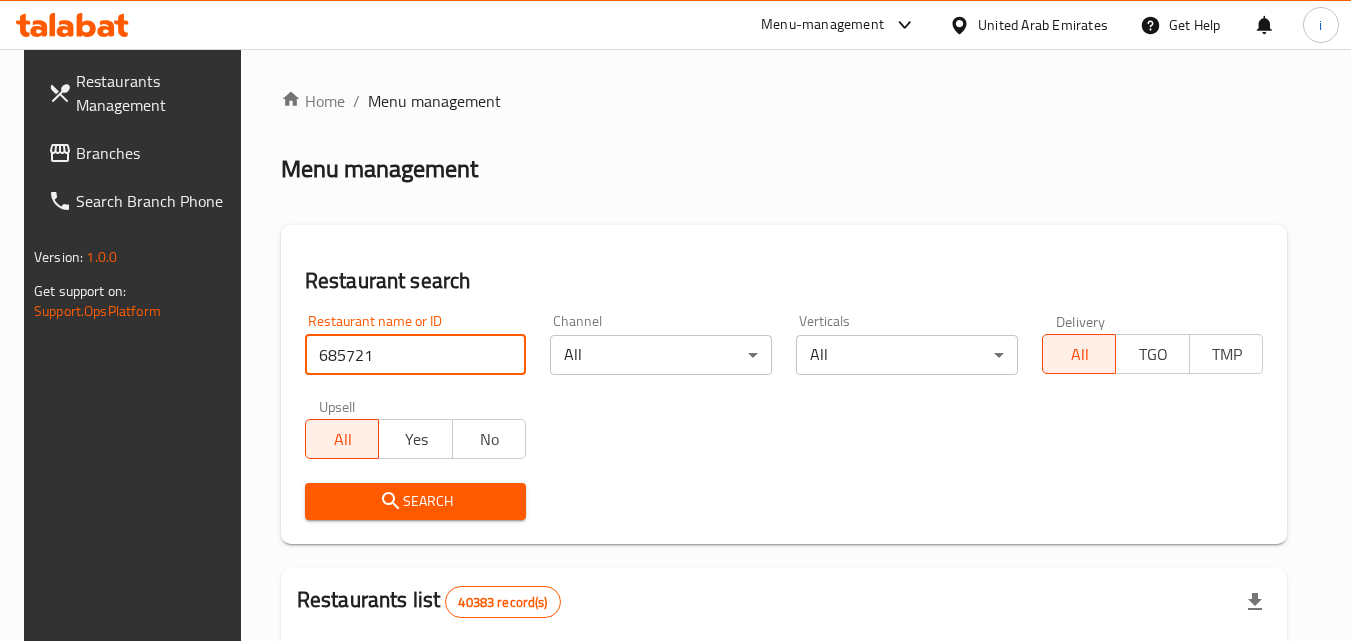 type on "685721" 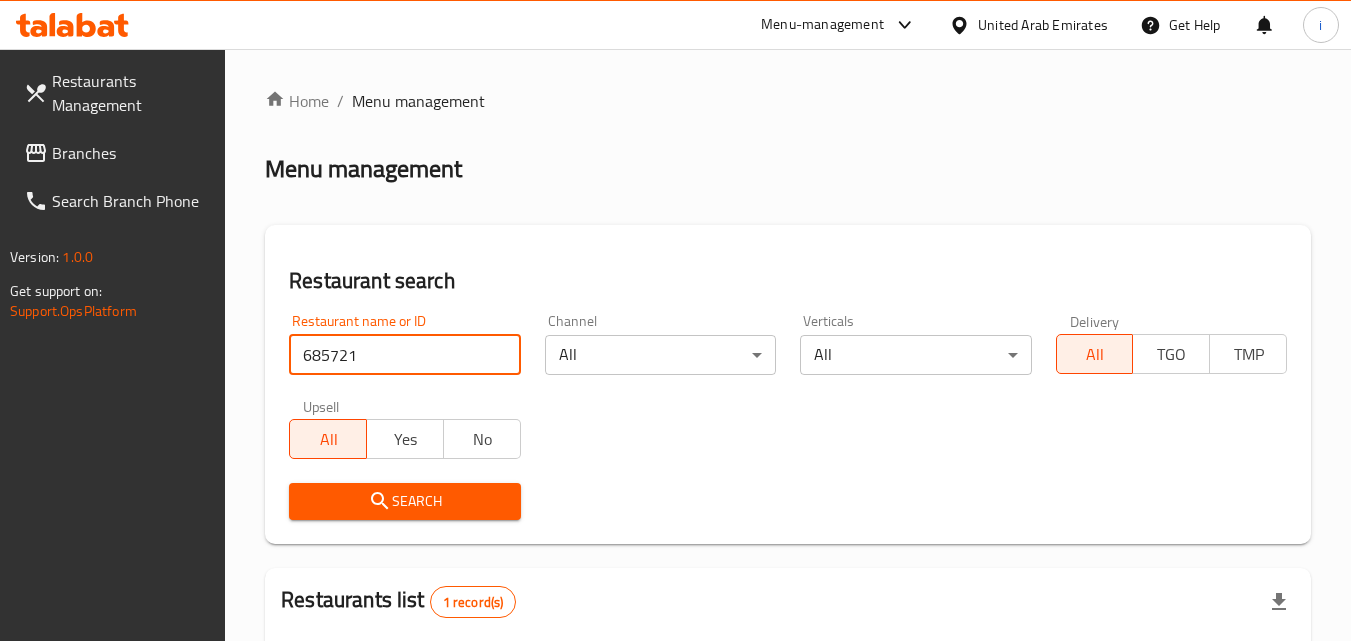 scroll, scrollTop: 276, scrollLeft: 0, axis: vertical 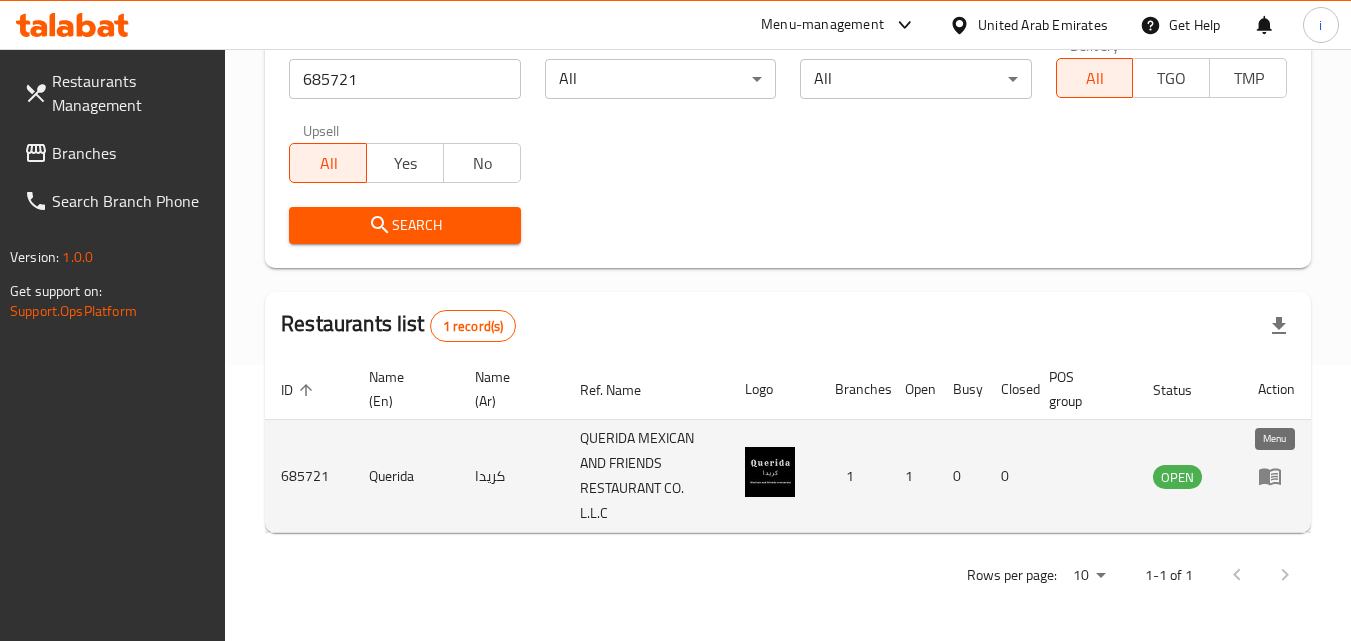 click 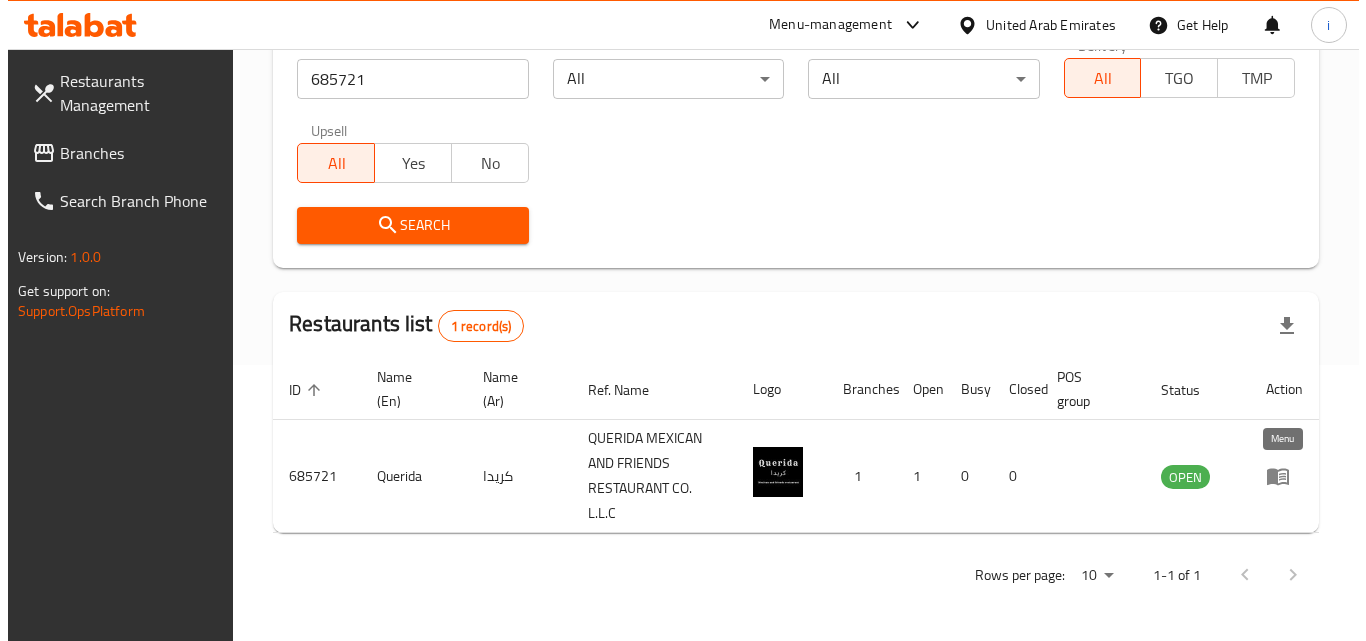 scroll, scrollTop: 0, scrollLeft: 0, axis: both 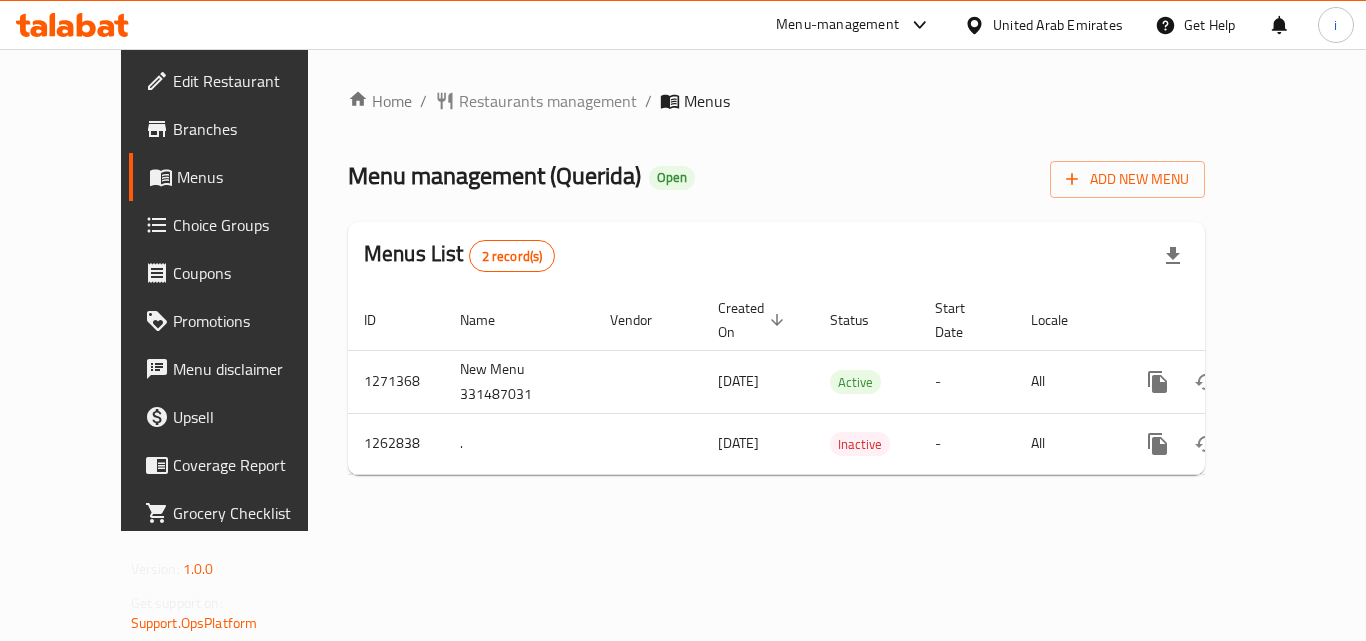 click on "United Arab Emirates" at bounding box center (1058, 25) 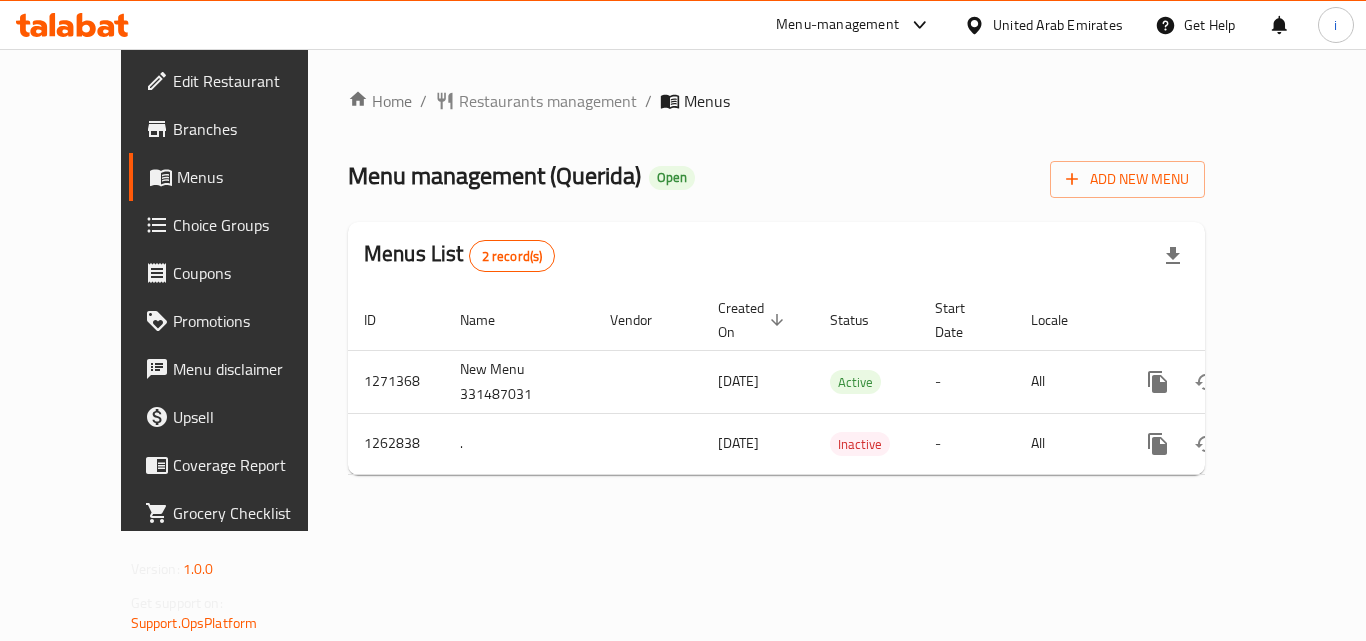 click on "Menu-management" at bounding box center [837, 25] 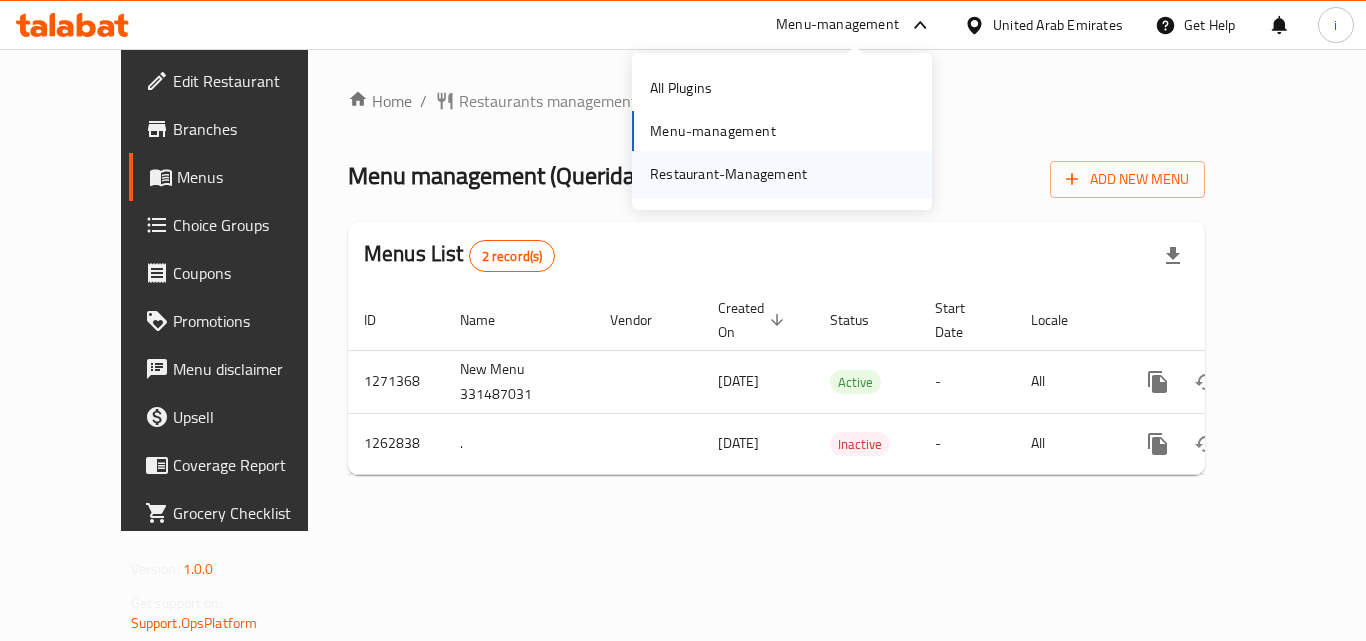 click on "Restaurant-Management" at bounding box center (728, 174) 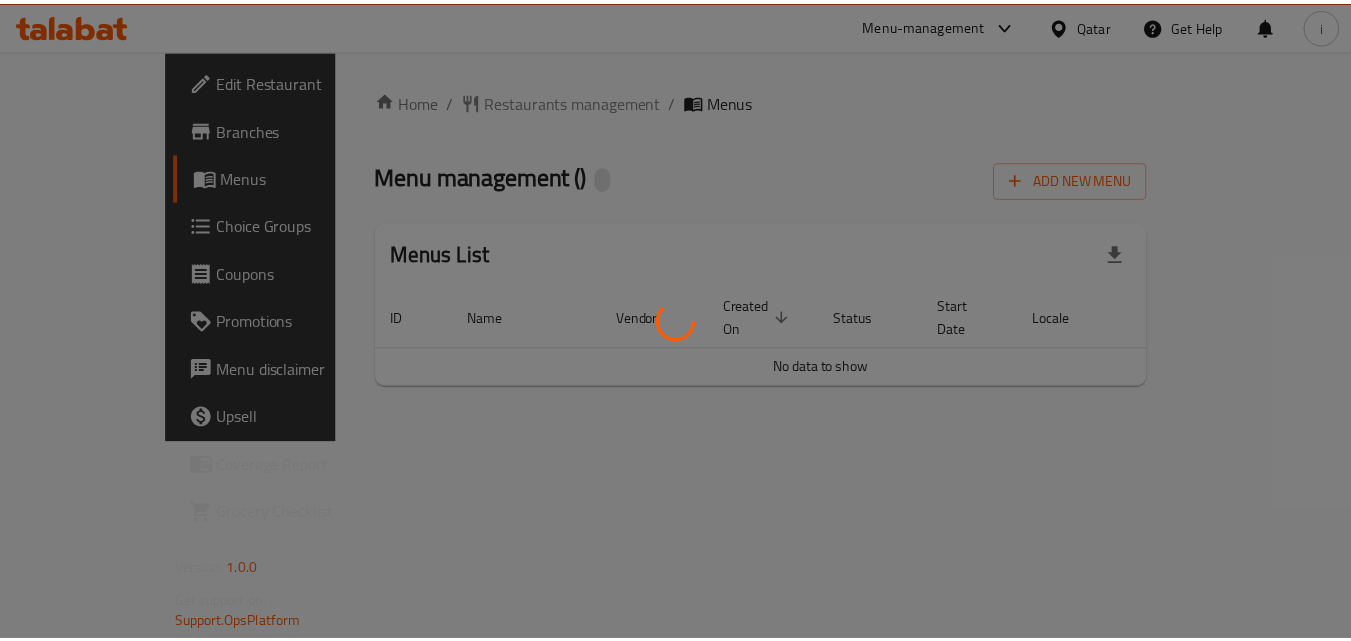 scroll, scrollTop: 0, scrollLeft: 0, axis: both 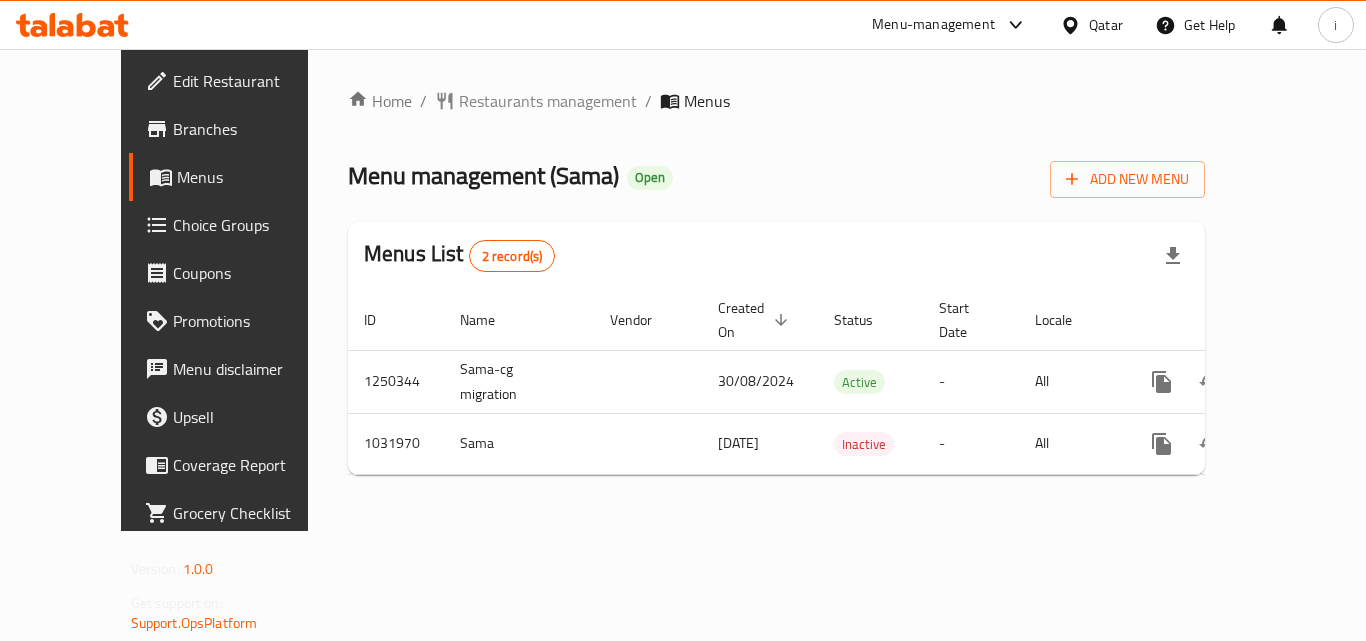 click on "Restaurants management" at bounding box center [548, 101] 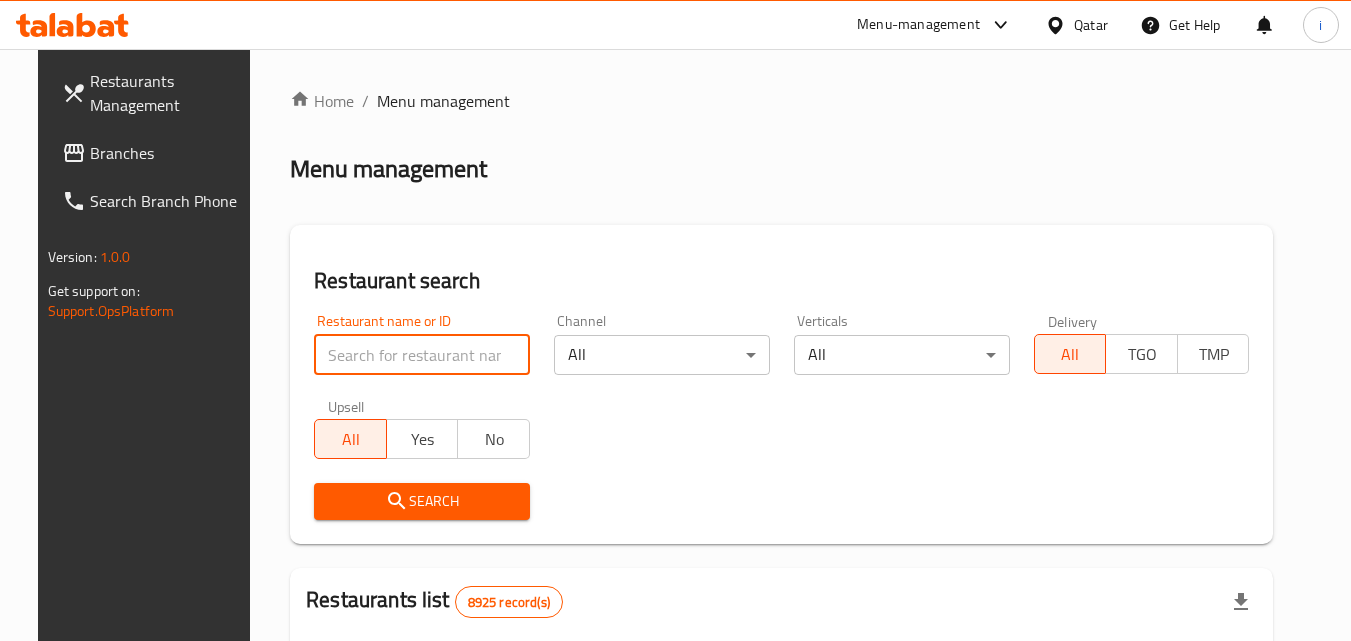 click at bounding box center [422, 355] 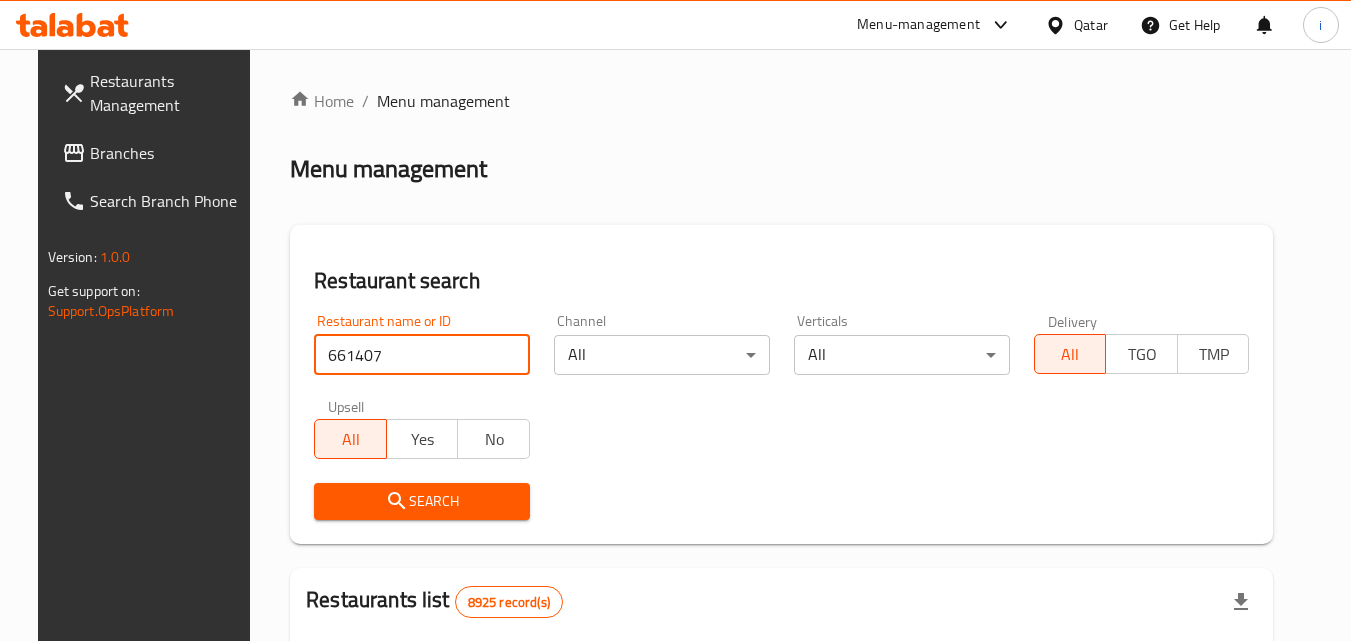 type on "661407" 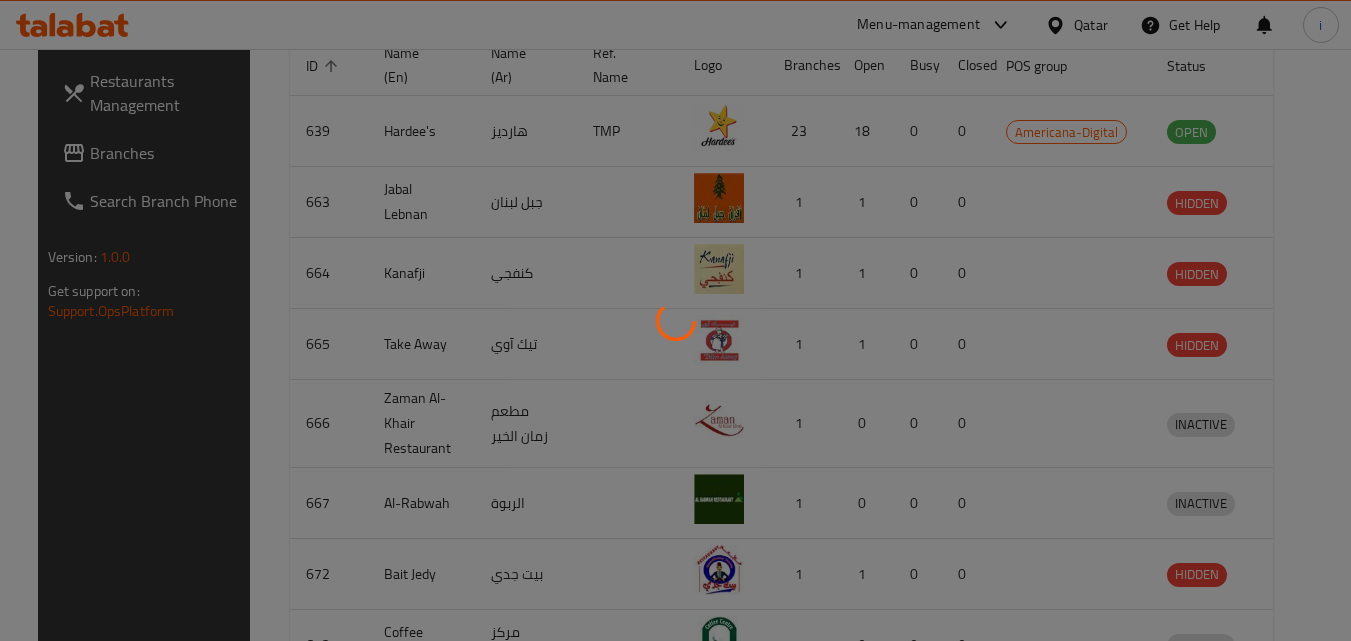 scroll, scrollTop: 234, scrollLeft: 0, axis: vertical 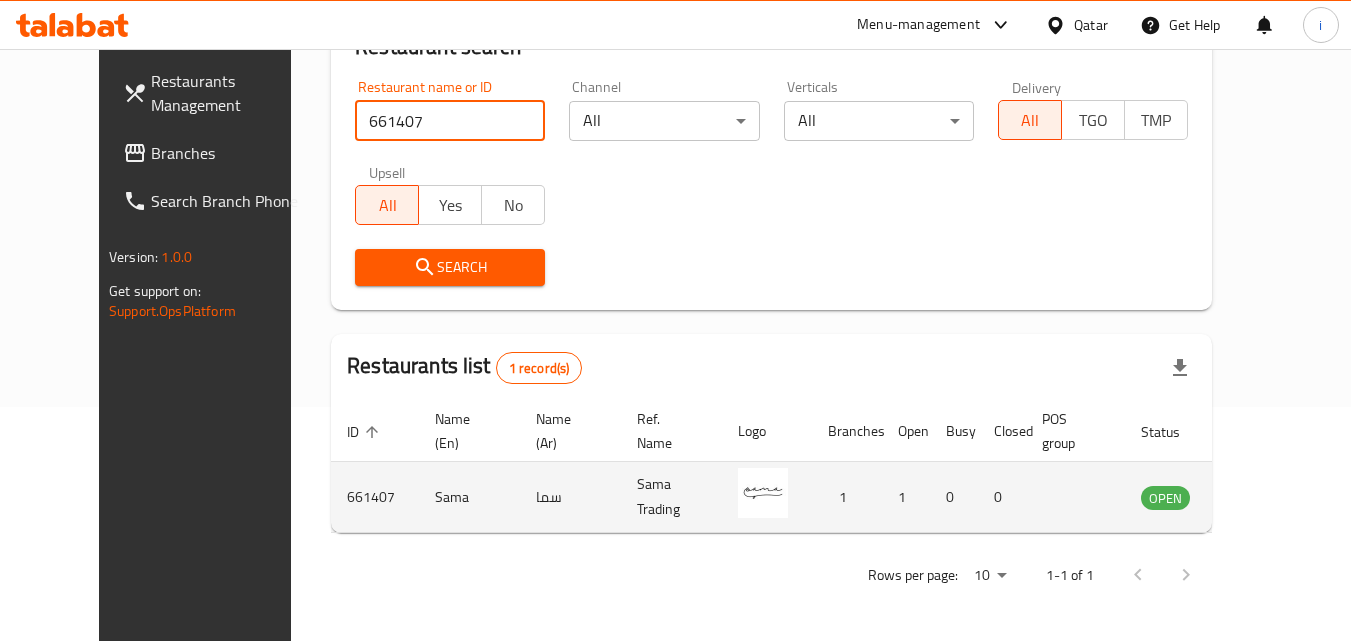 click 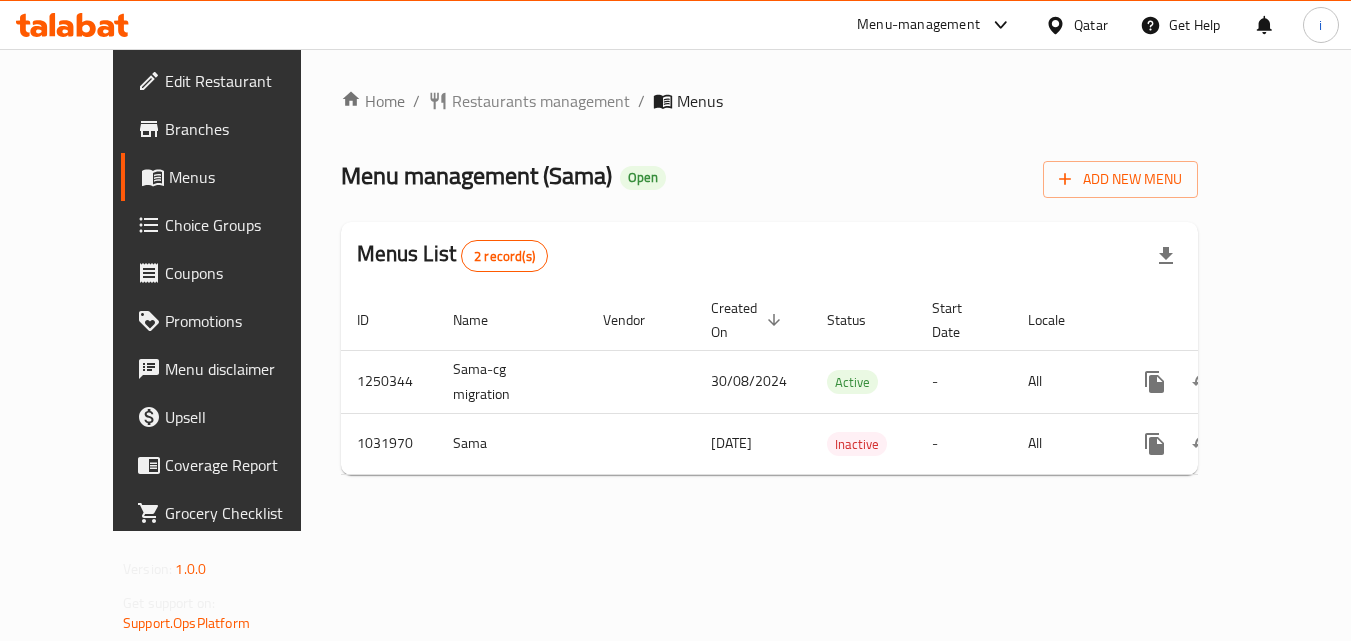 scroll, scrollTop: 0, scrollLeft: 0, axis: both 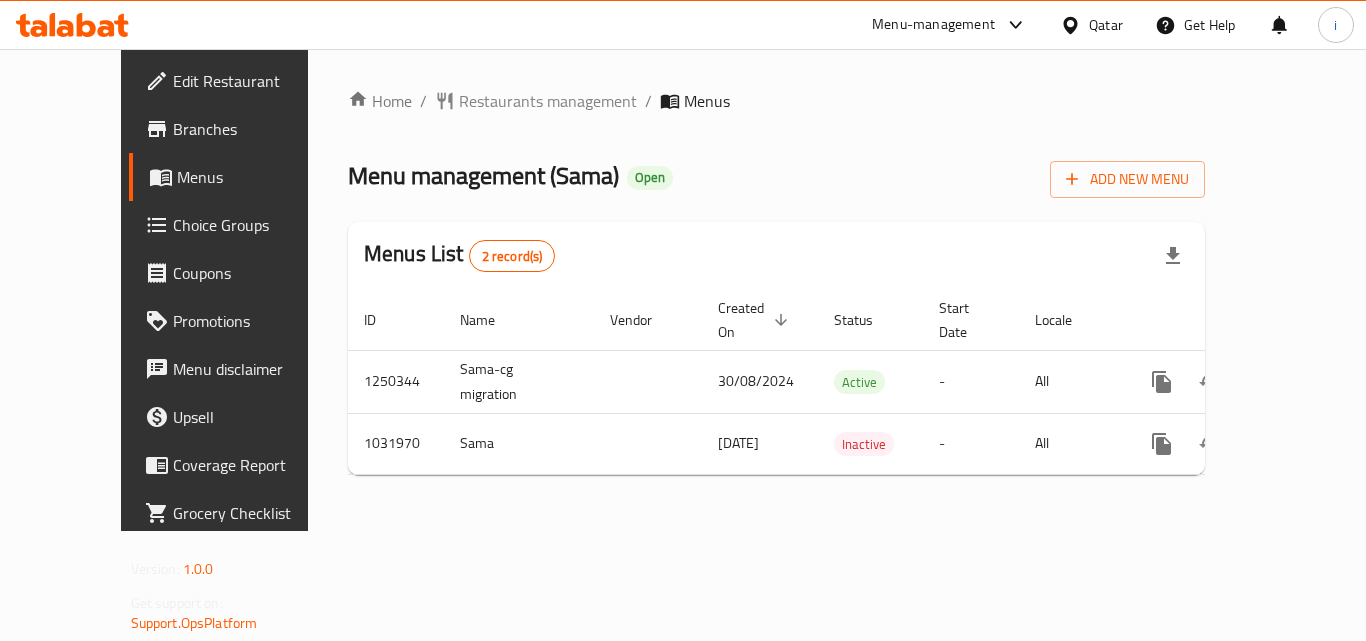 click on "Qatar" at bounding box center (1106, 25) 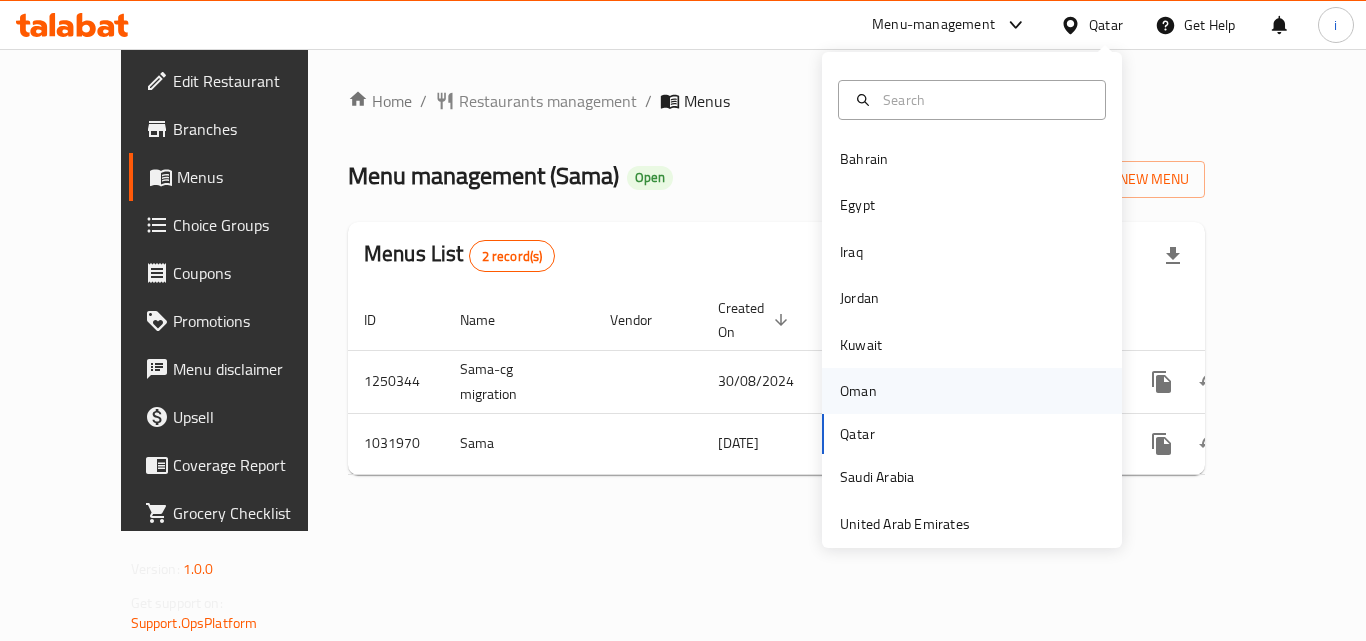 click on "Oman" at bounding box center (858, 391) 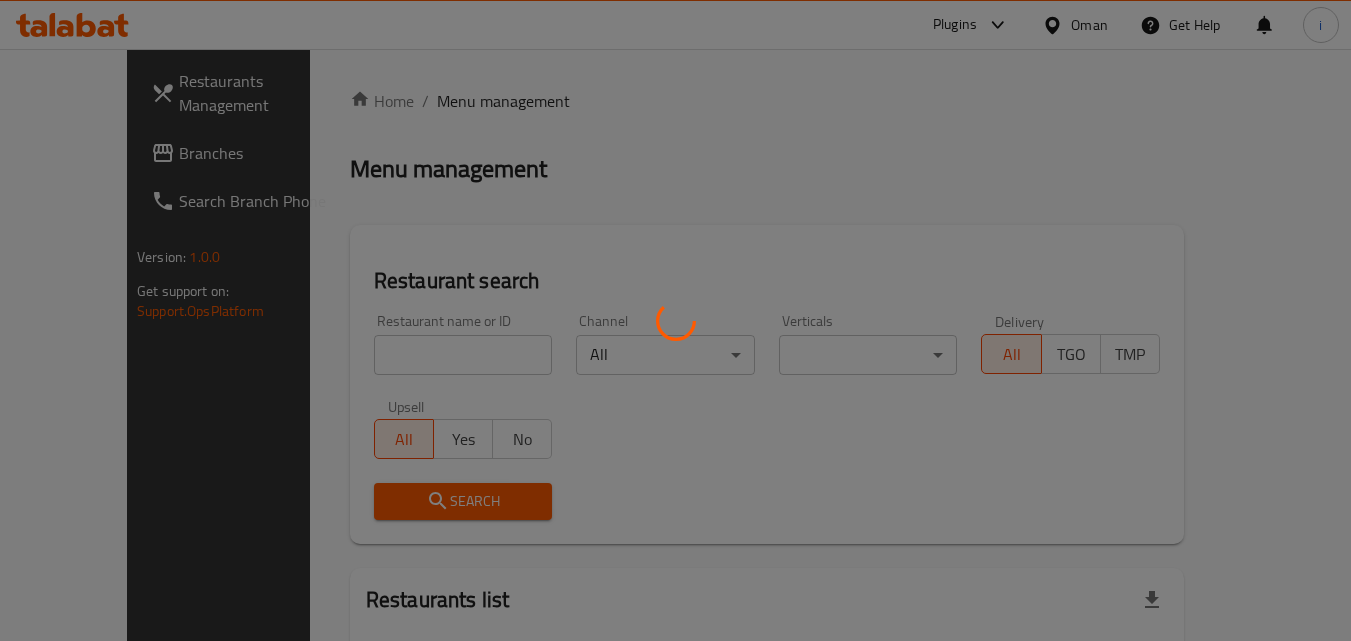 click at bounding box center [675, 320] 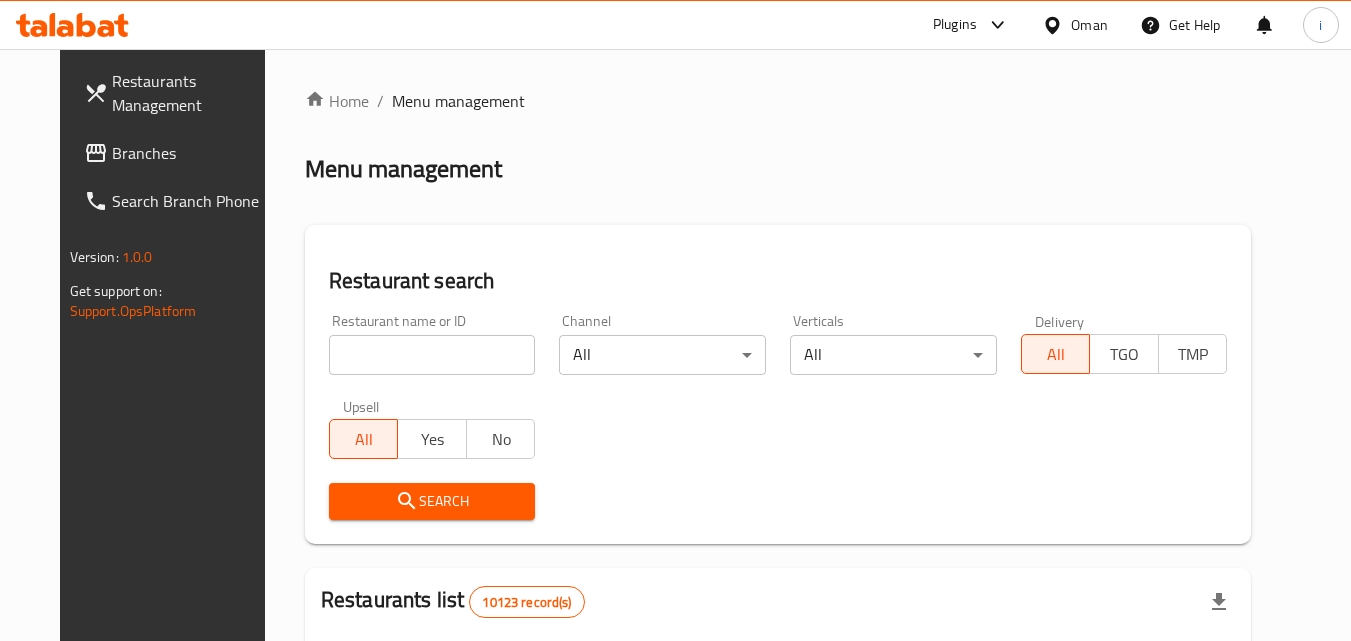 click at bounding box center [993, 25] 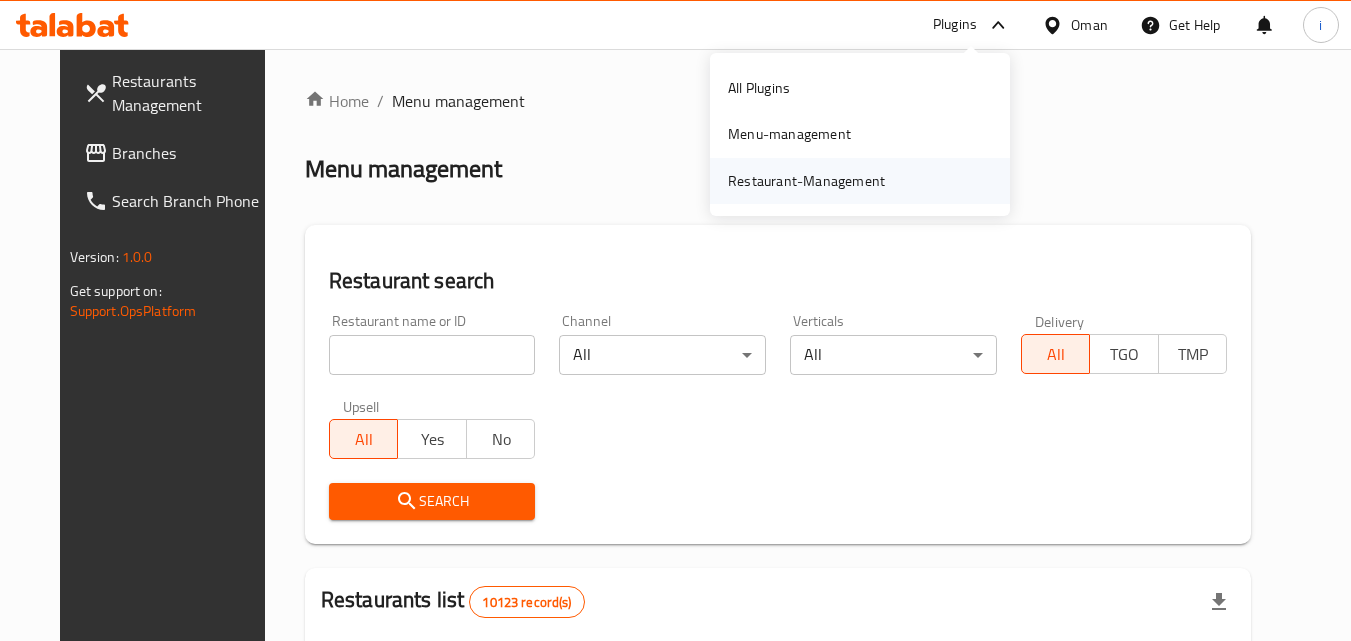 click on "Restaurant-Management" at bounding box center (806, 181) 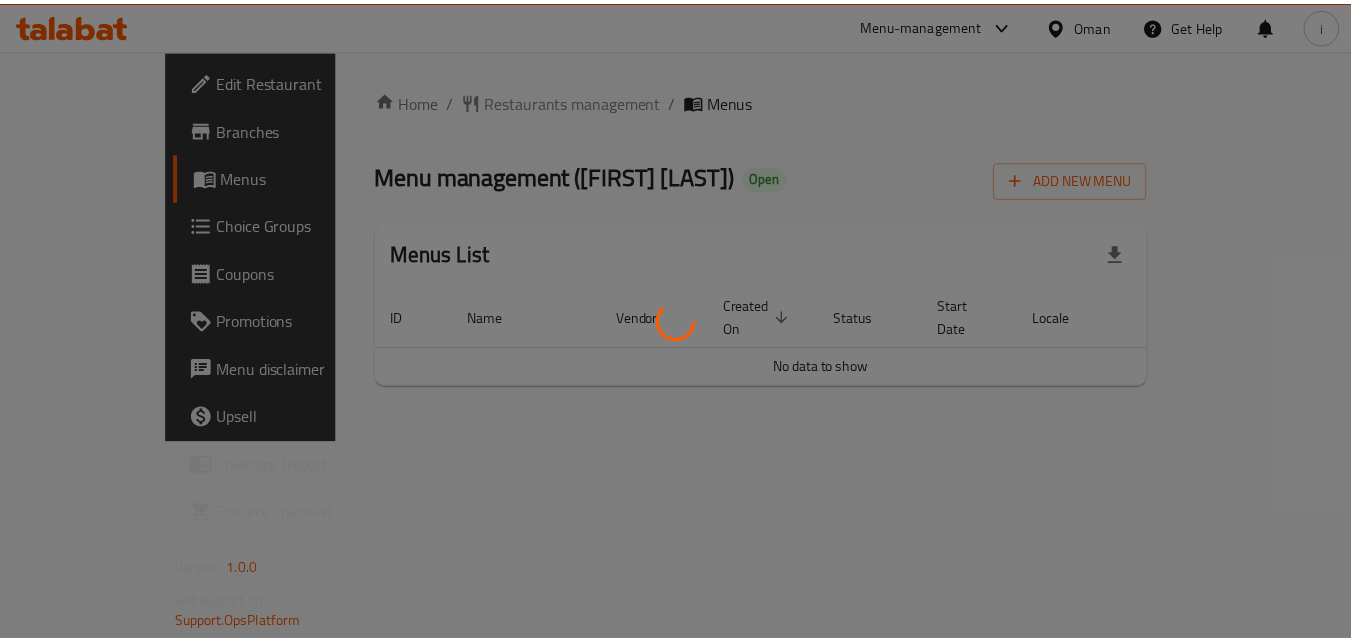 scroll, scrollTop: 0, scrollLeft: 0, axis: both 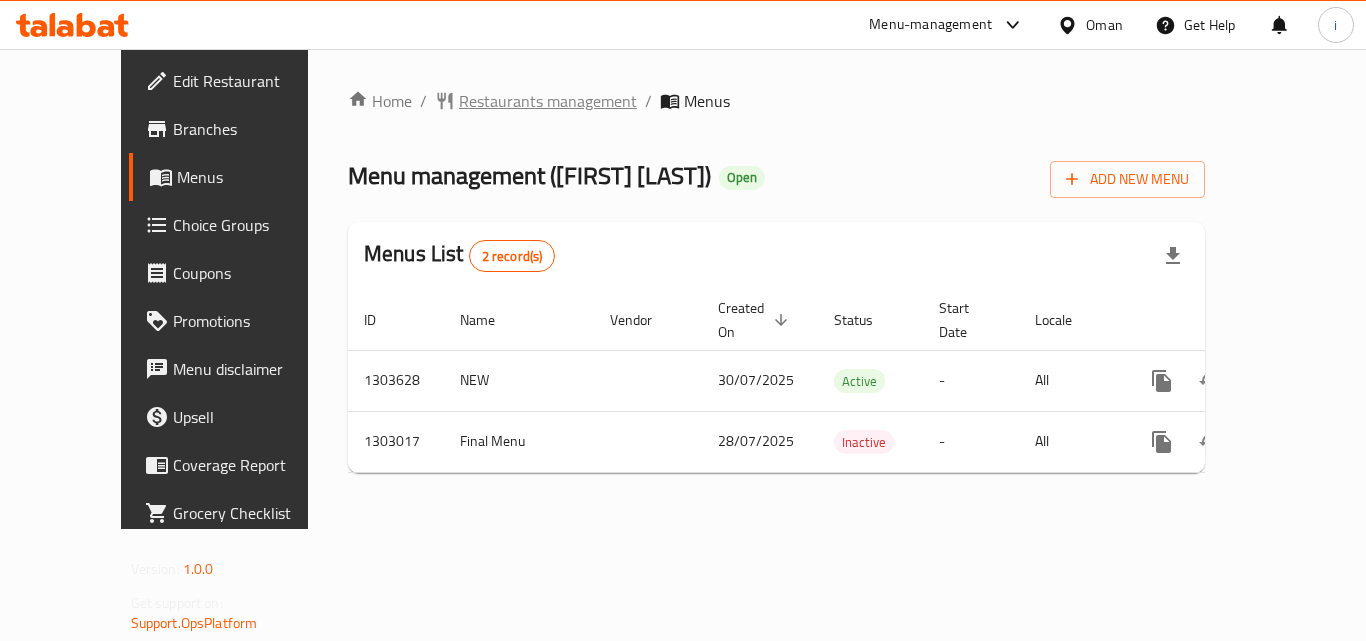 click on "Restaurants management" at bounding box center (548, 101) 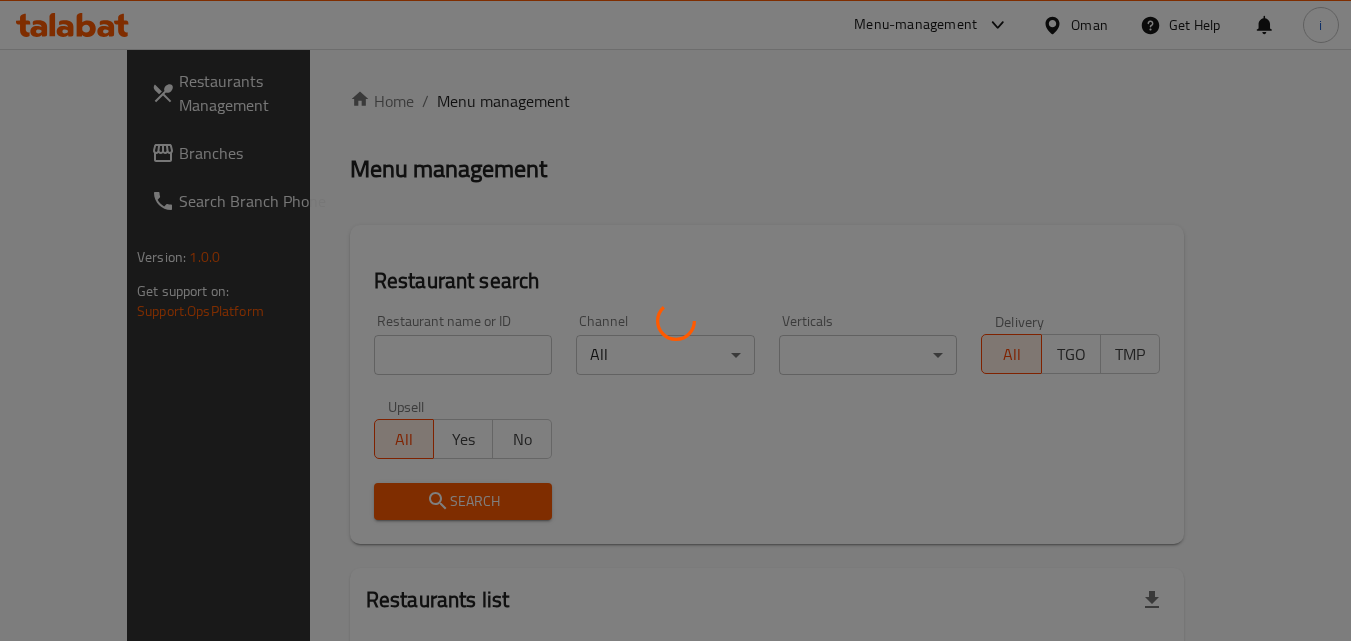 click at bounding box center (675, 320) 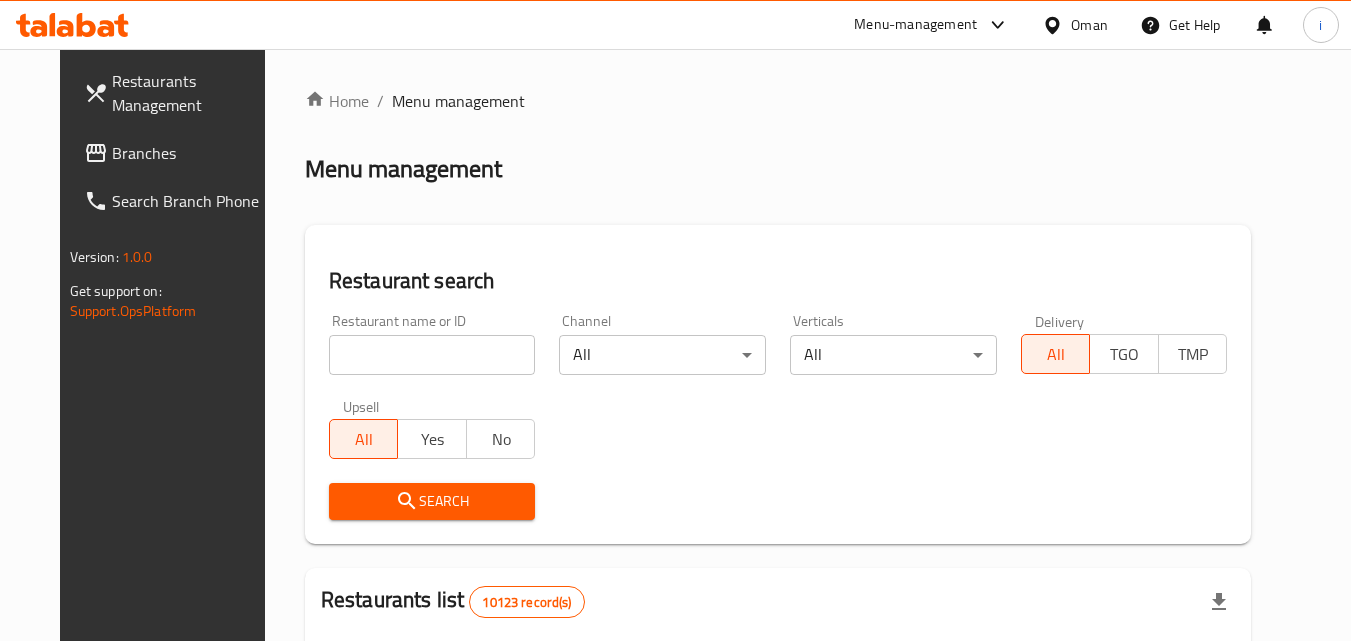 click at bounding box center (432, 355) 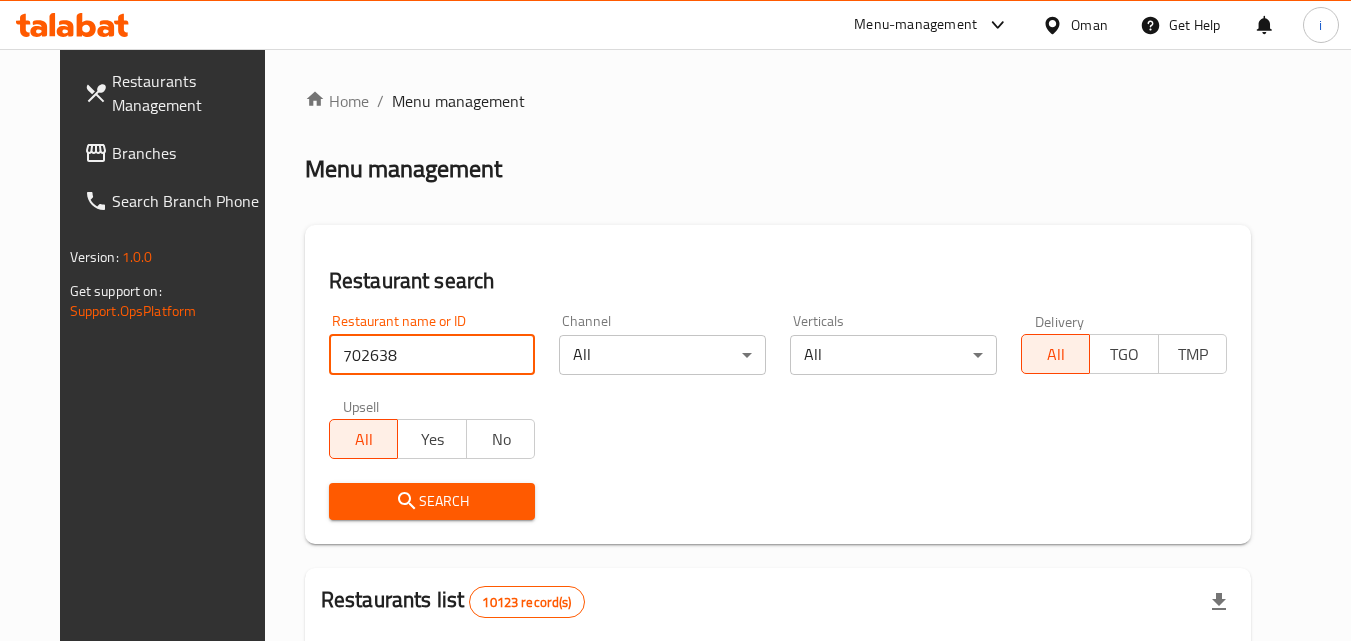 type on "702638" 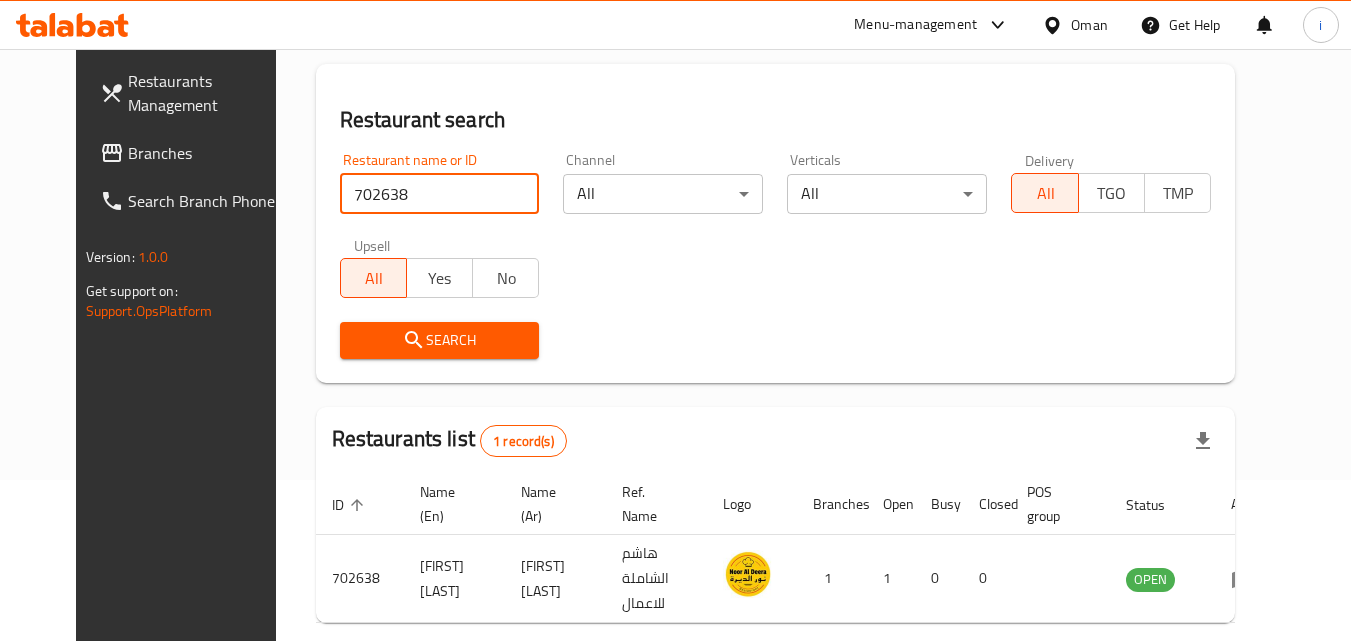 scroll, scrollTop: 234, scrollLeft: 0, axis: vertical 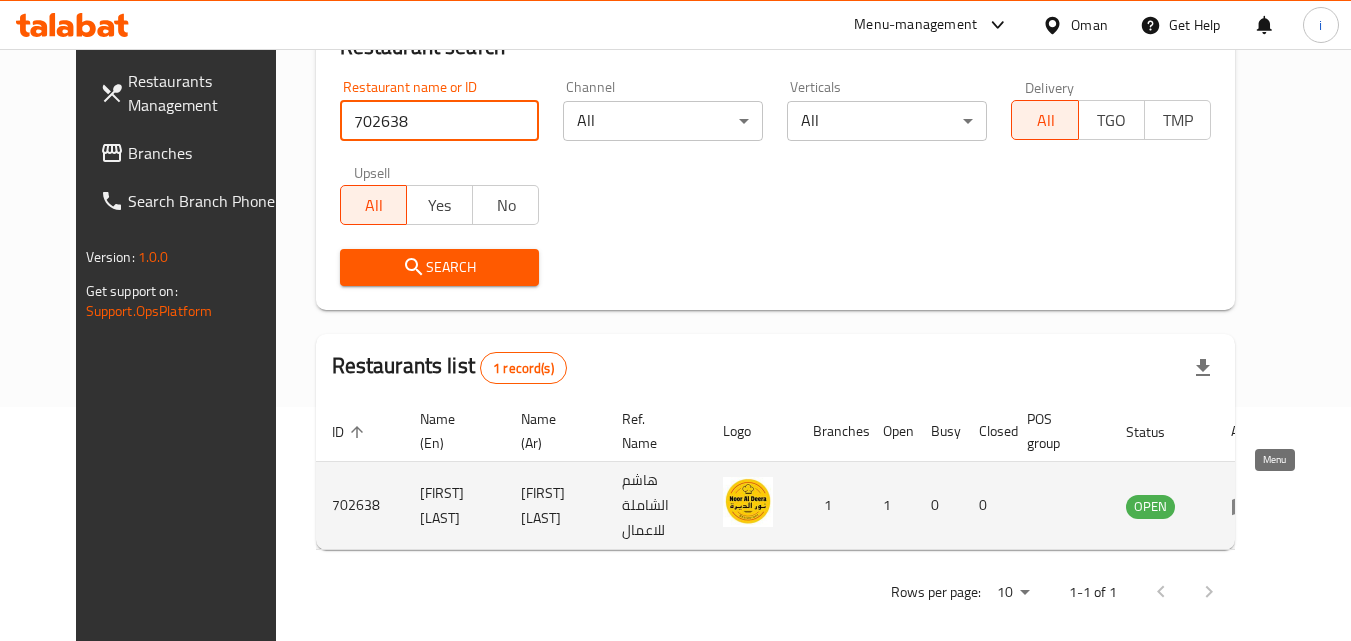 click 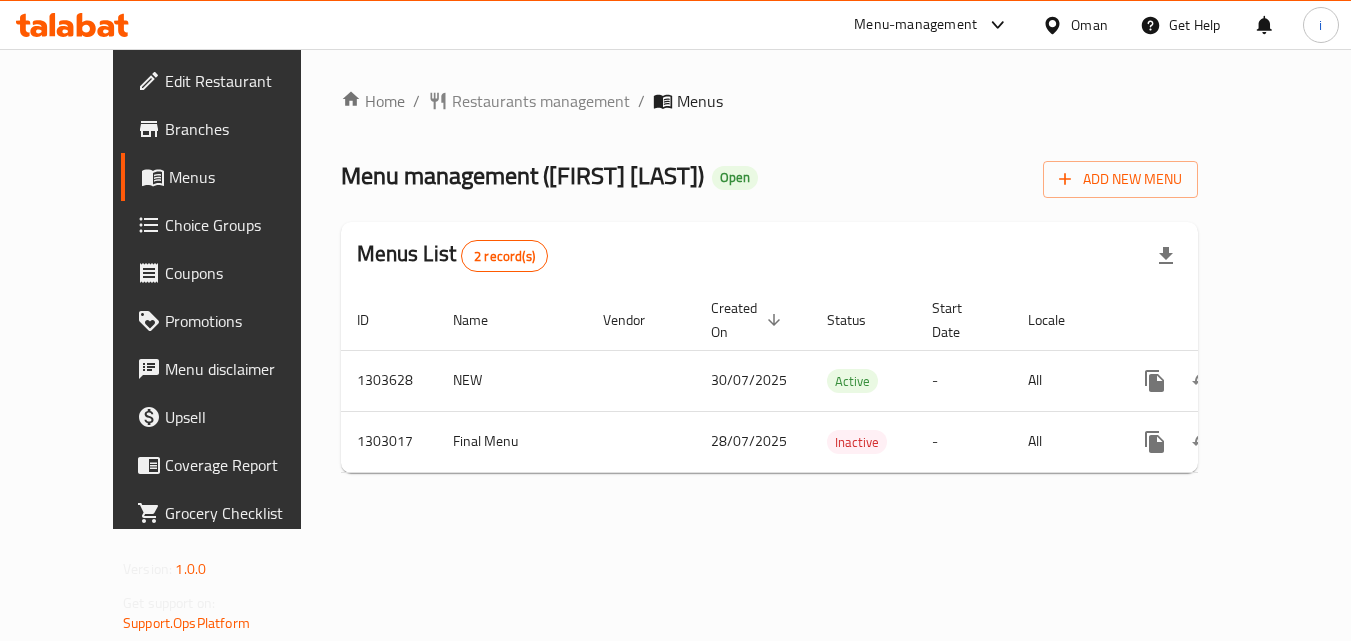 scroll, scrollTop: 0, scrollLeft: 0, axis: both 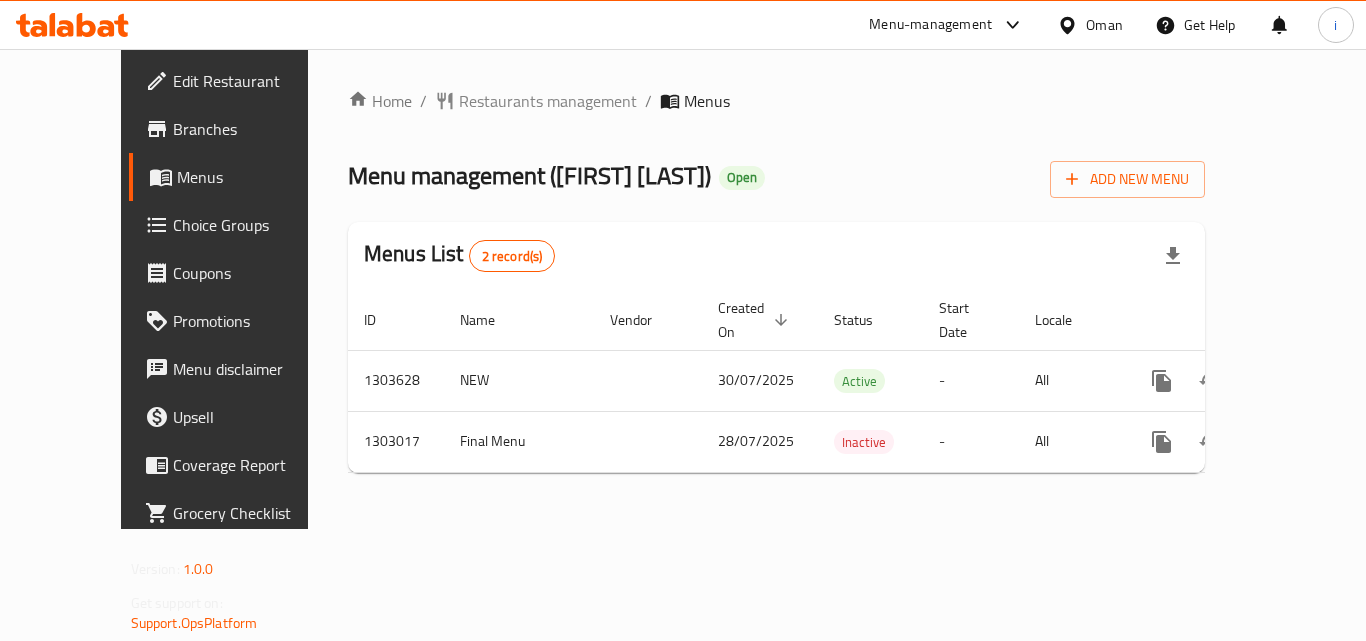 click on "Oman" at bounding box center (1104, 25) 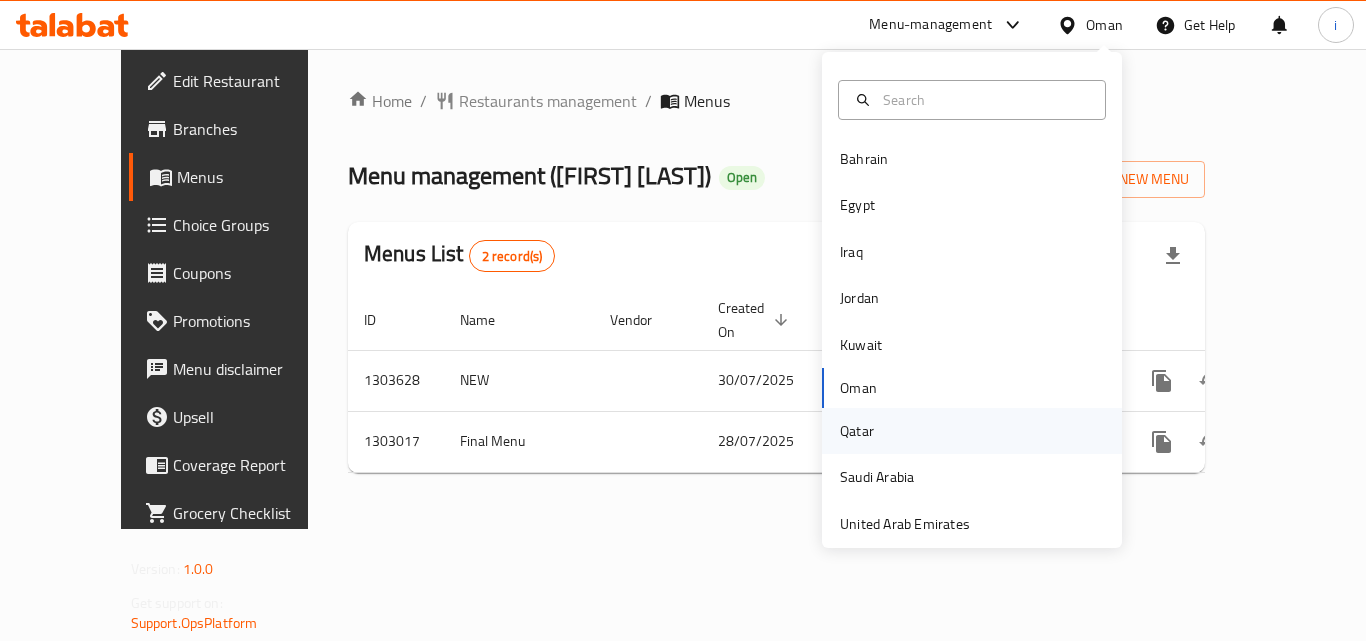 click on "Qatar" at bounding box center (857, 431) 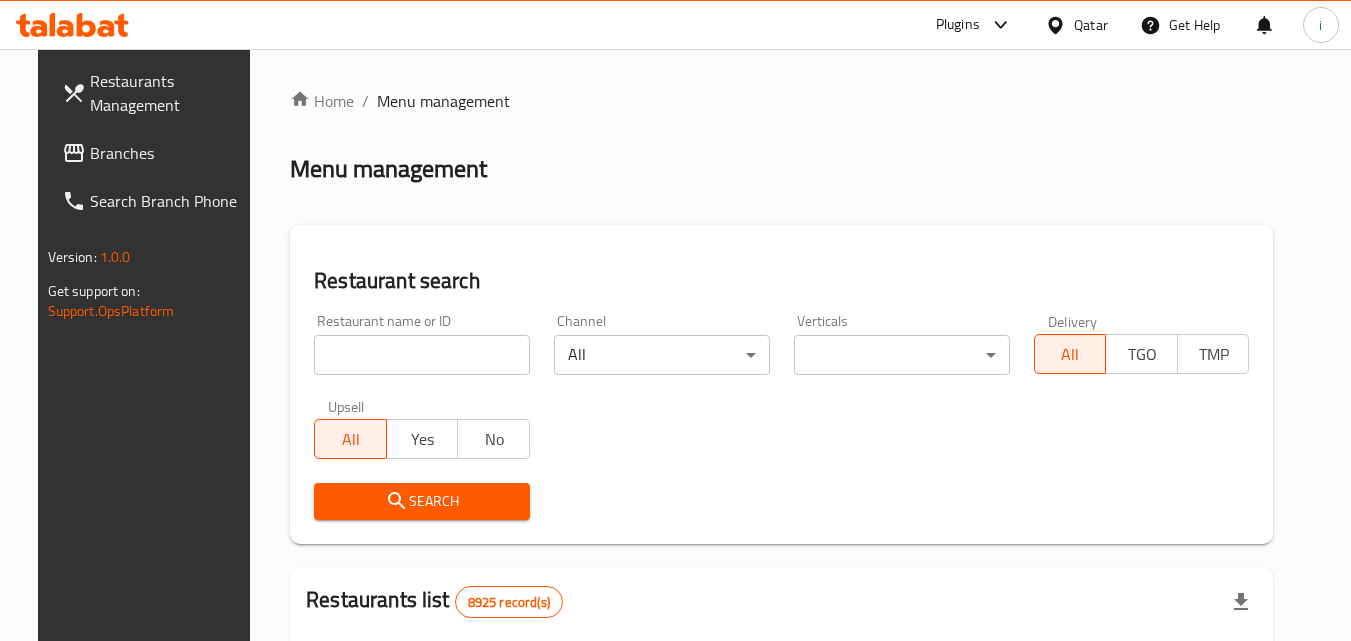 click on "Plugins" at bounding box center [958, 25] 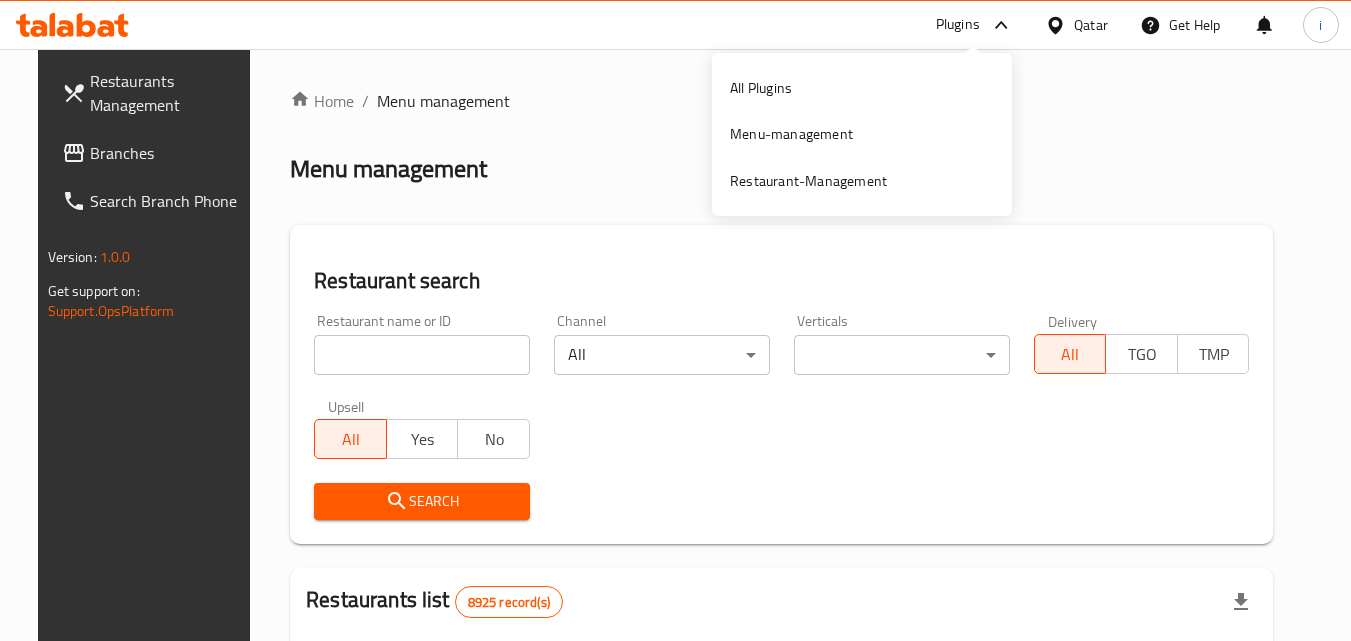 click on "Branches" at bounding box center (169, 153) 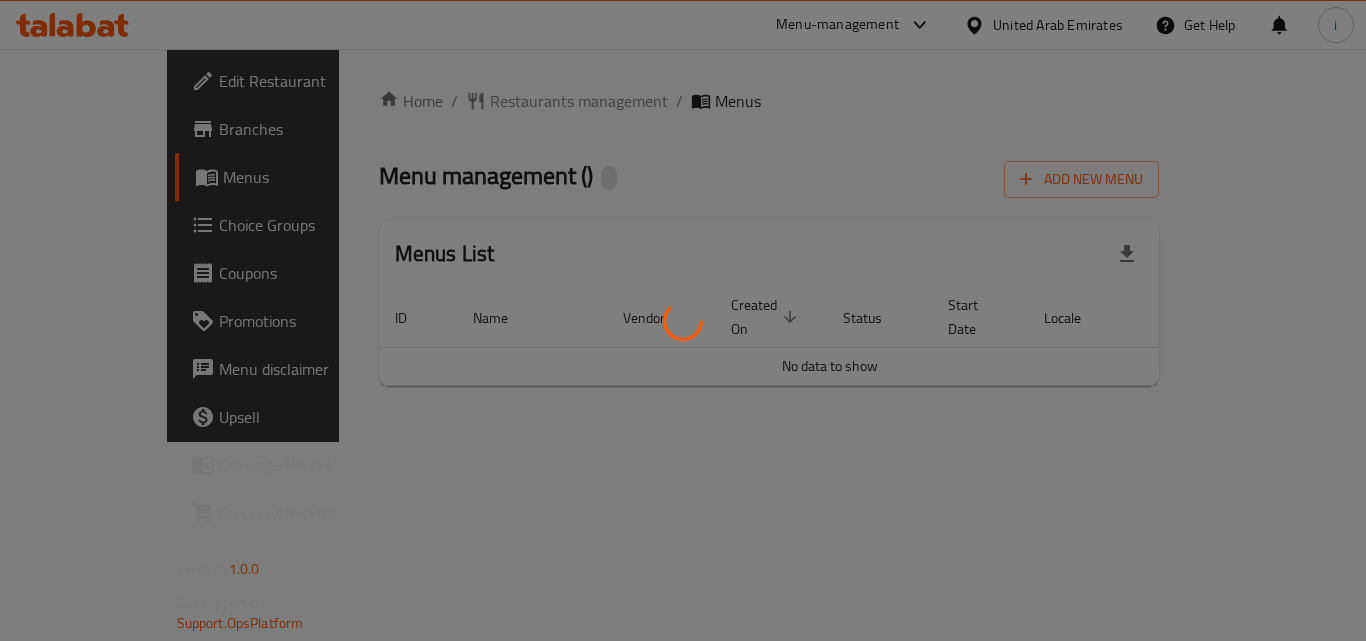 scroll, scrollTop: 0, scrollLeft: 0, axis: both 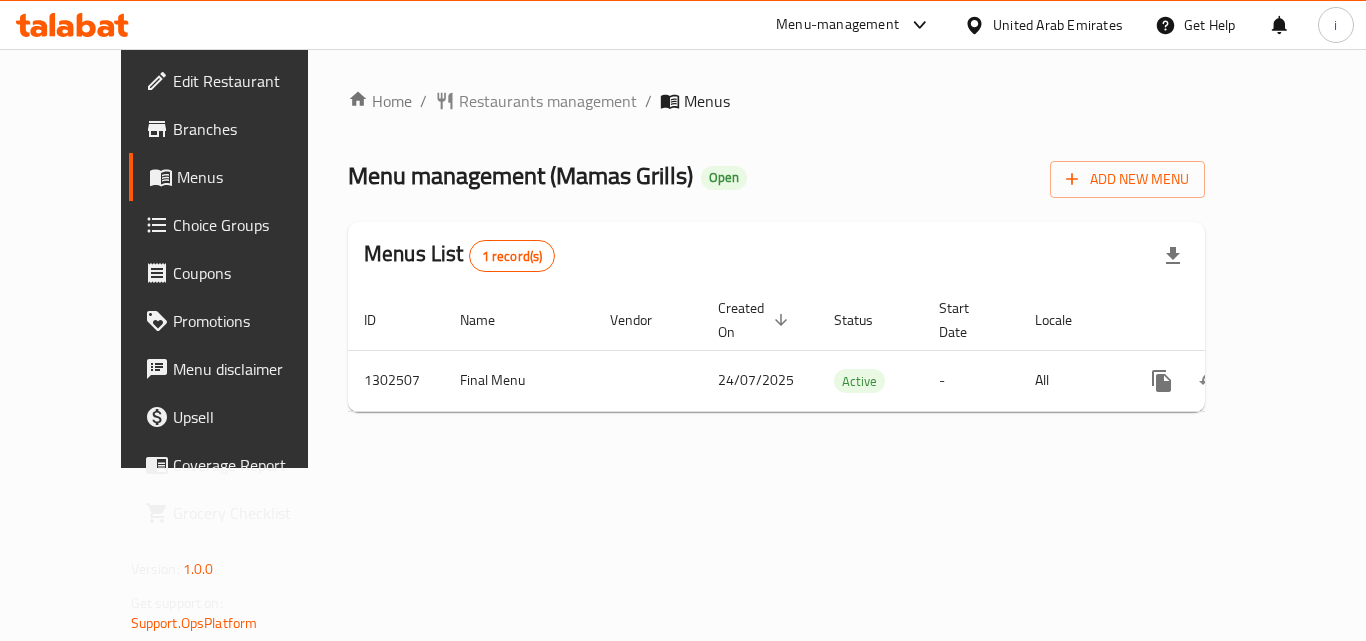 click on "United Arab Emirates" at bounding box center (1058, 25) 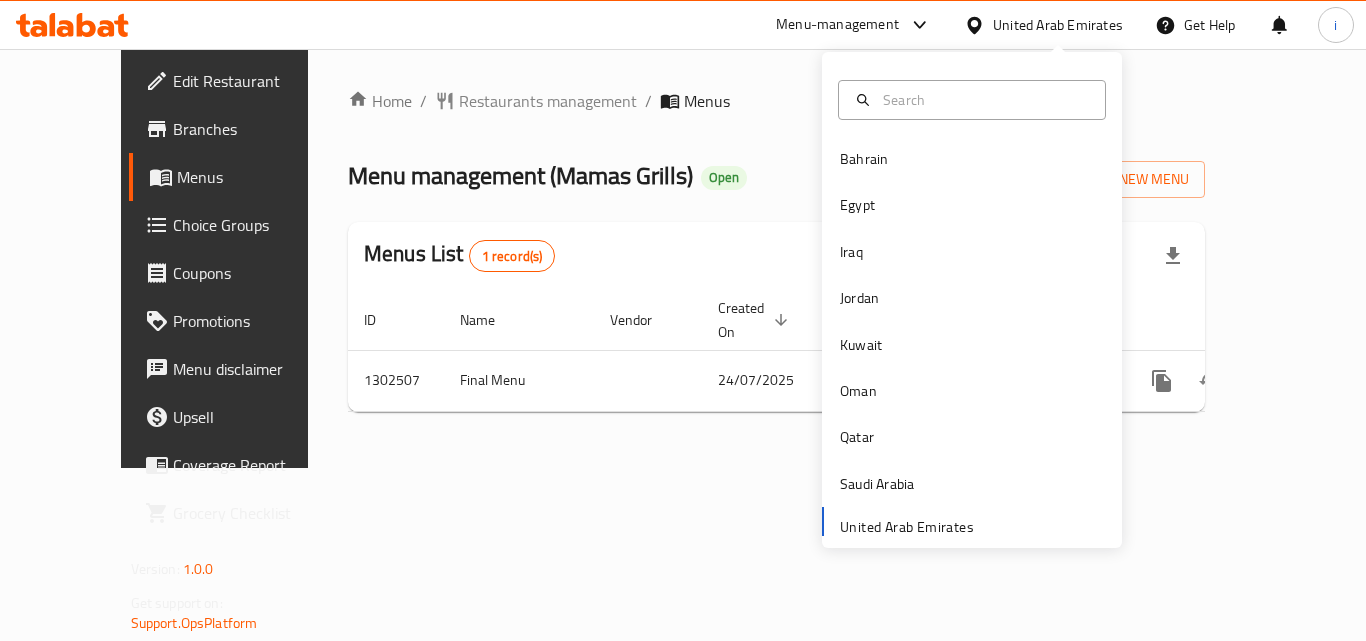 click on "Menu-management" at bounding box center [837, 25] 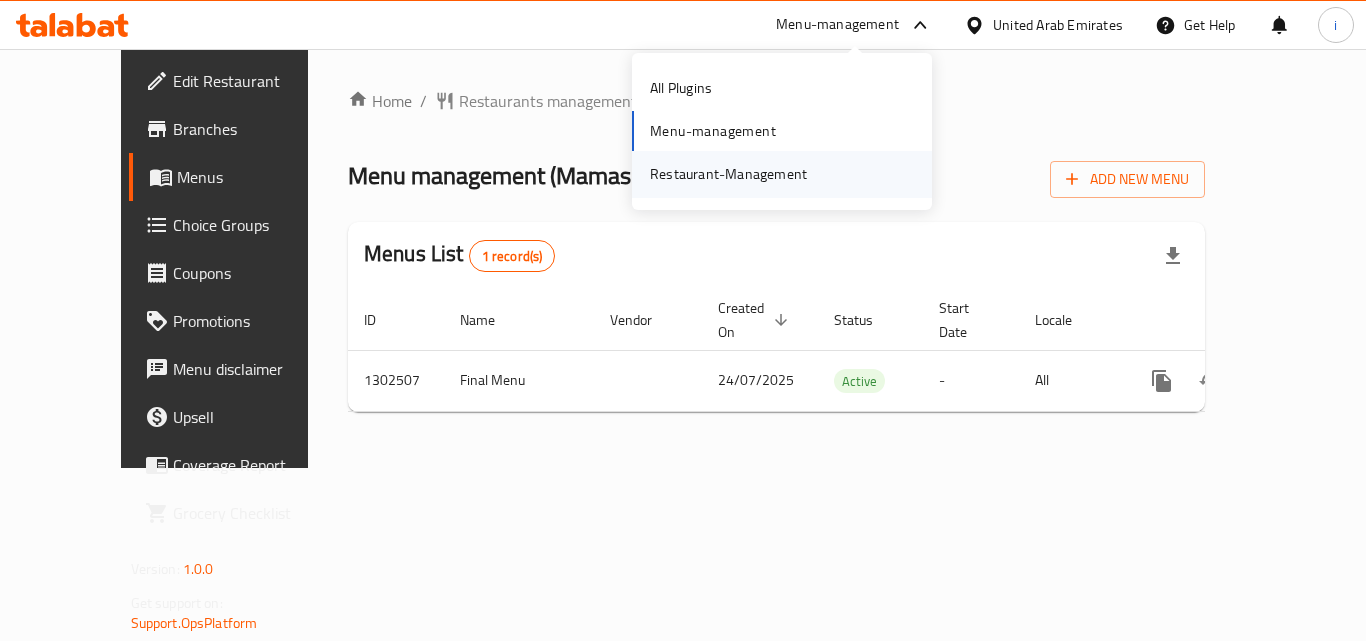 click on "Restaurant-Management" at bounding box center (728, 174) 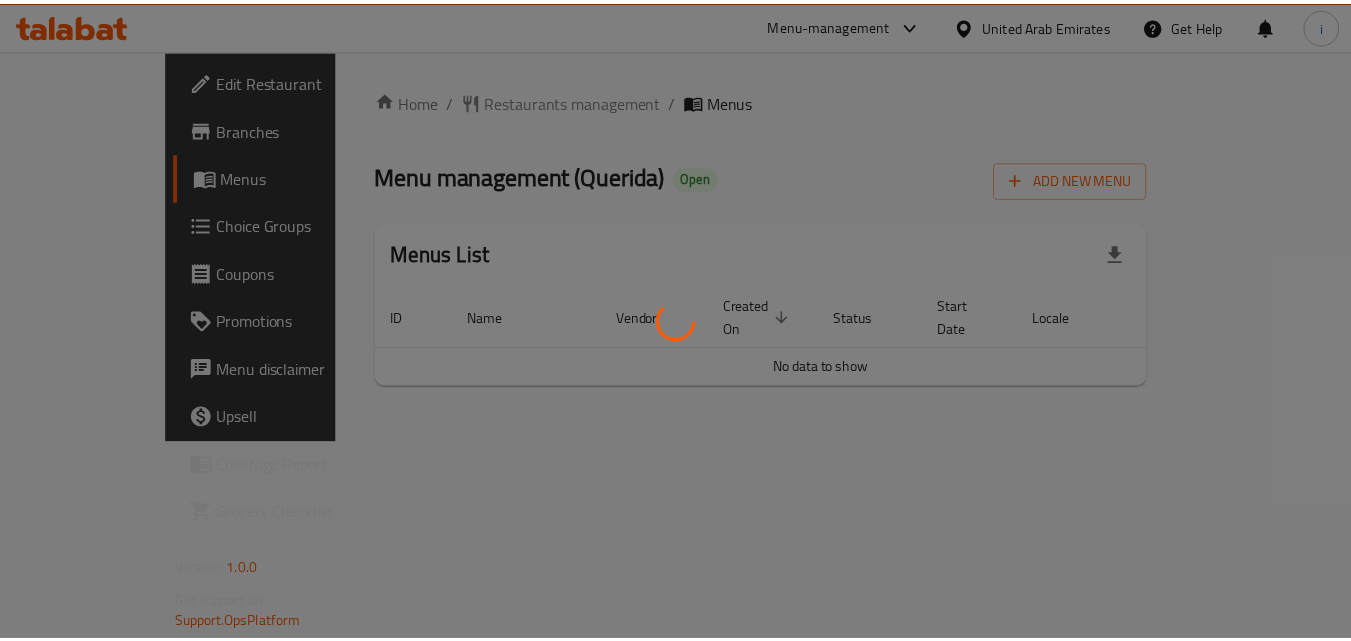 scroll, scrollTop: 0, scrollLeft: 0, axis: both 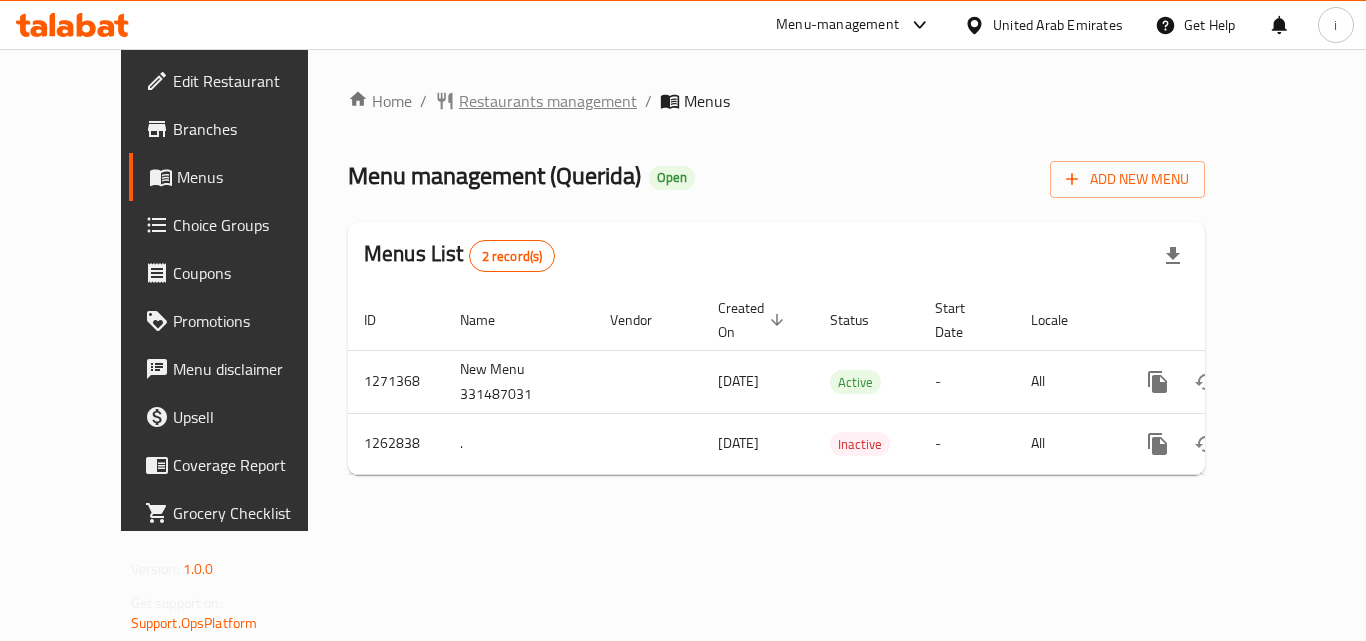 click on "Restaurants management" at bounding box center (548, 101) 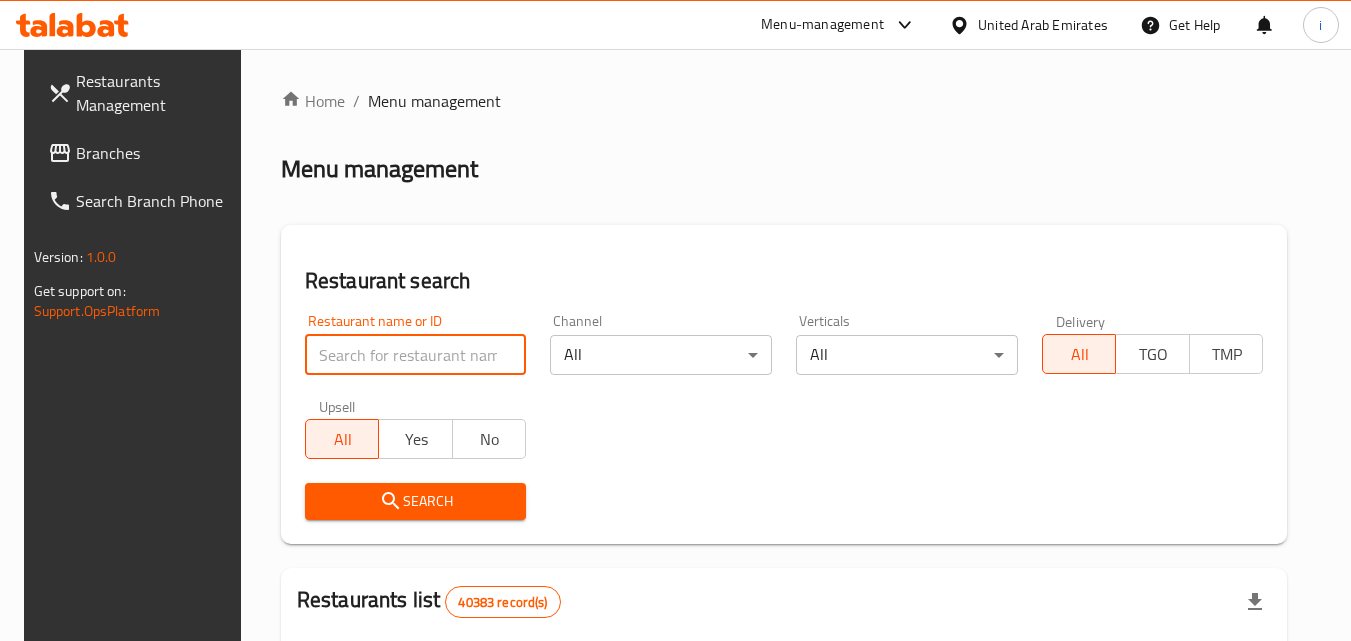 click at bounding box center [416, 355] 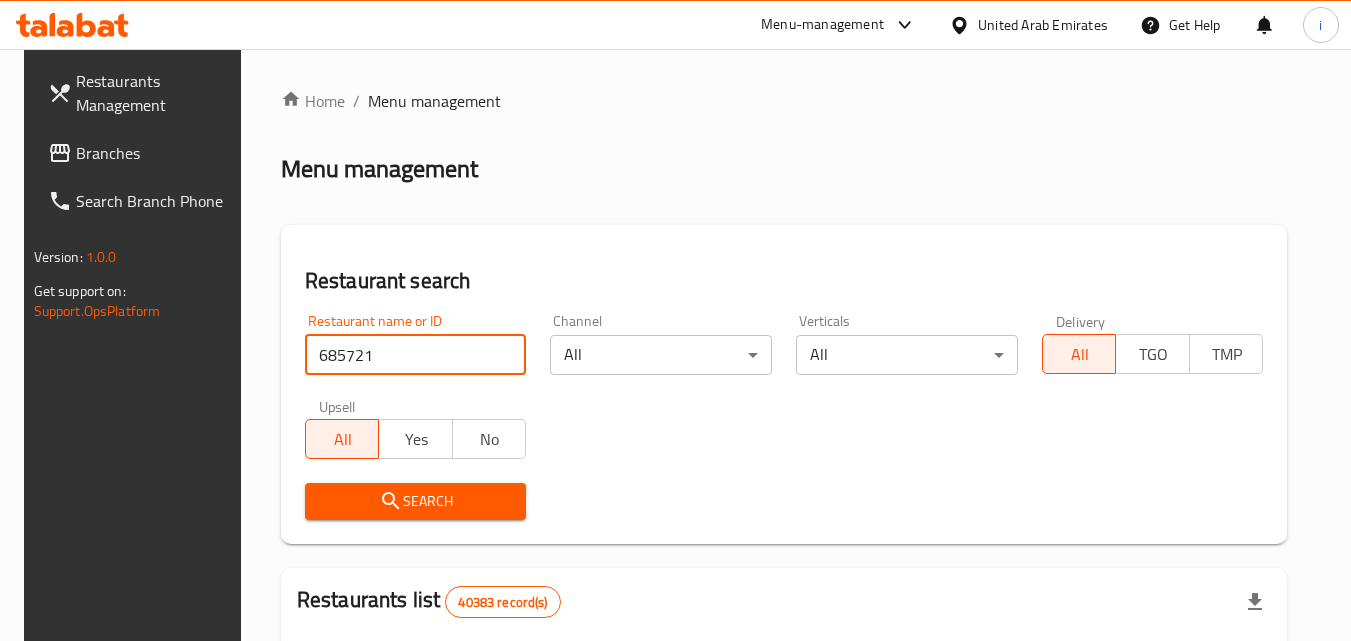 type on "685721" 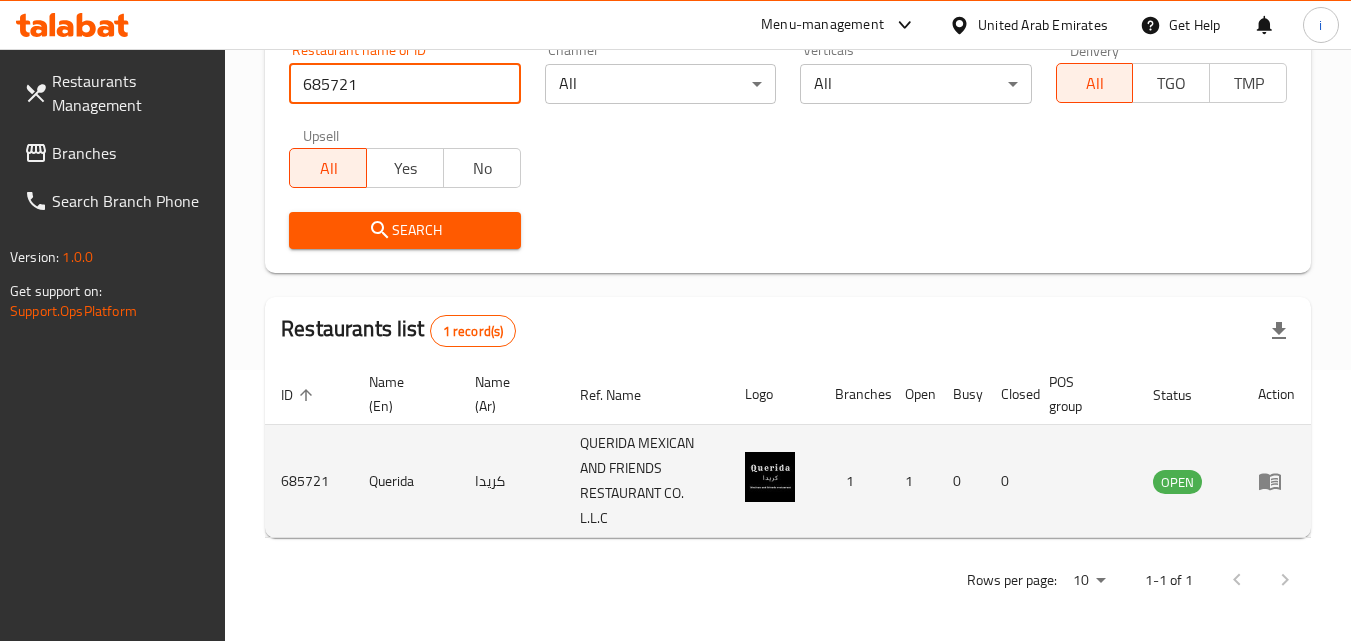 scroll, scrollTop: 276, scrollLeft: 0, axis: vertical 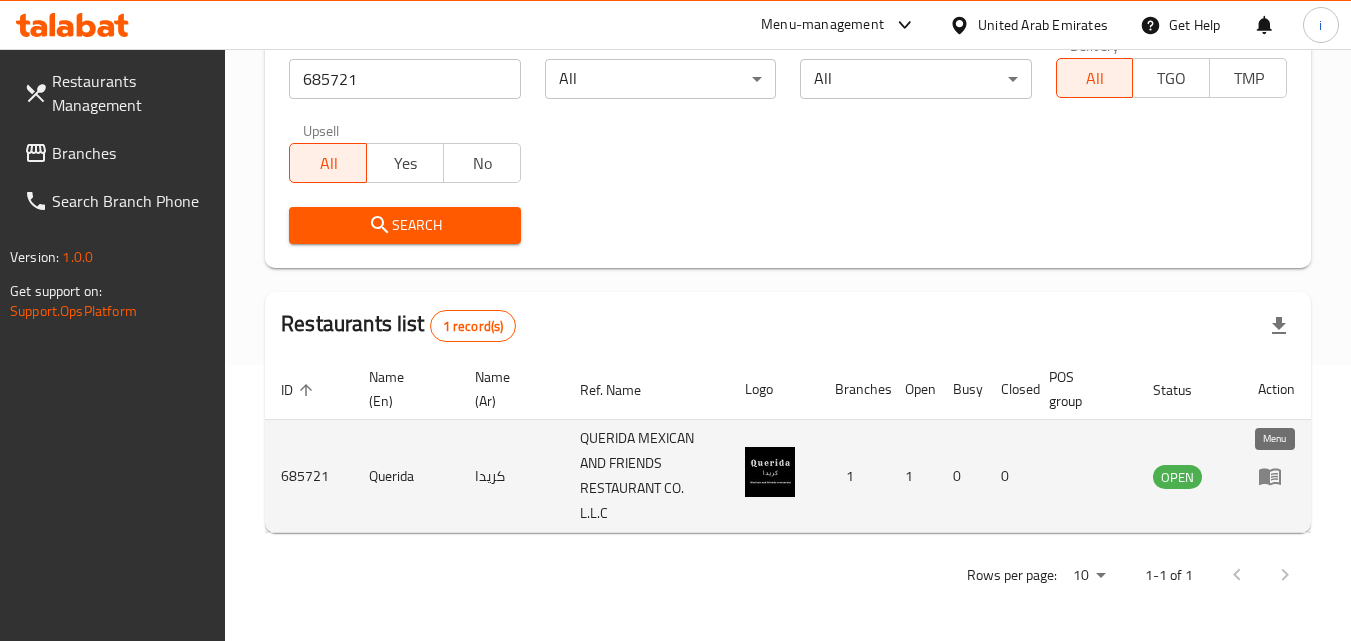 click 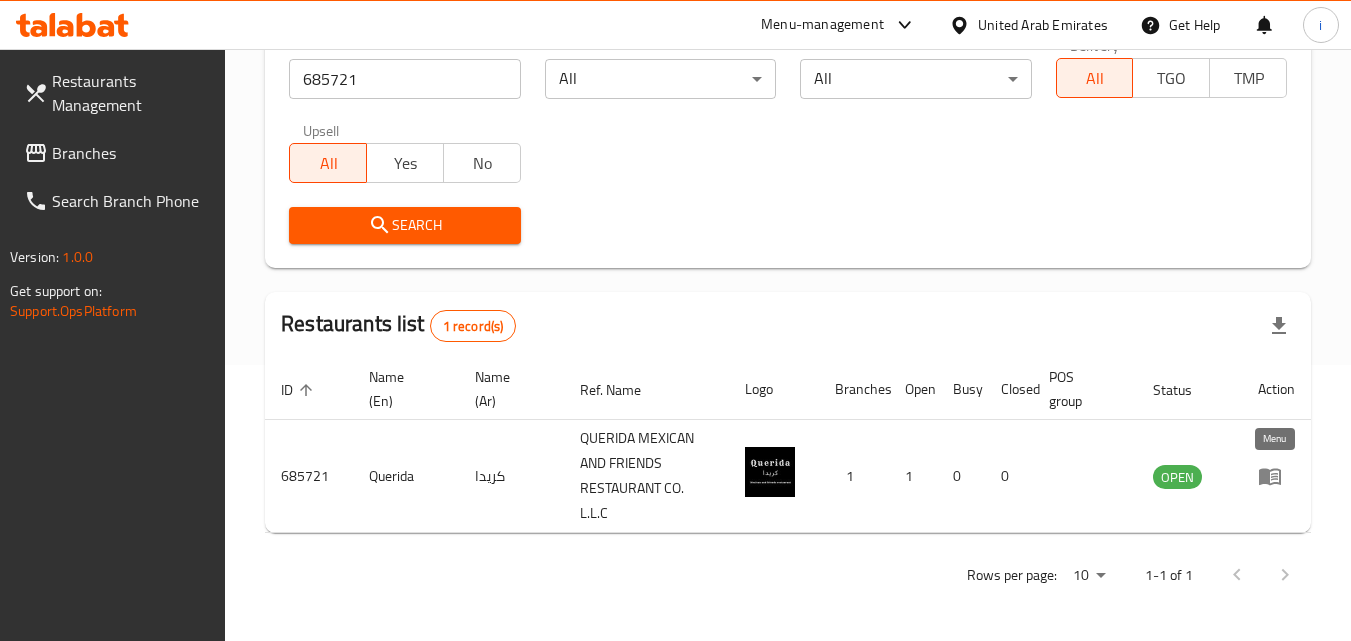 scroll, scrollTop: 0, scrollLeft: 0, axis: both 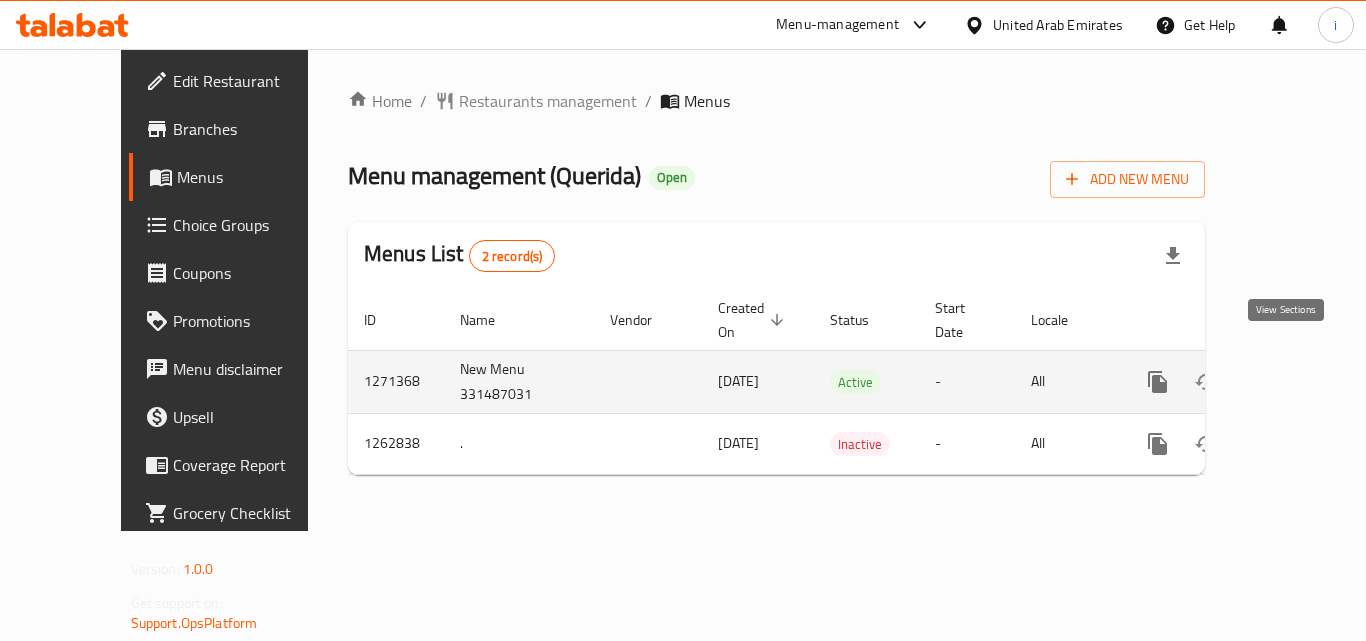 click 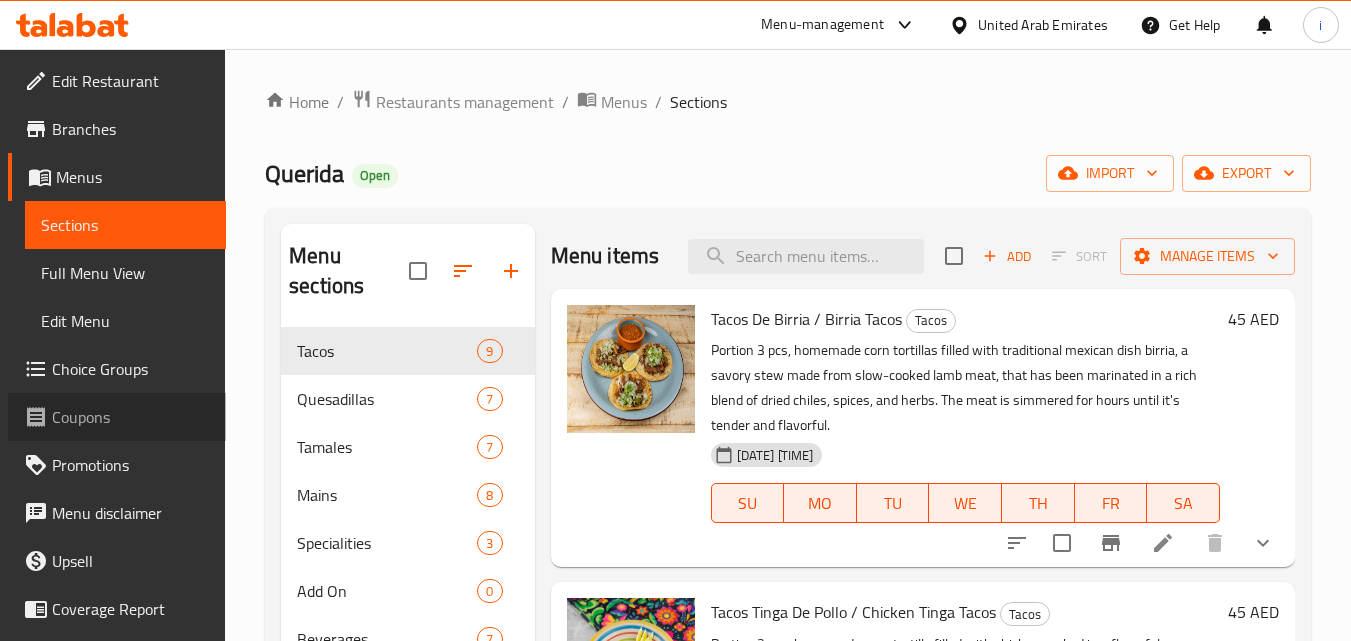click on "Coupons" at bounding box center (131, 417) 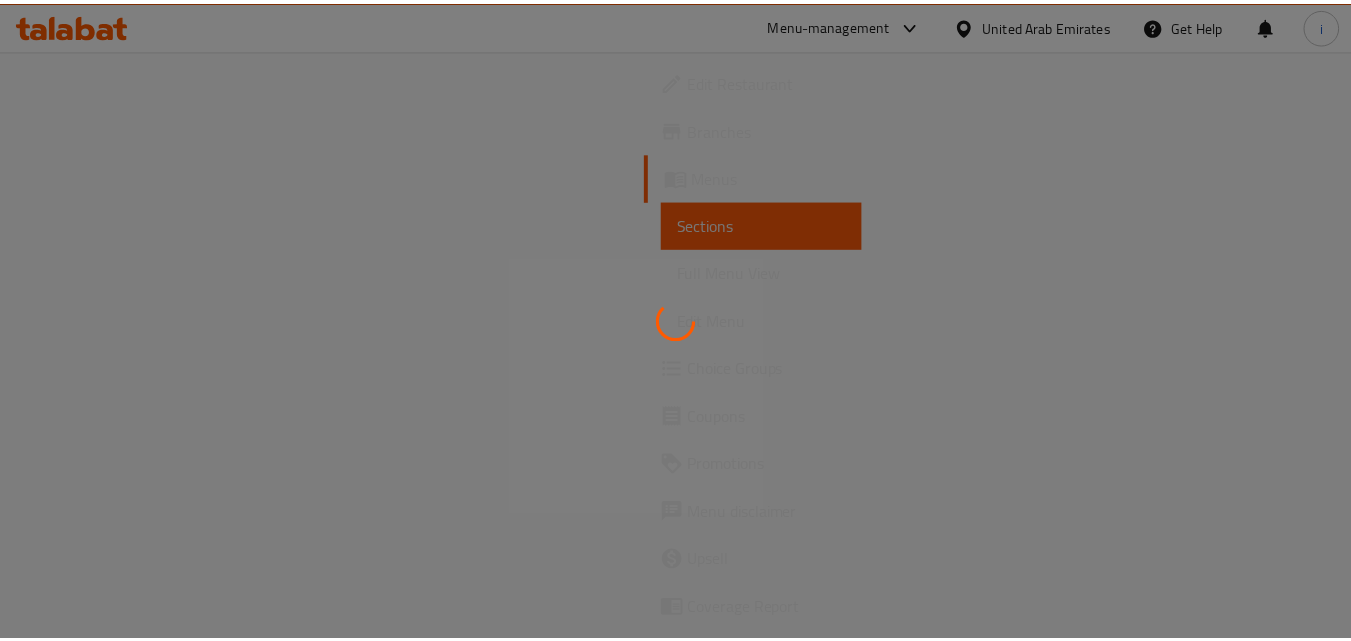 scroll, scrollTop: 0, scrollLeft: 0, axis: both 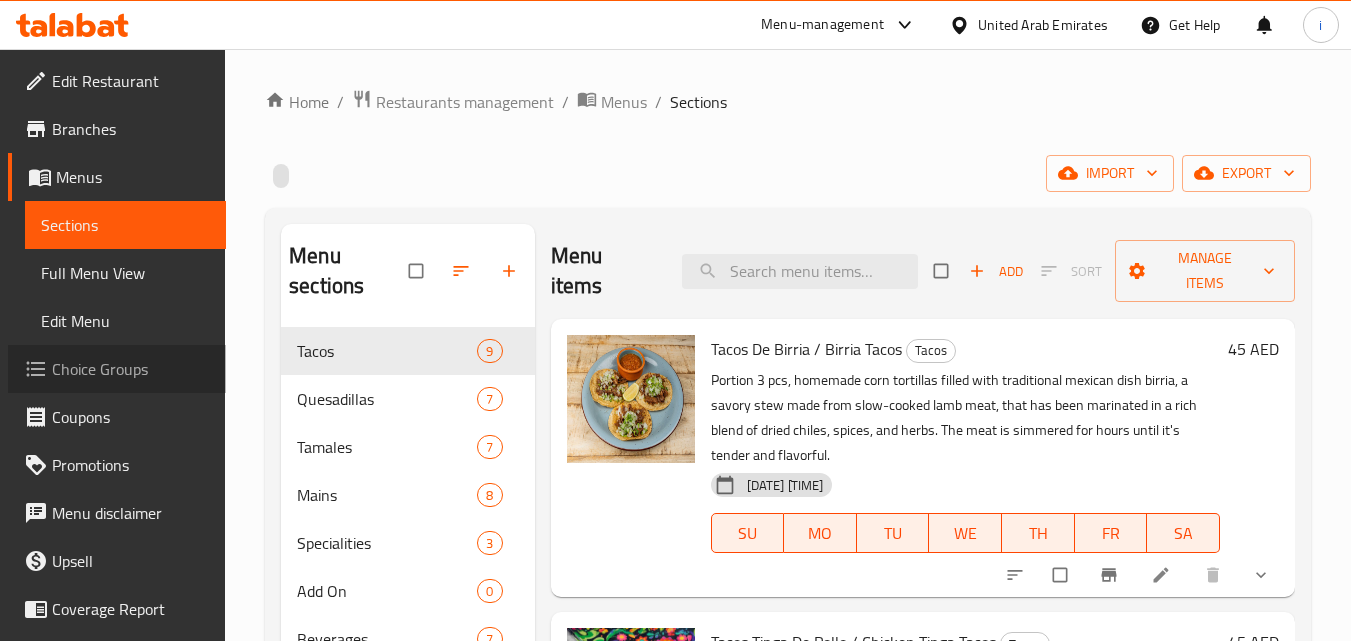click on "Choice Groups" at bounding box center (131, 369) 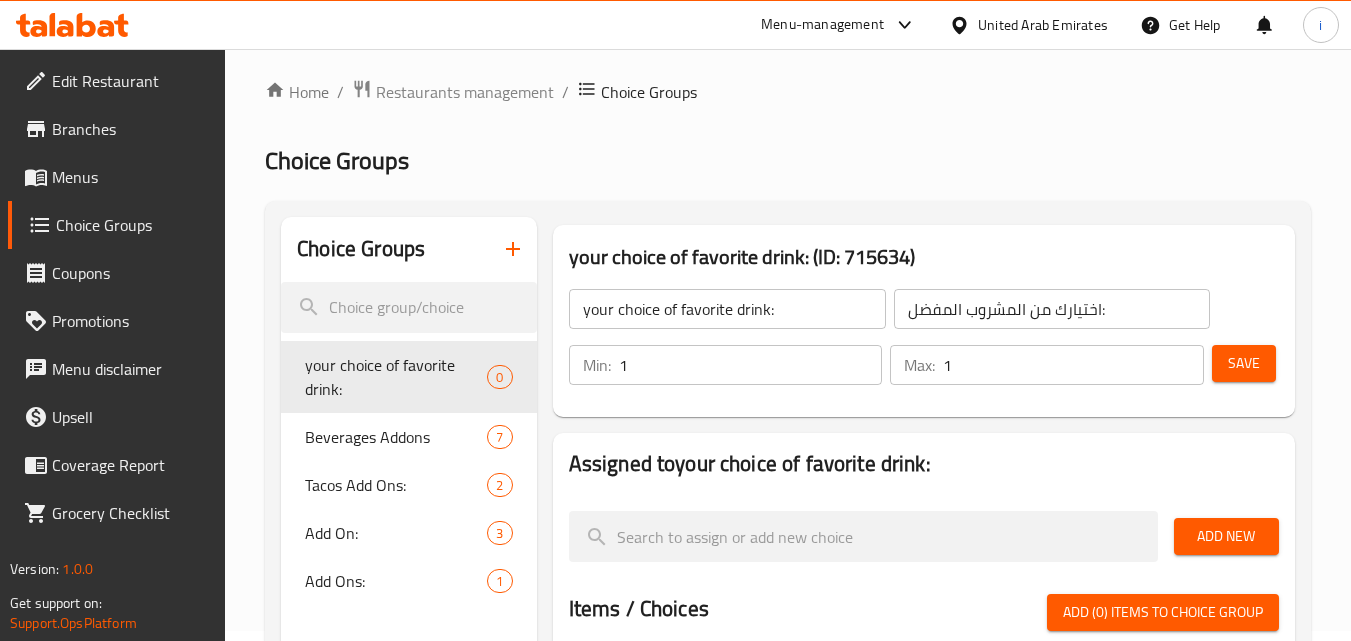 scroll, scrollTop: 0, scrollLeft: 0, axis: both 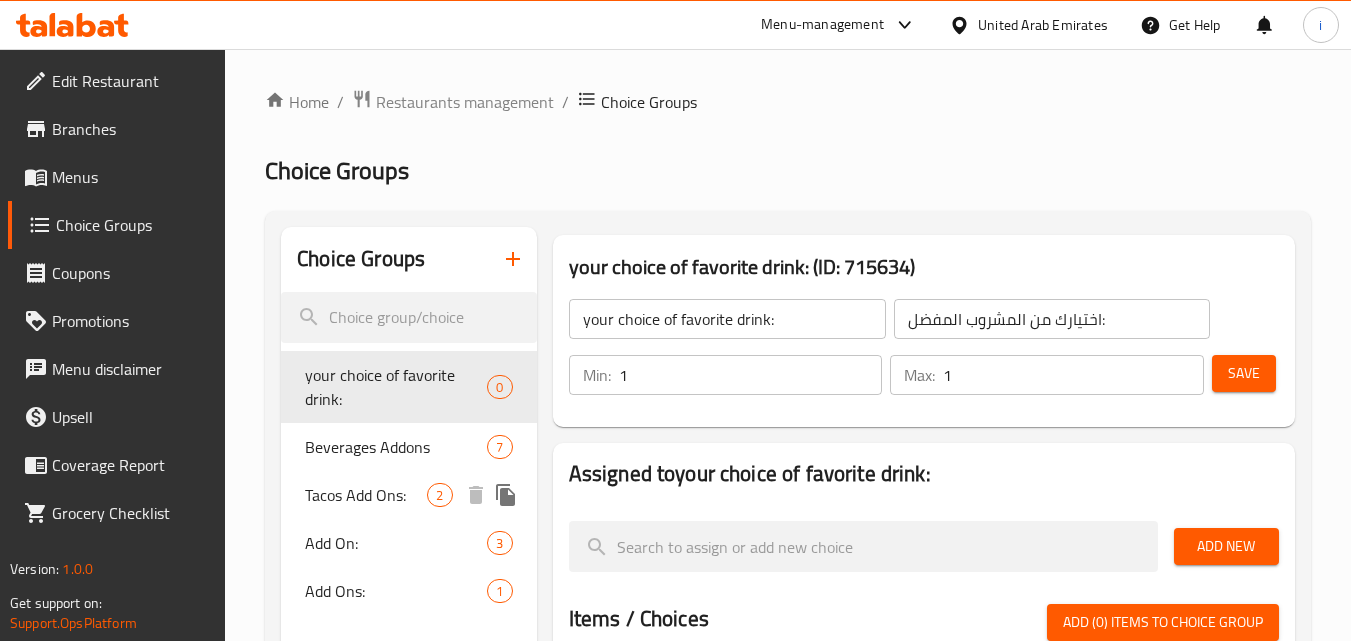 click on "Tacos Add Ons:" at bounding box center (366, 495) 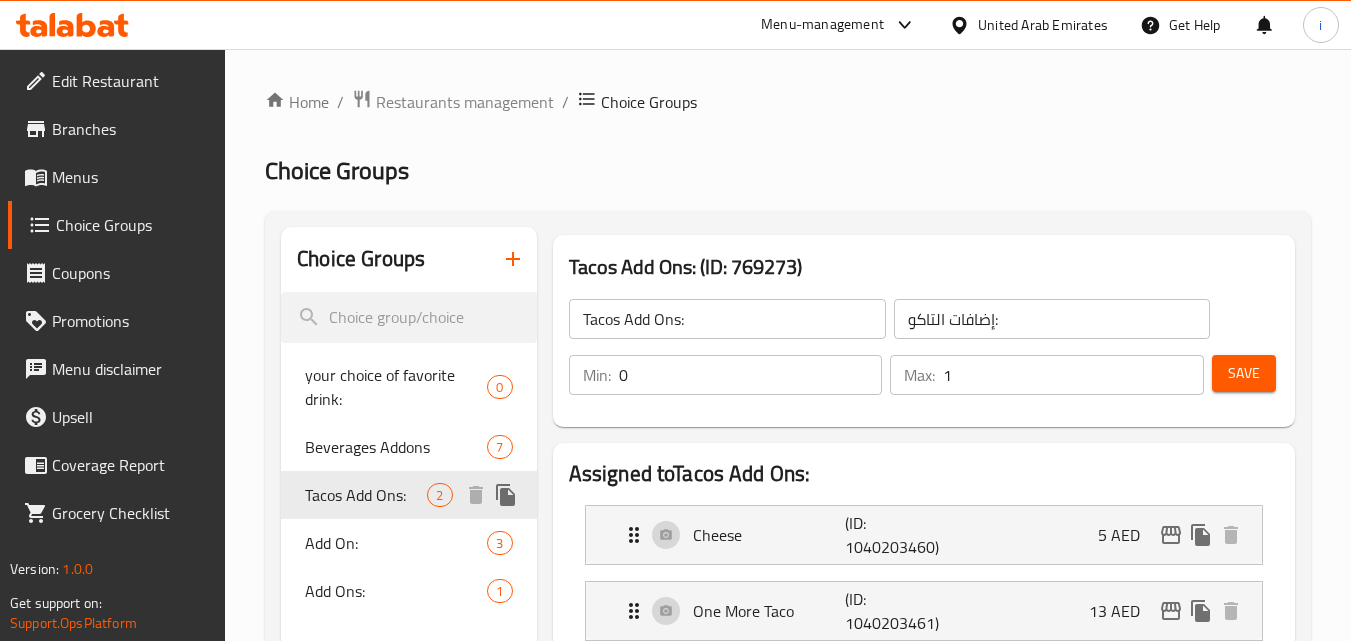 scroll, scrollTop: 200, scrollLeft: 0, axis: vertical 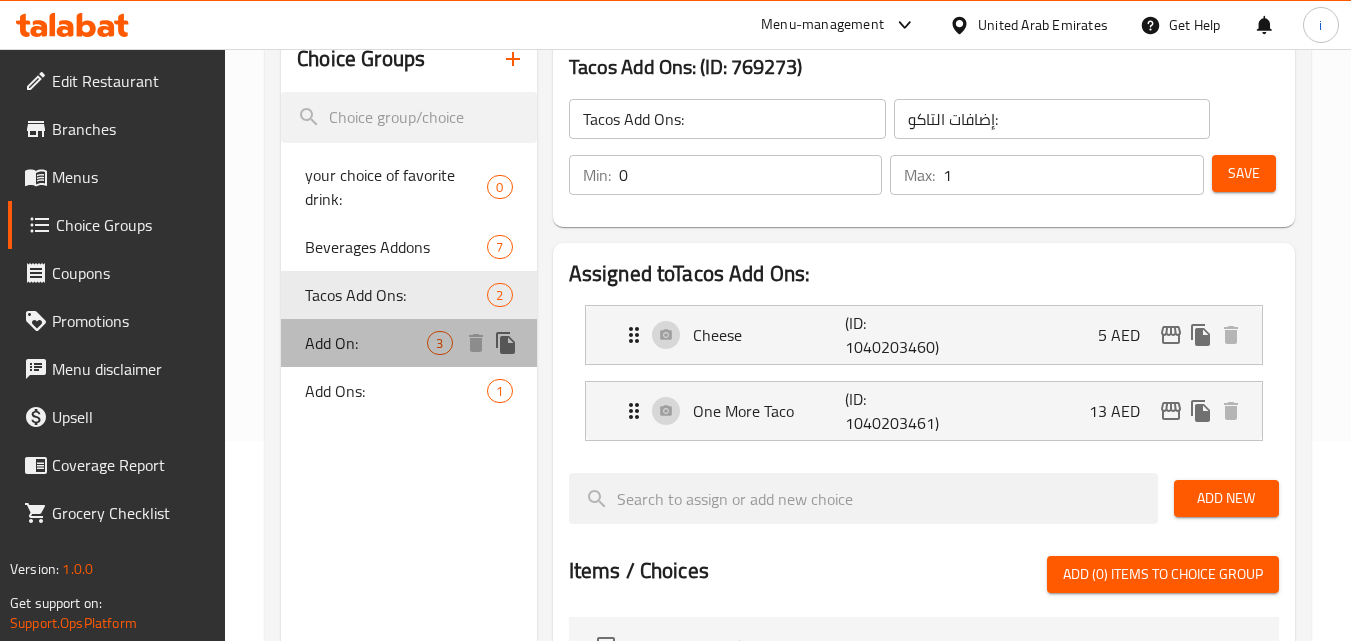 click on "Add On:" at bounding box center (366, 343) 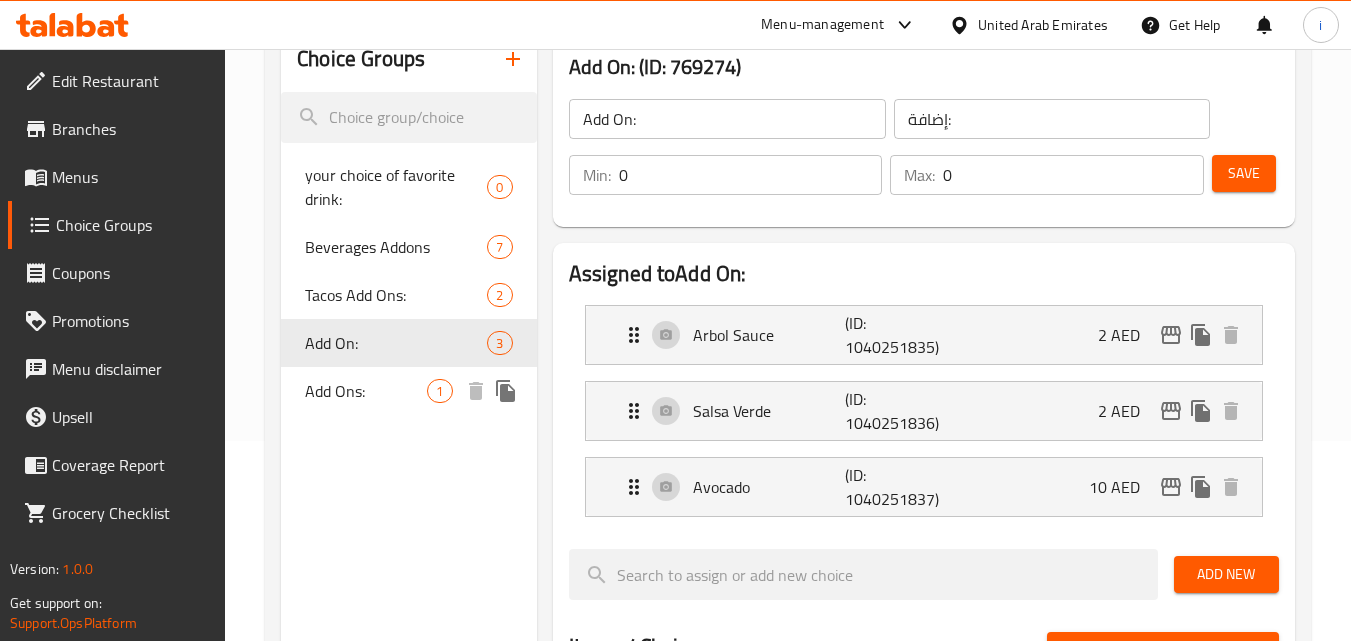 click on "Add Ons:" at bounding box center [366, 391] 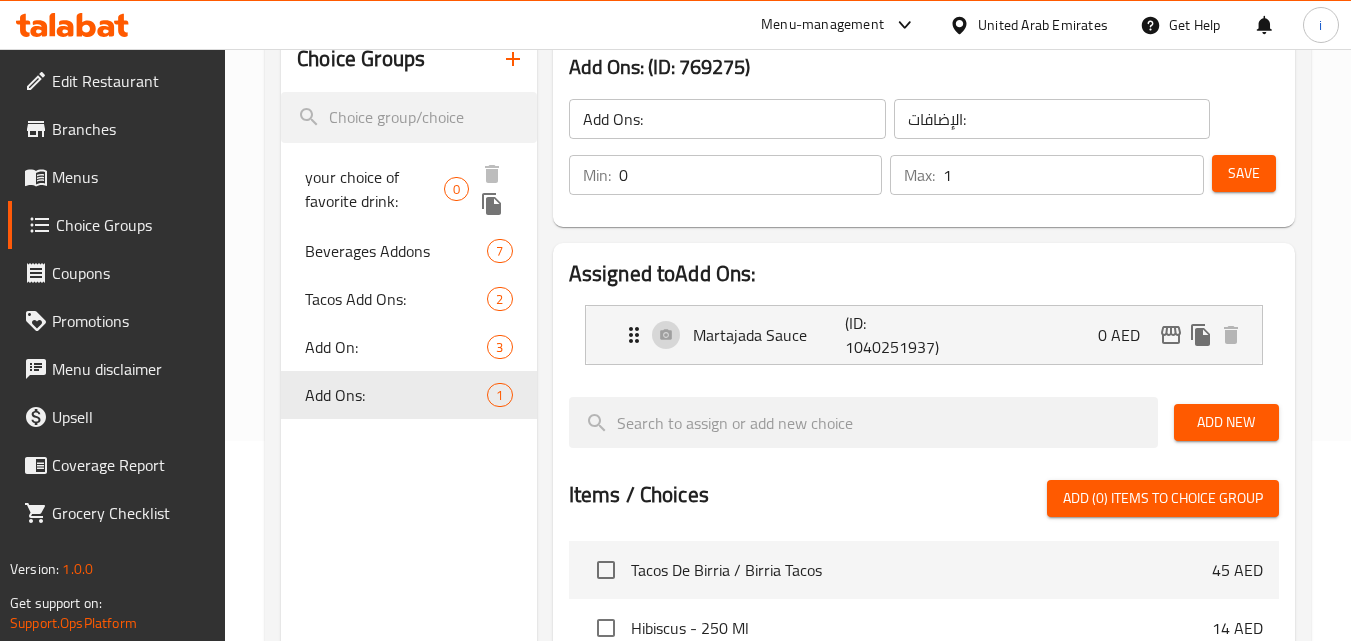click on "your choice of favorite drink:" at bounding box center [374, 189] 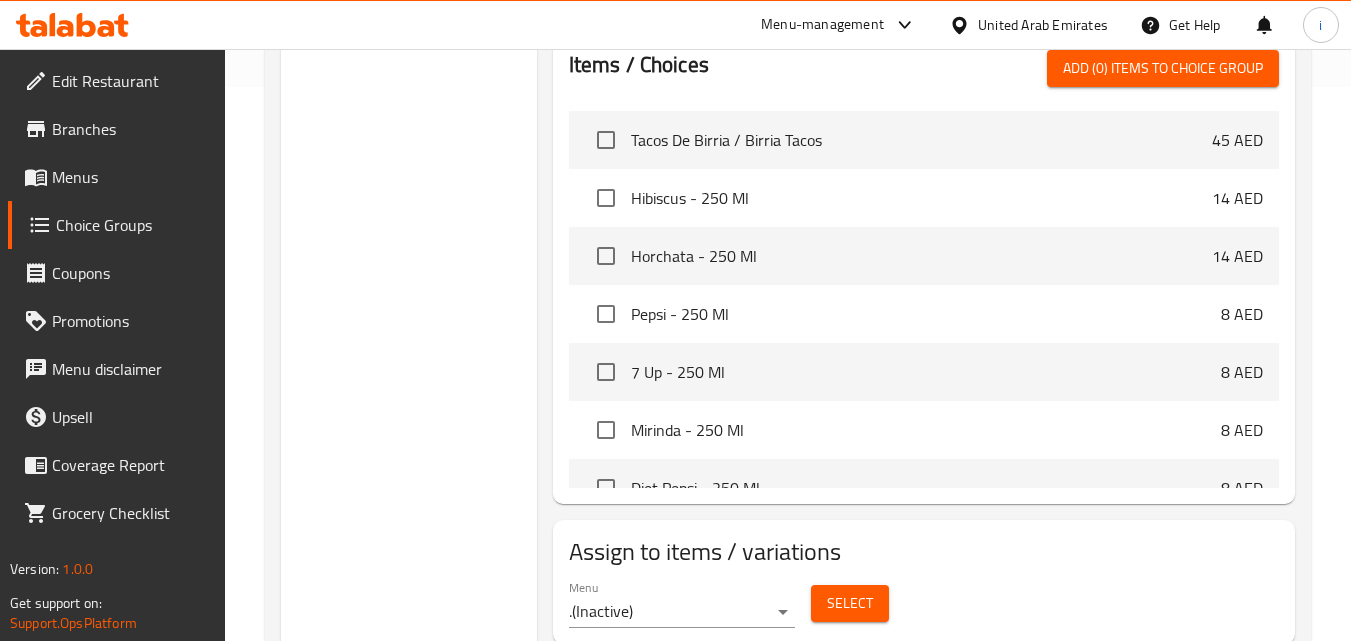 scroll, scrollTop: 600, scrollLeft: 0, axis: vertical 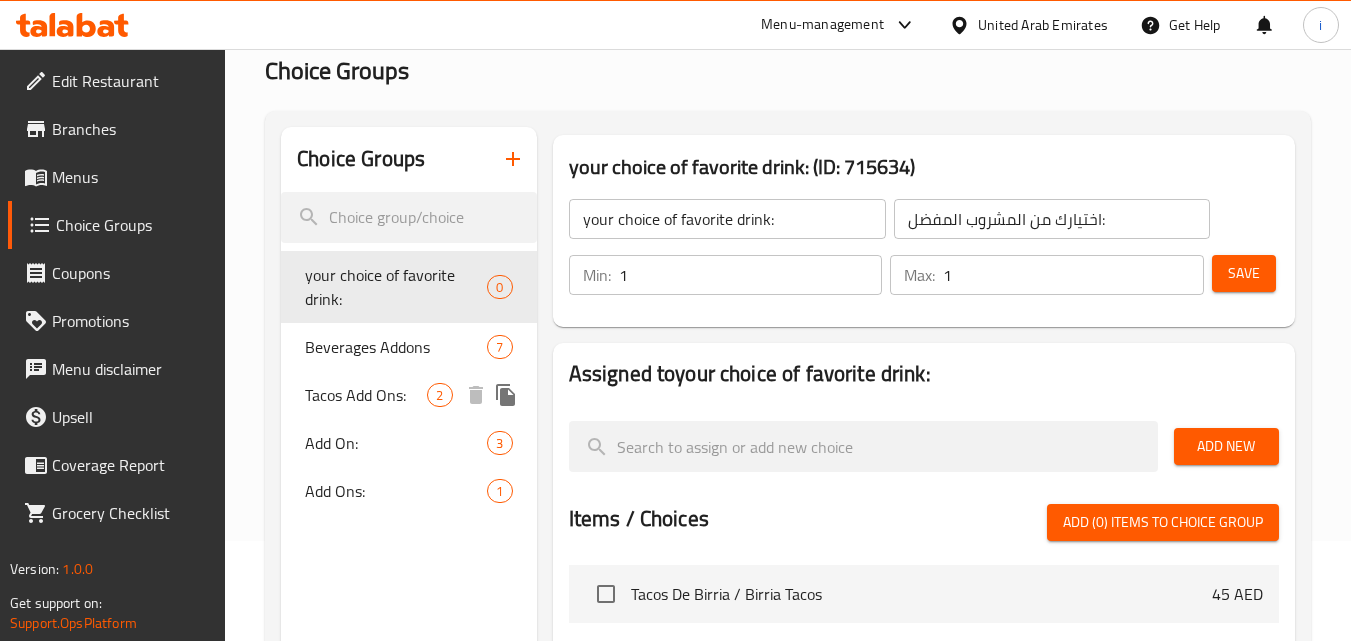 click on "Tacos Add Ons:" at bounding box center (366, 395) 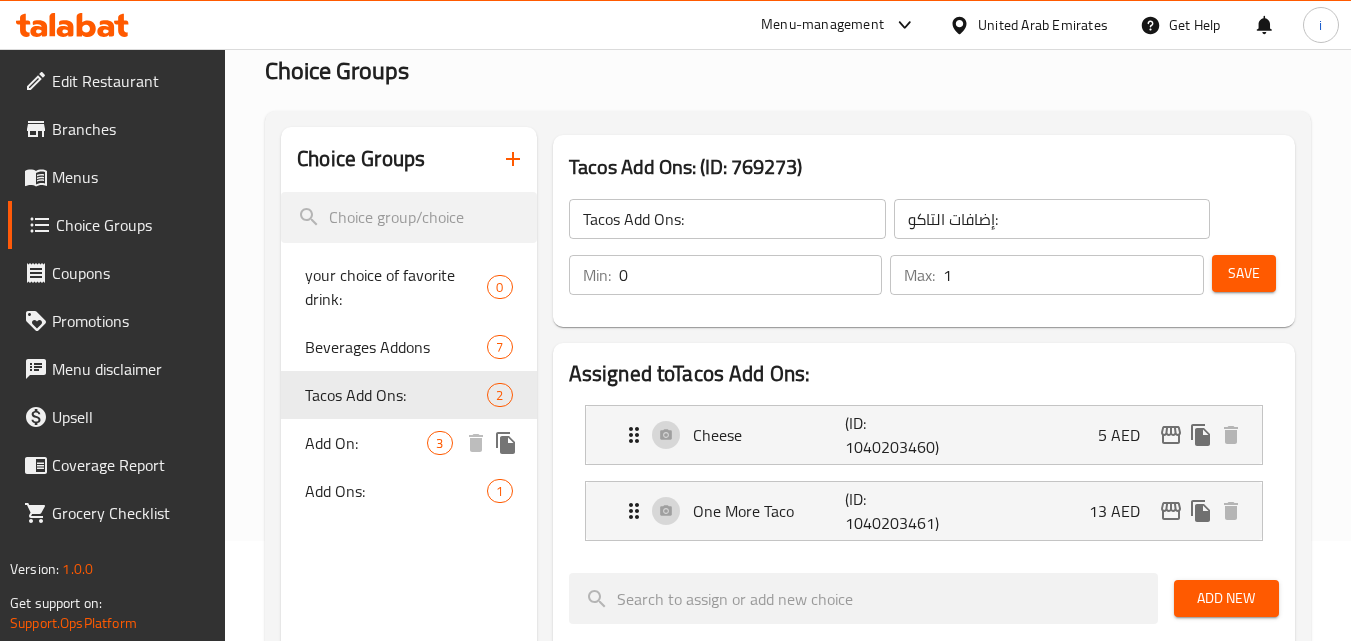 click on "Add On:" at bounding box center (366, 443) 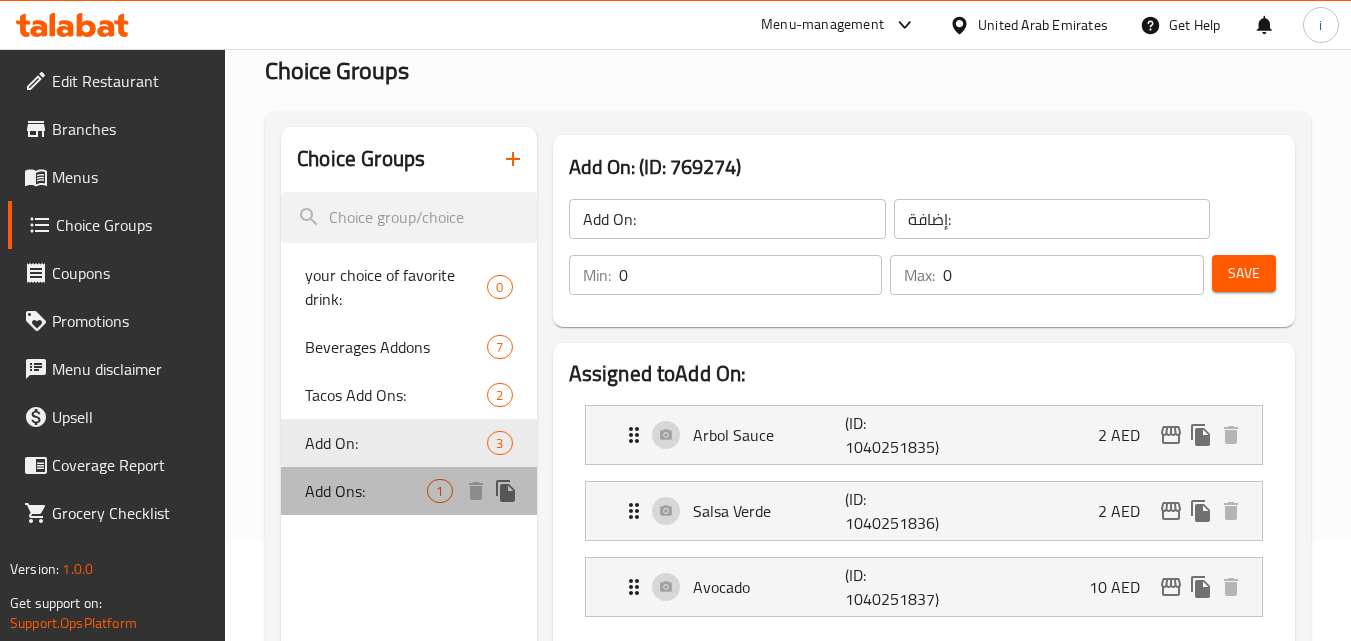 click on "Add Ons:" at bounding box center [366, 491] 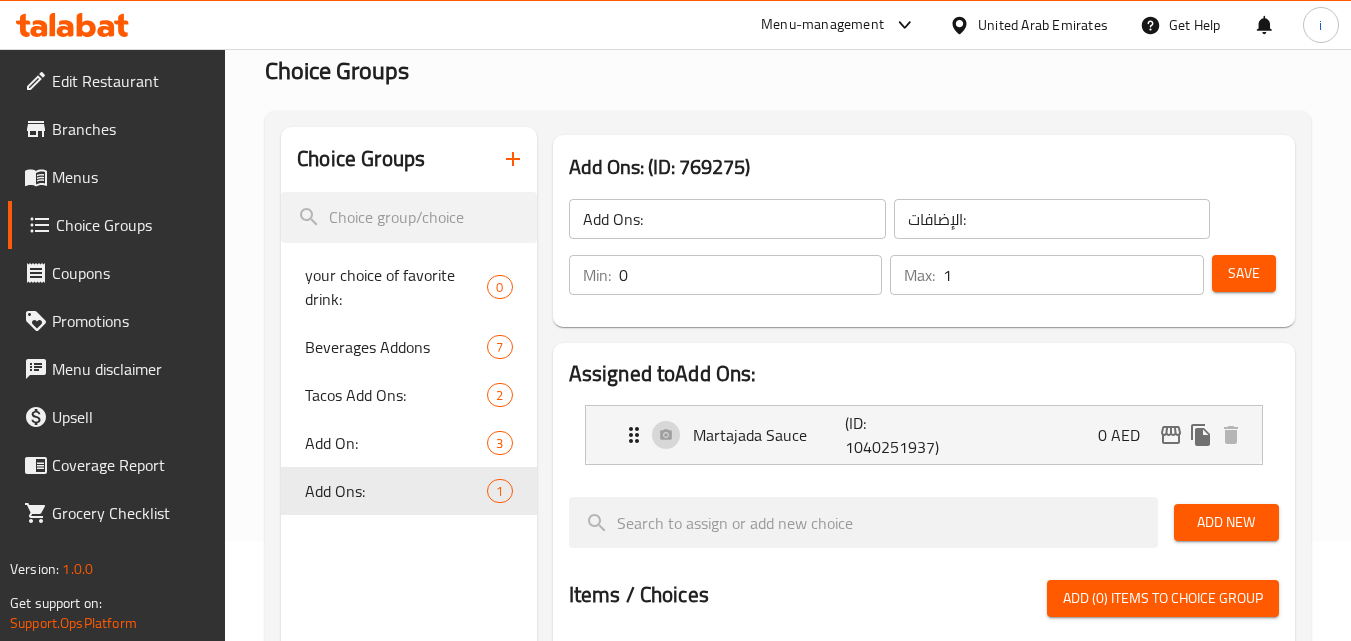 click on "Menu-management" at bounding box center [822, 25] 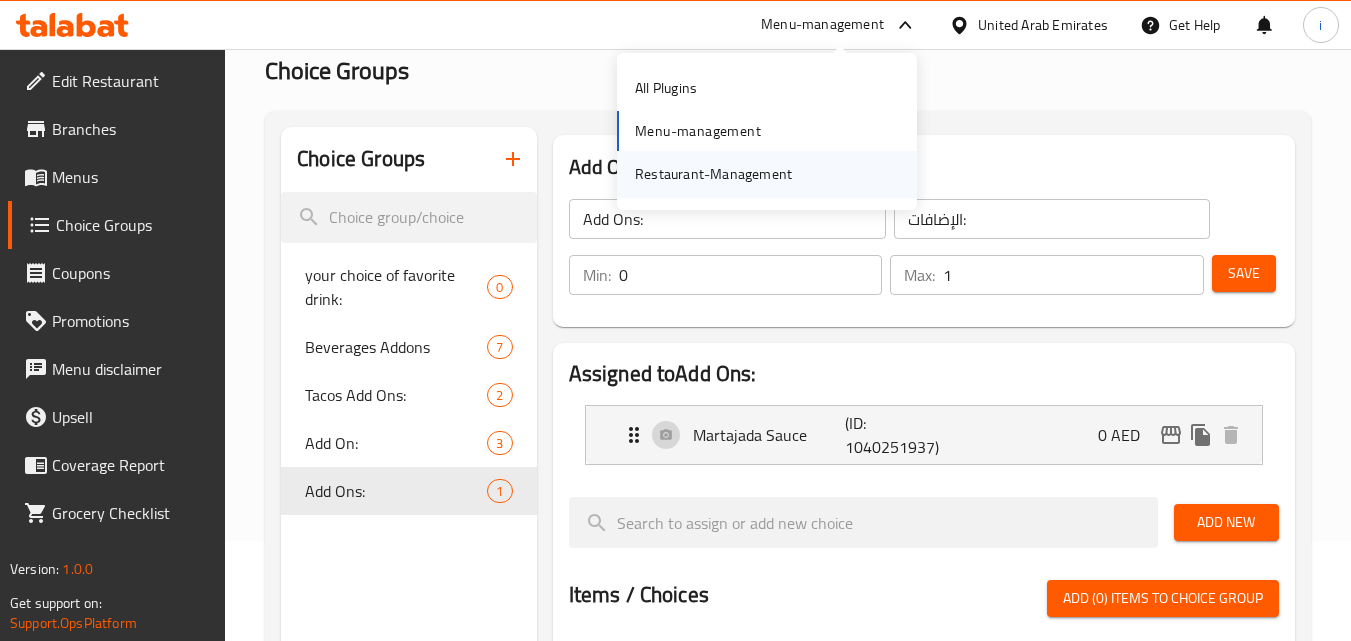 click on "Restaurant-Management" at bounding box center (713, 174) 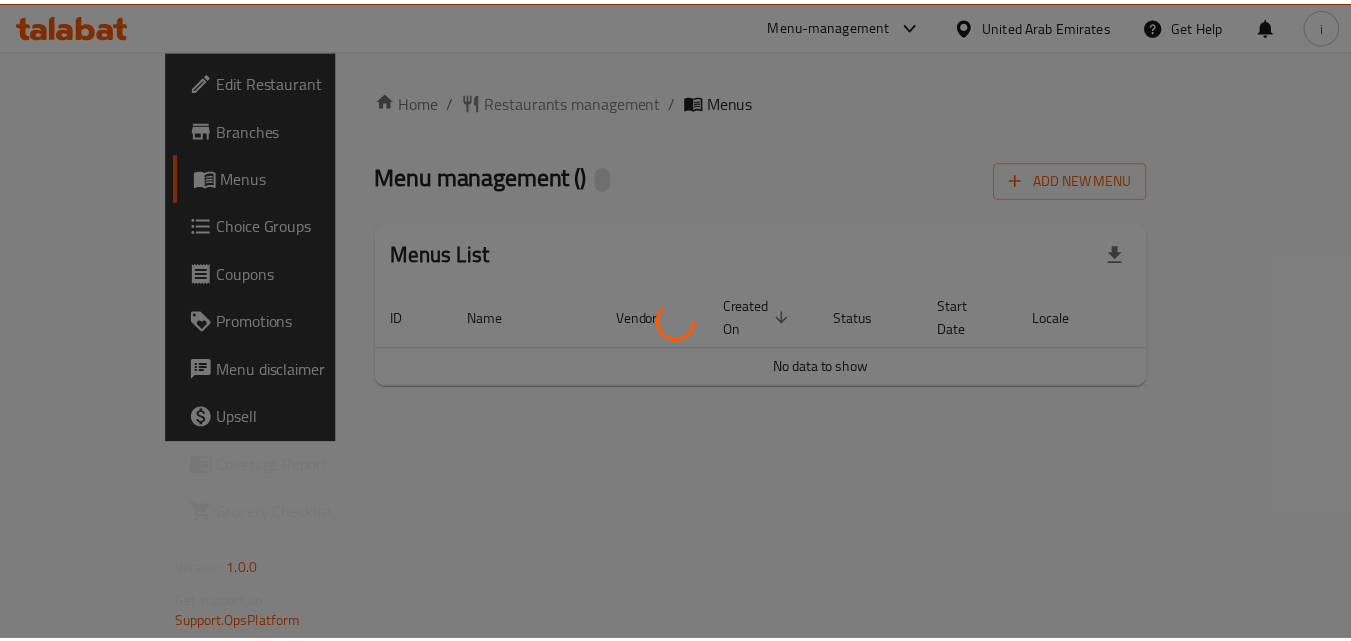 scroll, scrollTop: 0, scrollLeft: 0, axis: both 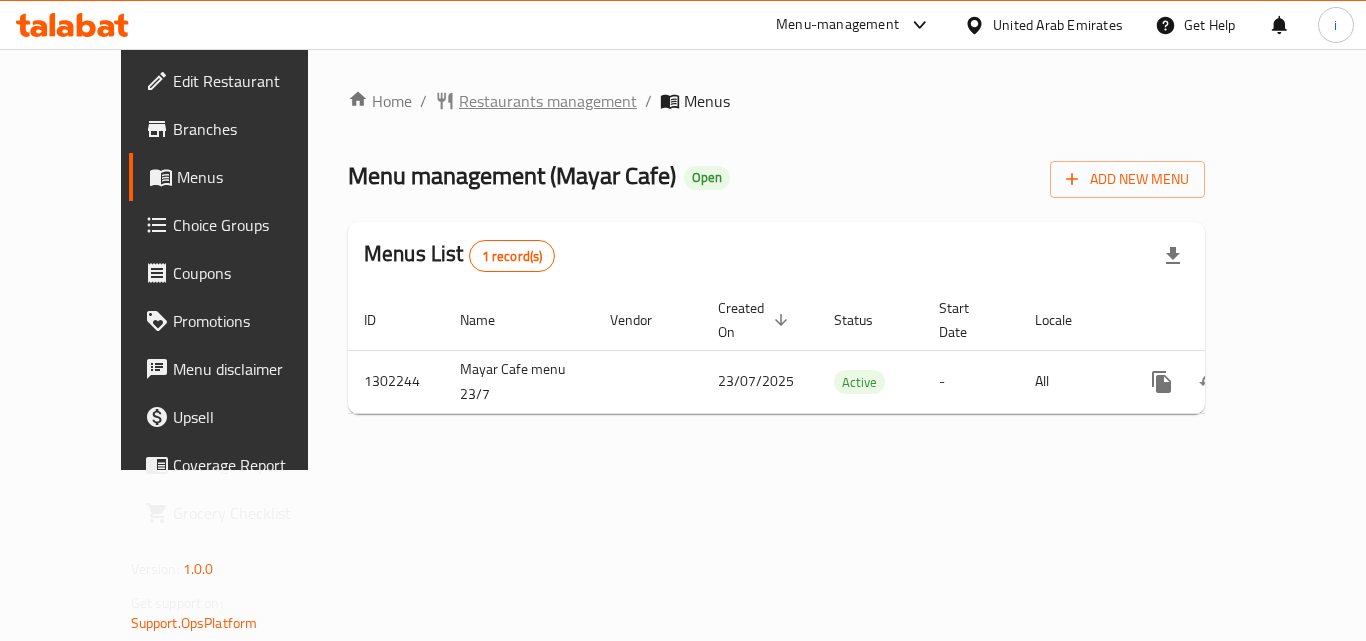 click on "Restaurants management" at bounding box center [548, 101] 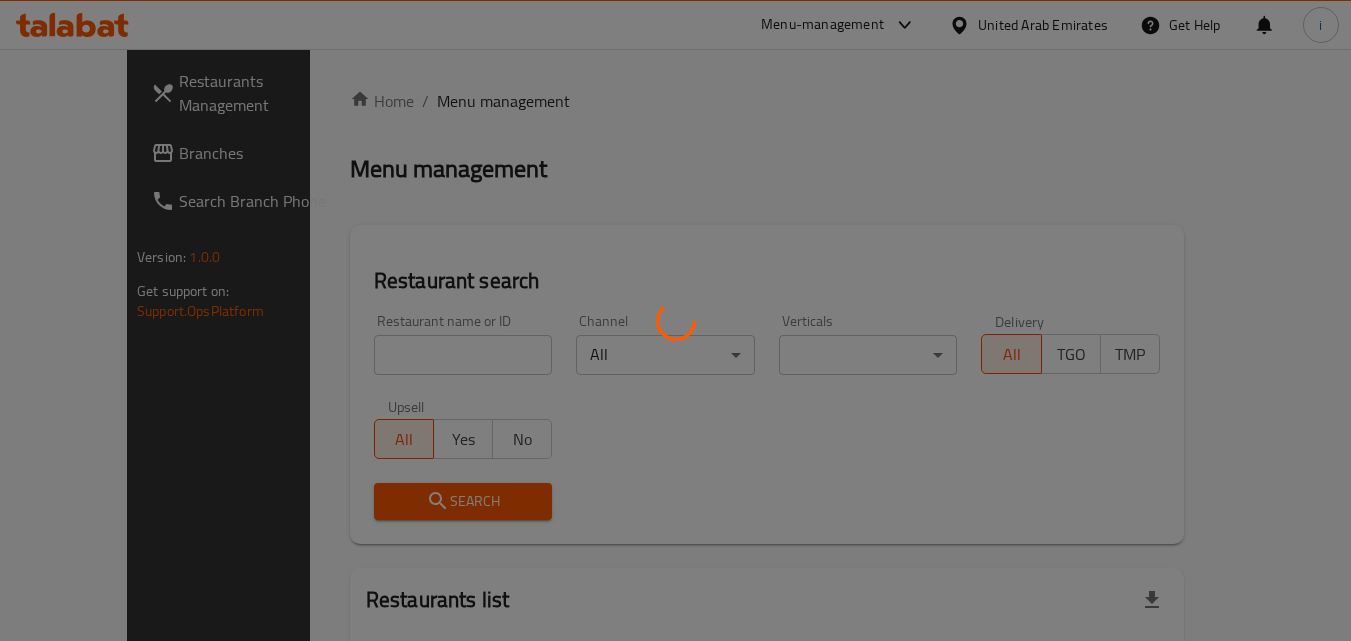 click at bounding box center [675, 320] 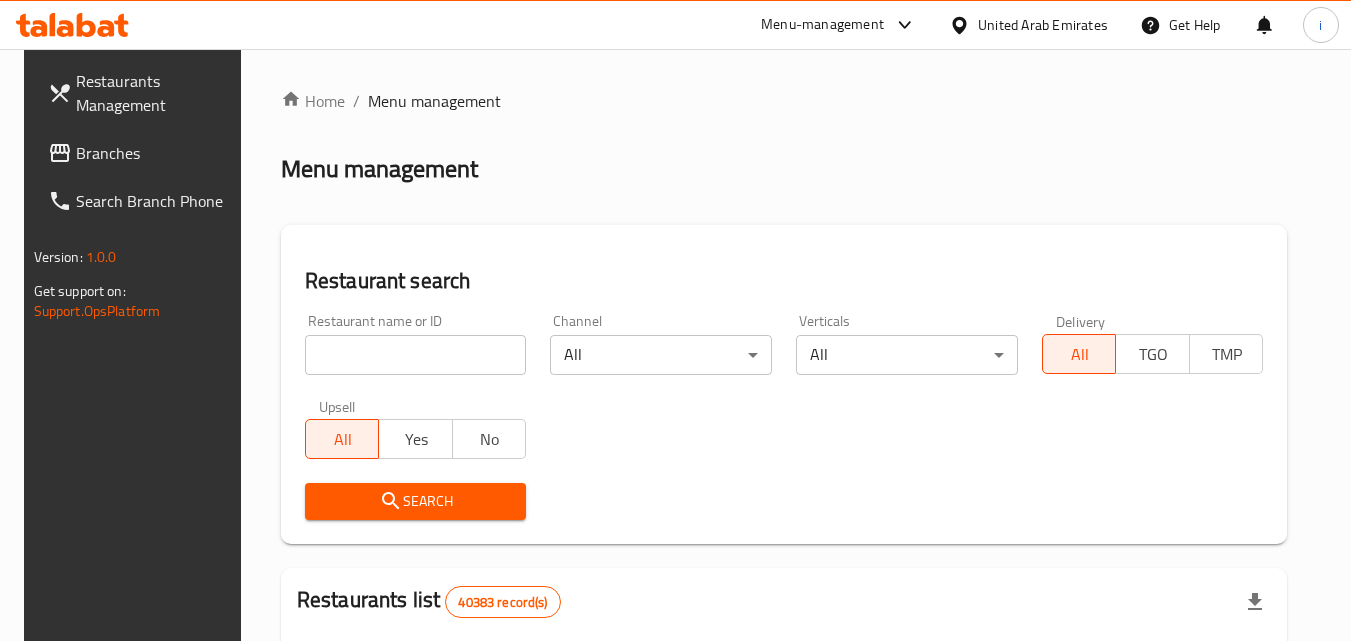 click at bounding box center (416, 355) 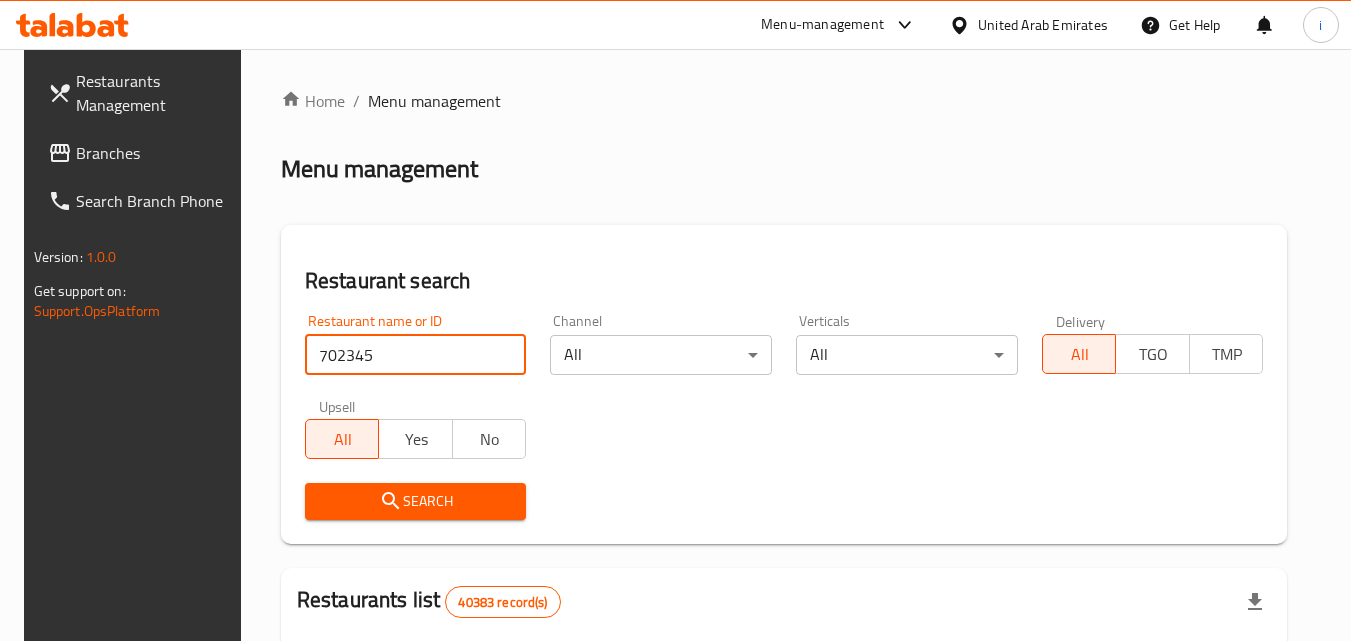 type on "702345" 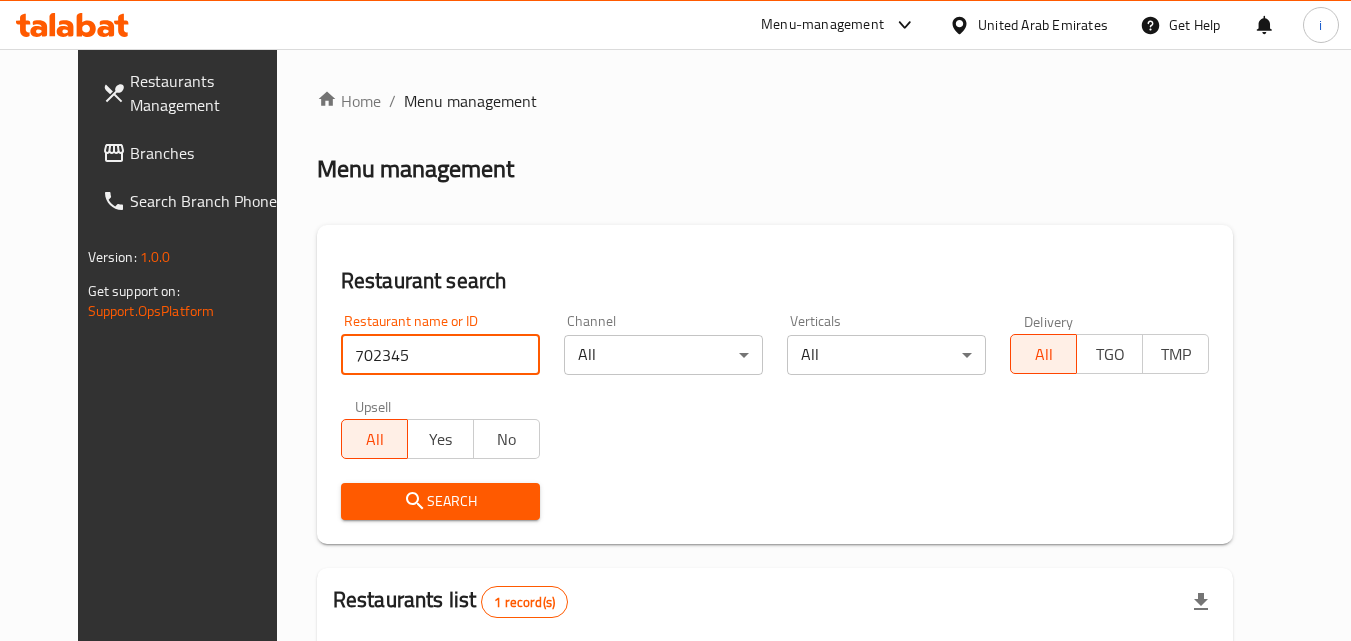 scroll, scrollTop: 234, scrollLeft: 0, axis: vertical 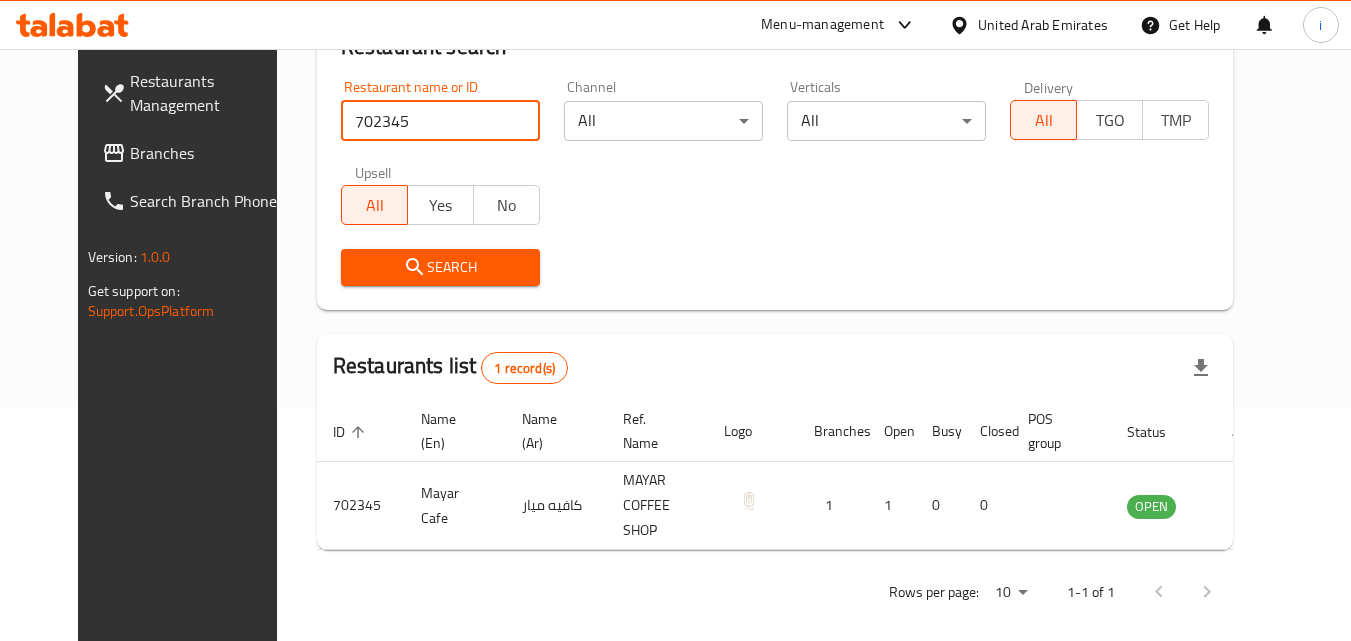click on "United Arab Emirates" at bounding box center (1043, 25) 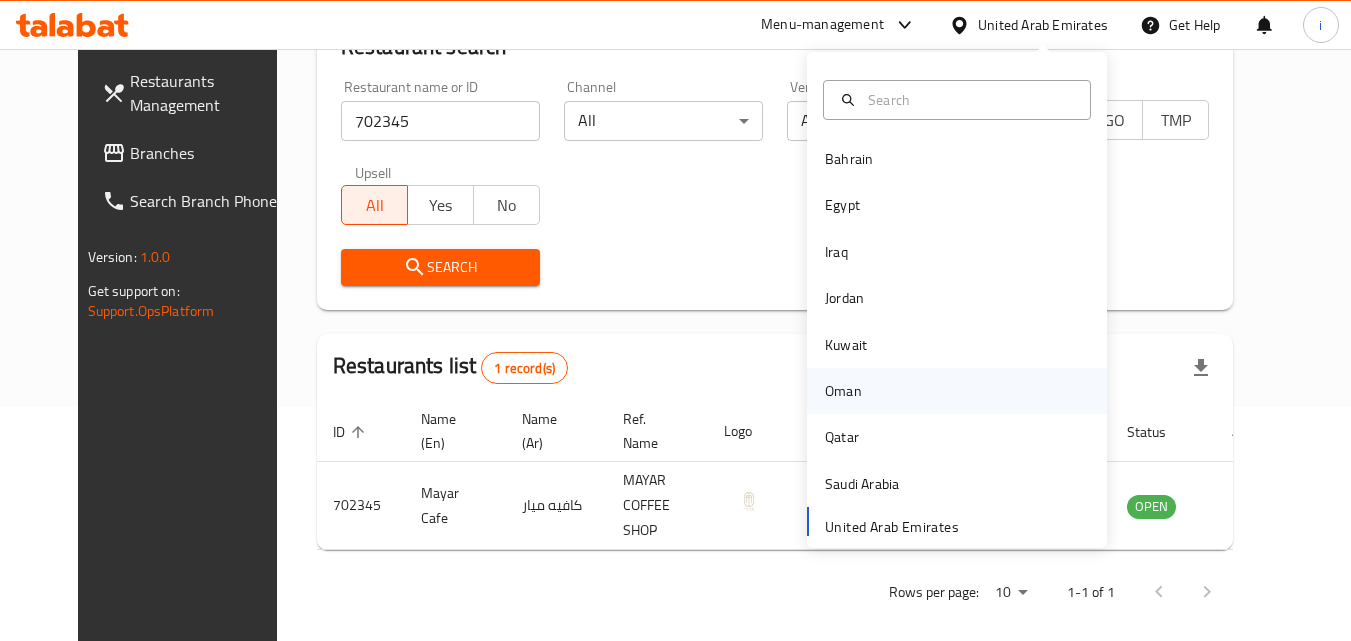 click on "Oman" at bounding box center (843, 391) 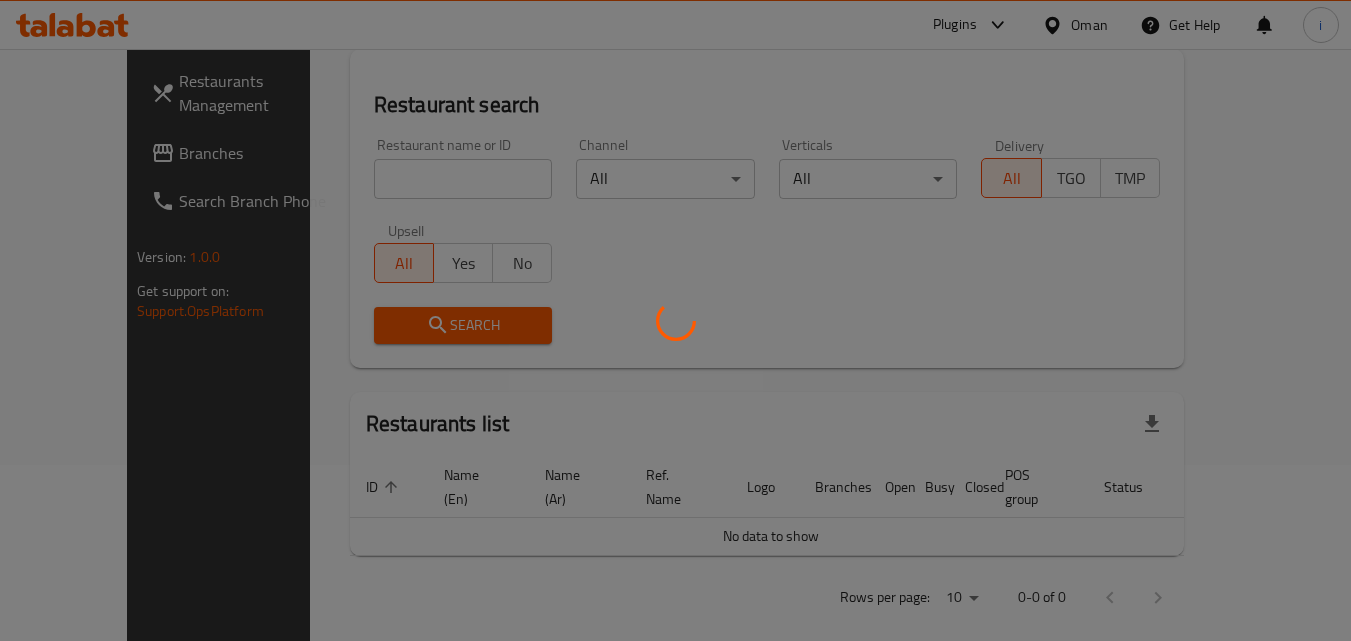 scroll, scrollTop: 234, scrollLeft: 0, axis: vertical 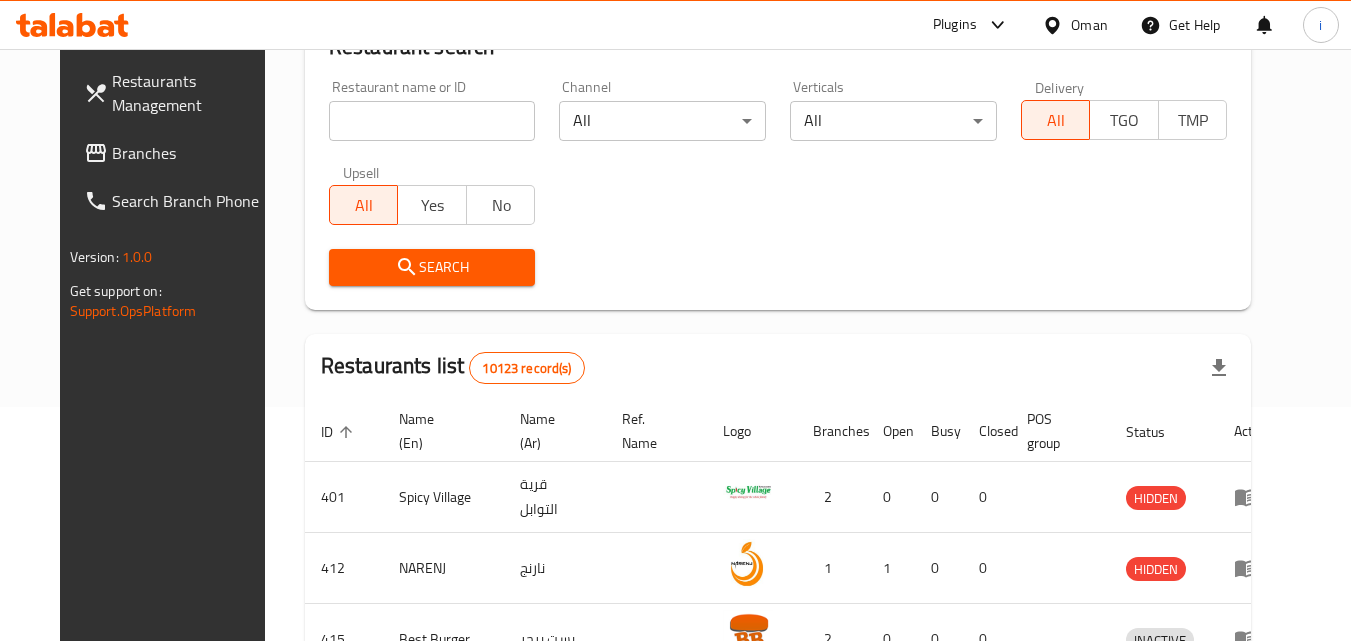 click 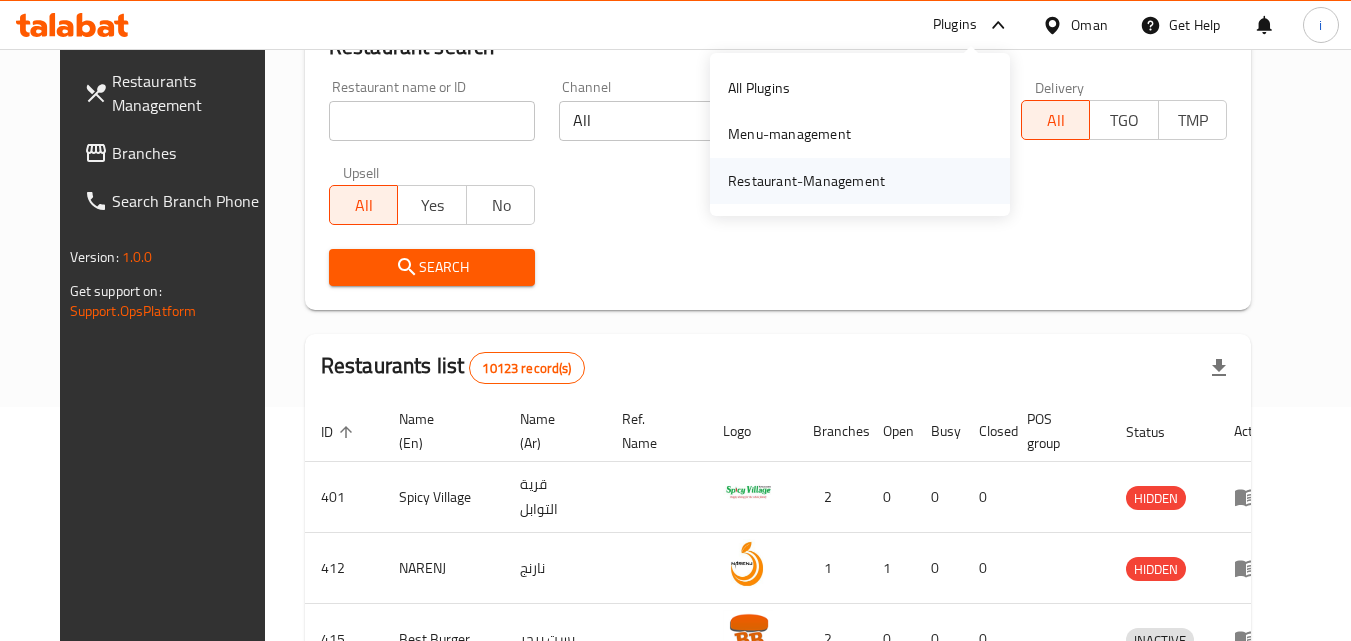 click on "Restaurant-Management" at bounding box center [806, 181] 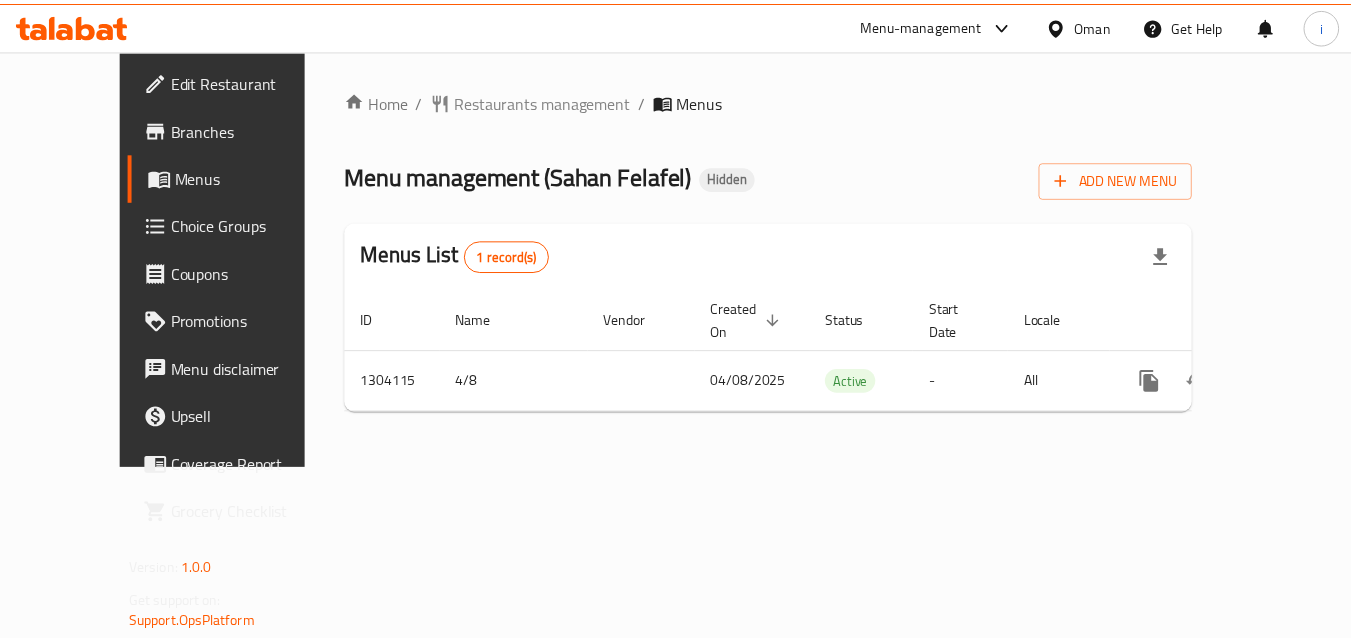 scroll, scrollTop: 0, scrollLeft: 0, axis: both 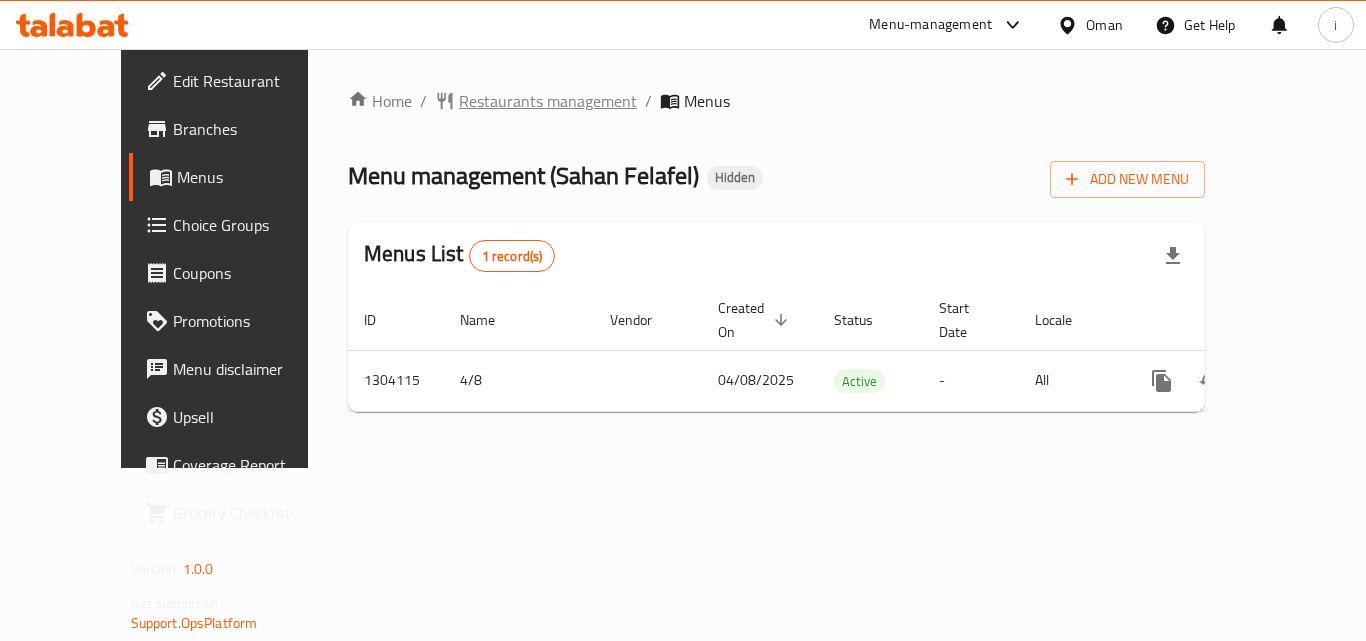 click on "Restaurants management" at bounding box center [548, 101] 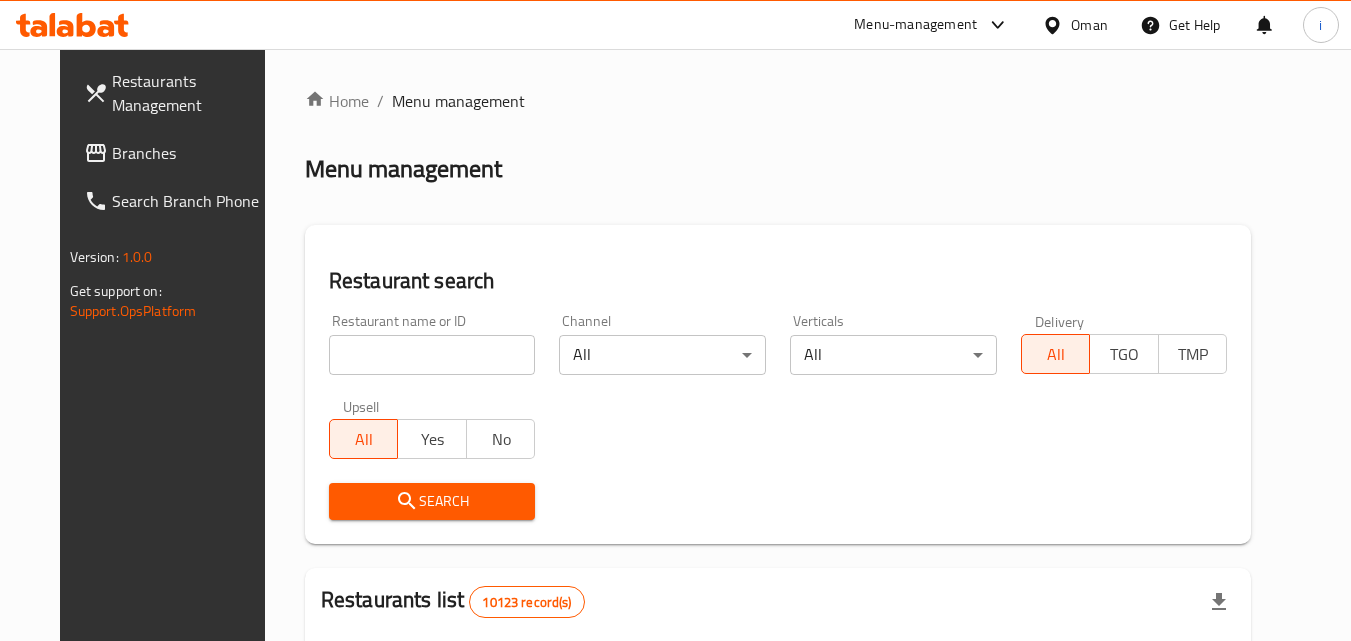 click at bounding box center [675, 320] 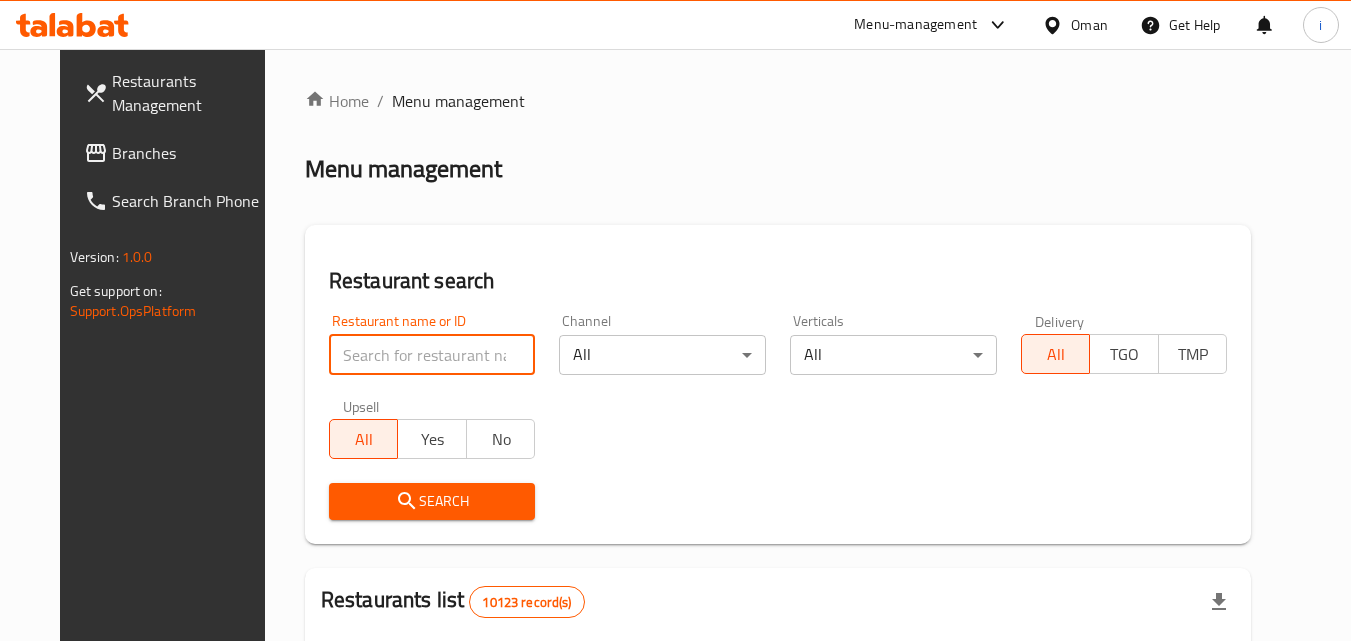 click at bounding box center [432, 355] 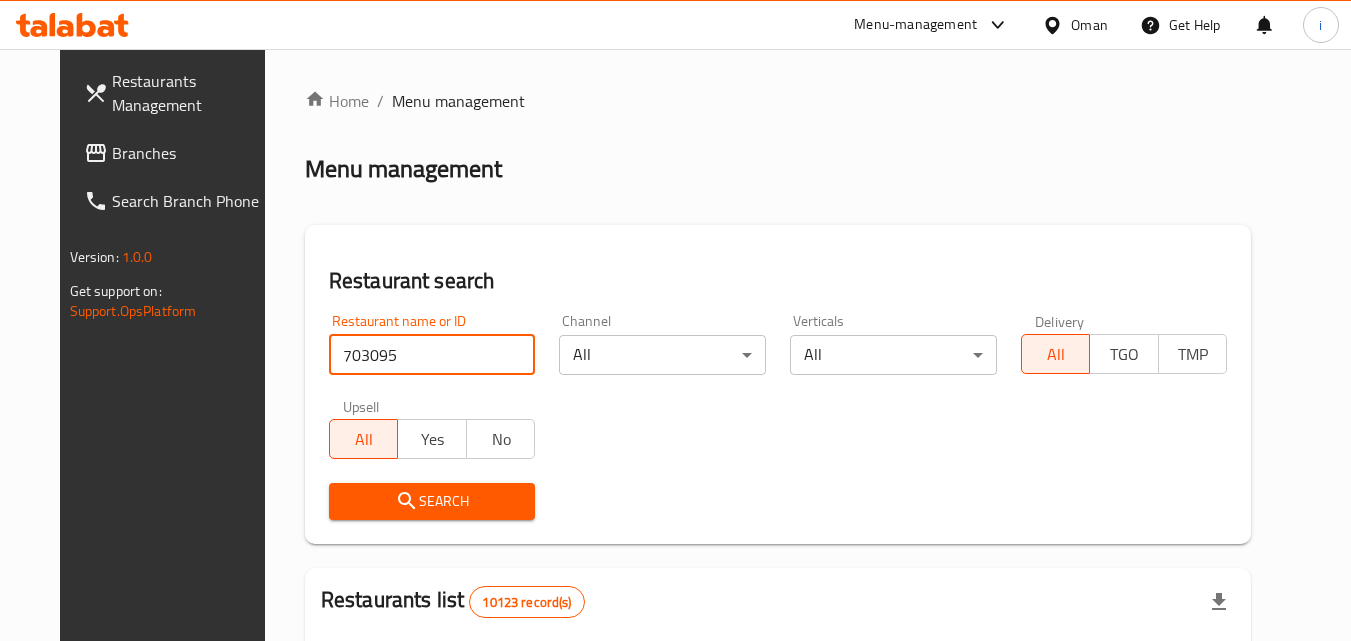 type on "703095" 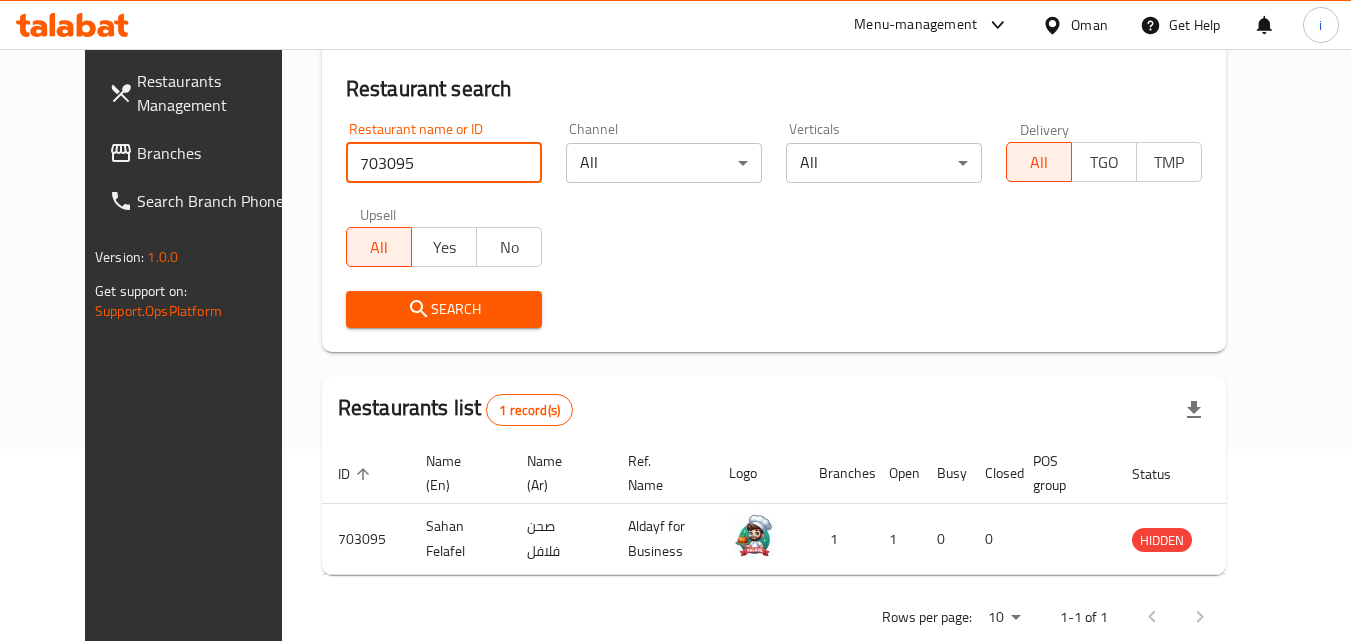 scroll, scrollTop: 234, scrollLeft: 0, axis: vertical 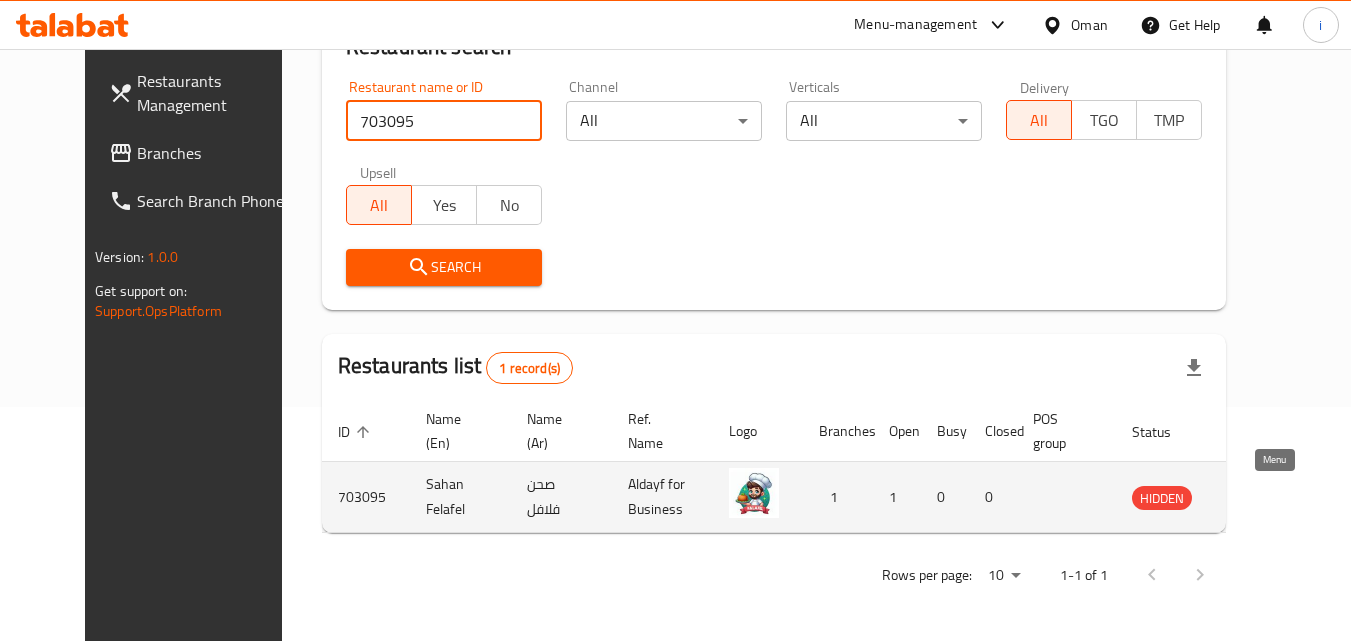 click 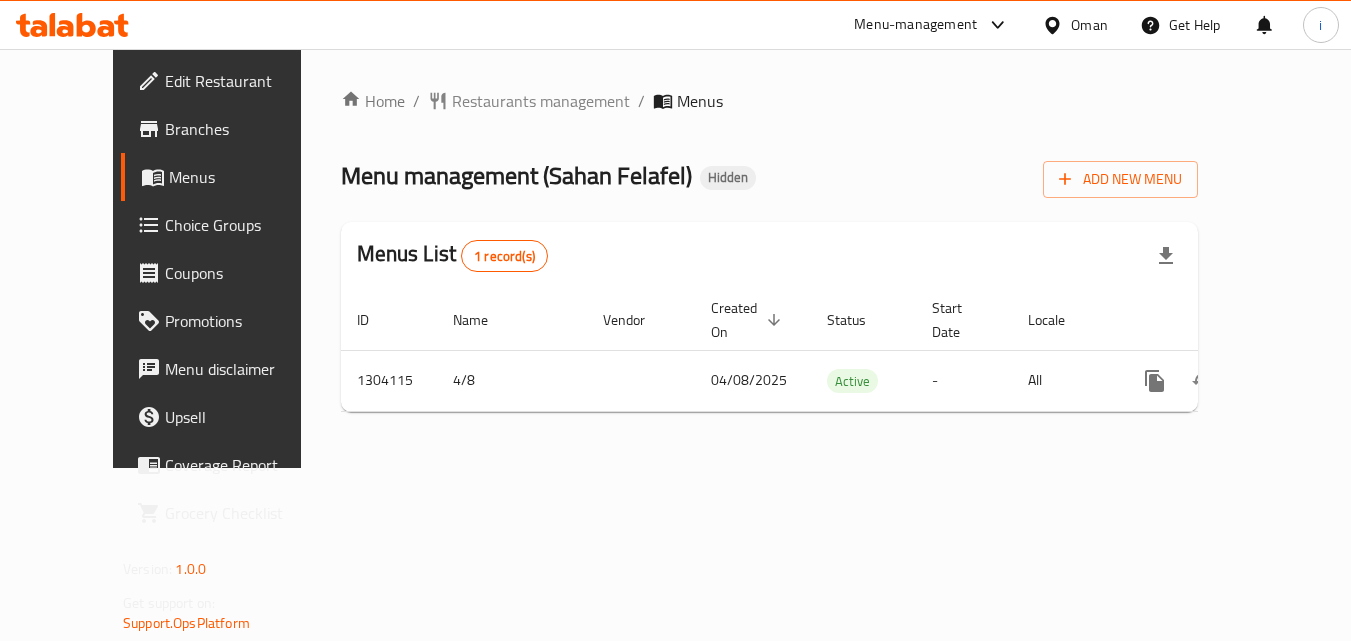 scroll, scrollTop: 0, scrollLeft: 0, axis: both 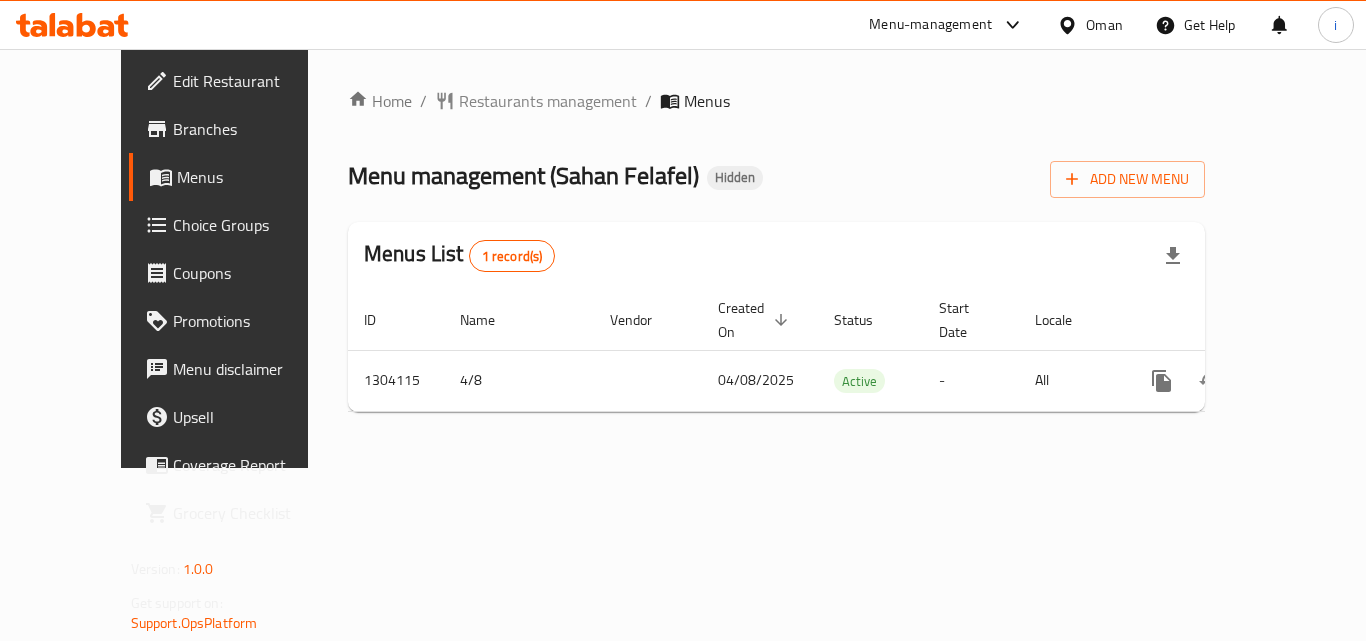 click on "Oman" at bounding box center [1104, 25] 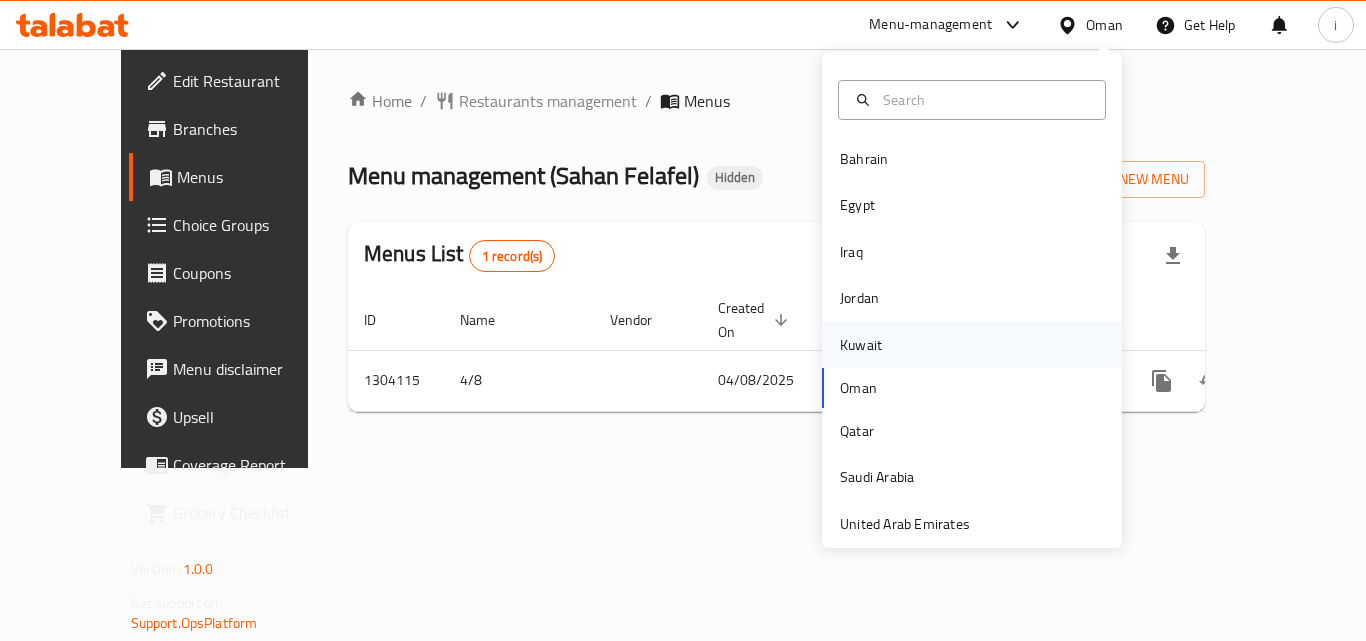 click on "Kuwait" at bounding box center [861, 345] 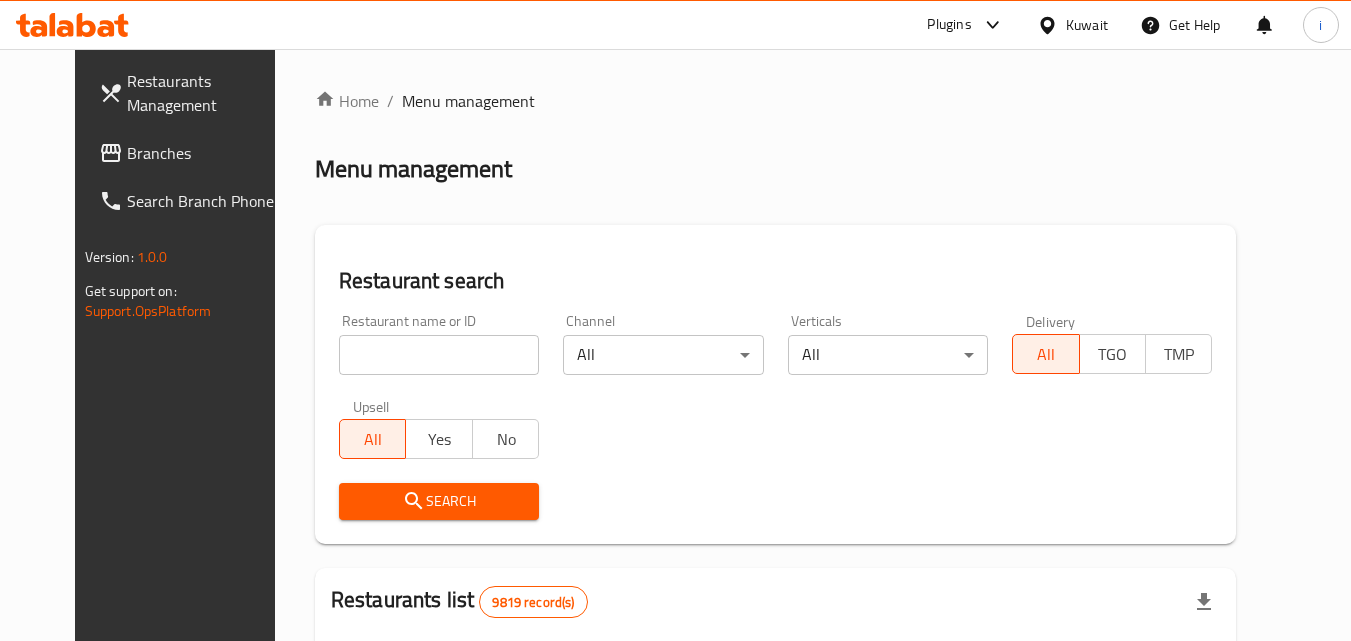 click on "Branches" at bounding box center [206, 153] 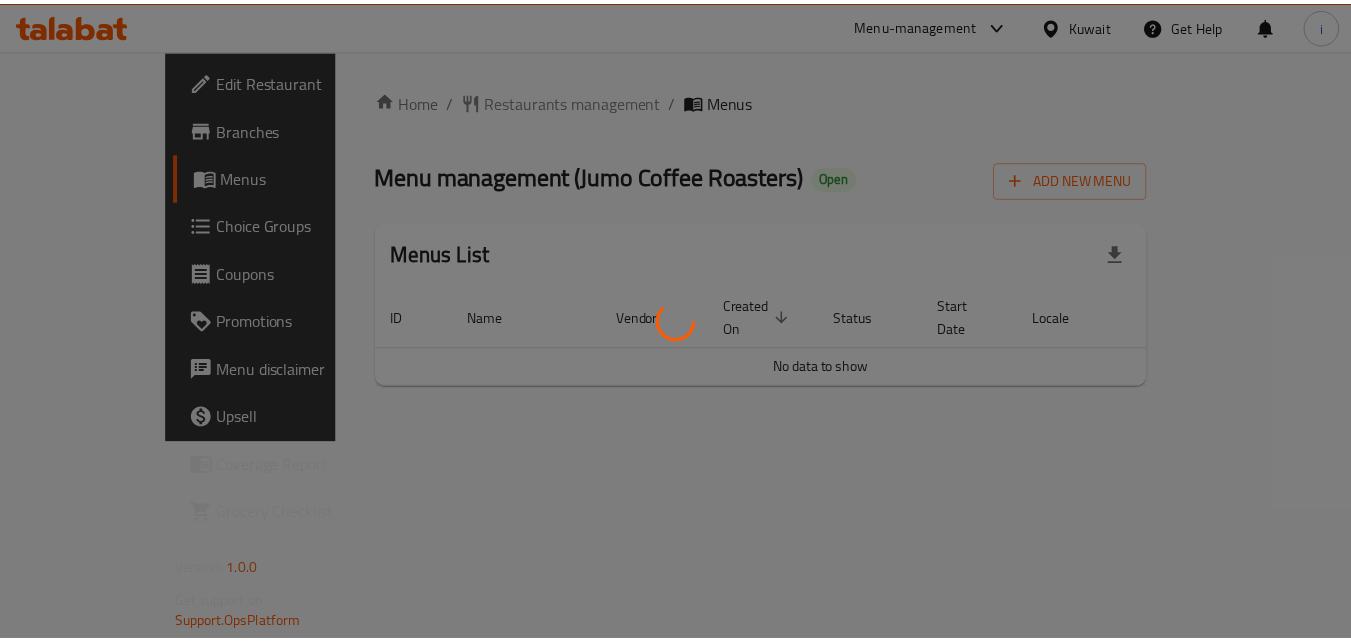scroll, scrollTop: 0, scrollLeft: 0, axis: both 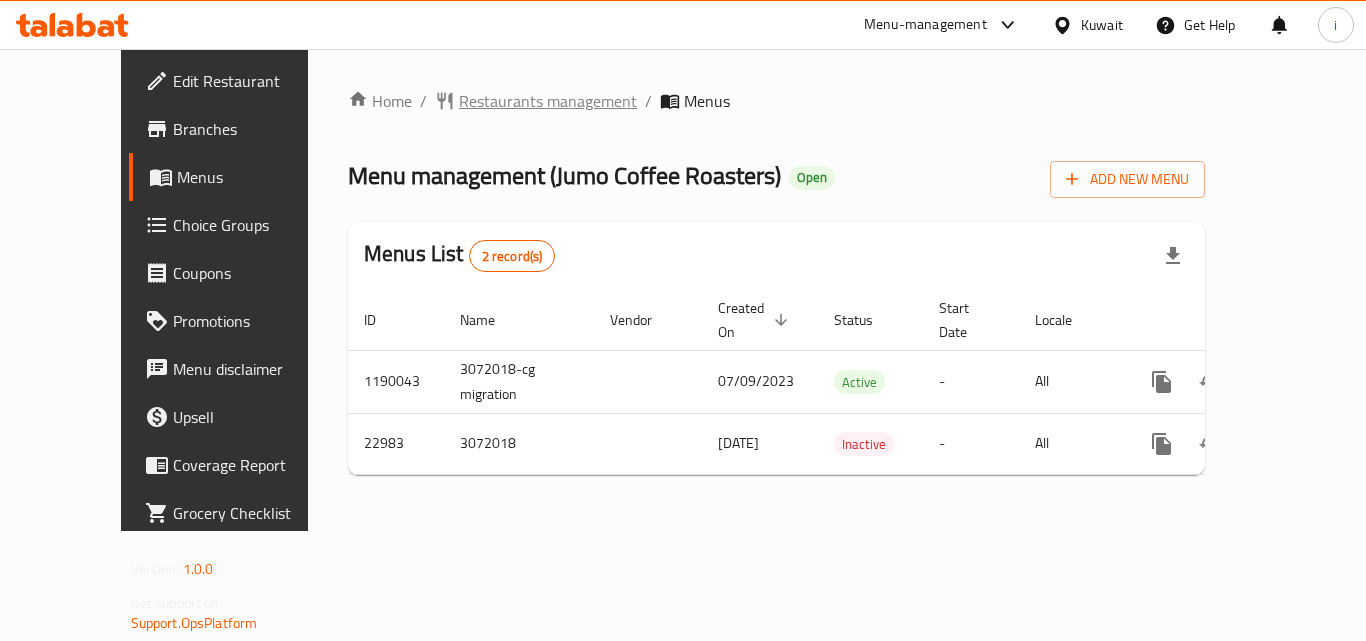 click on "Restaurants management" at bounding box center [548, 101] 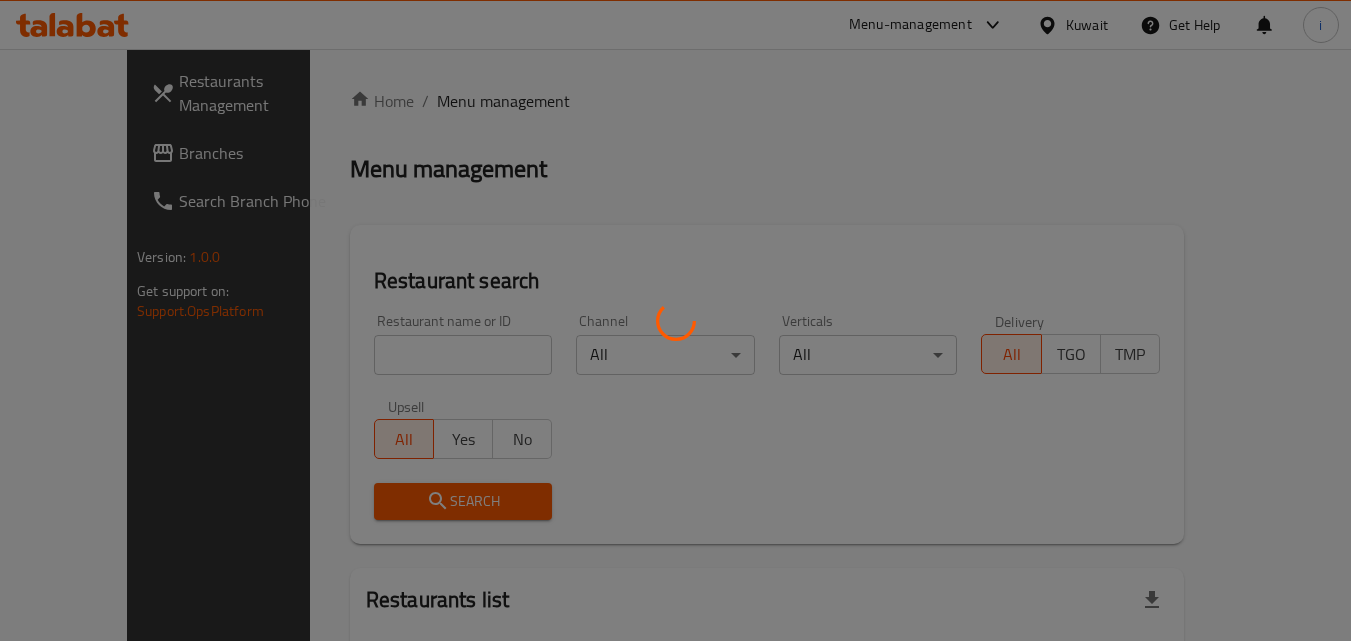 click at bounding box center (675, 320) 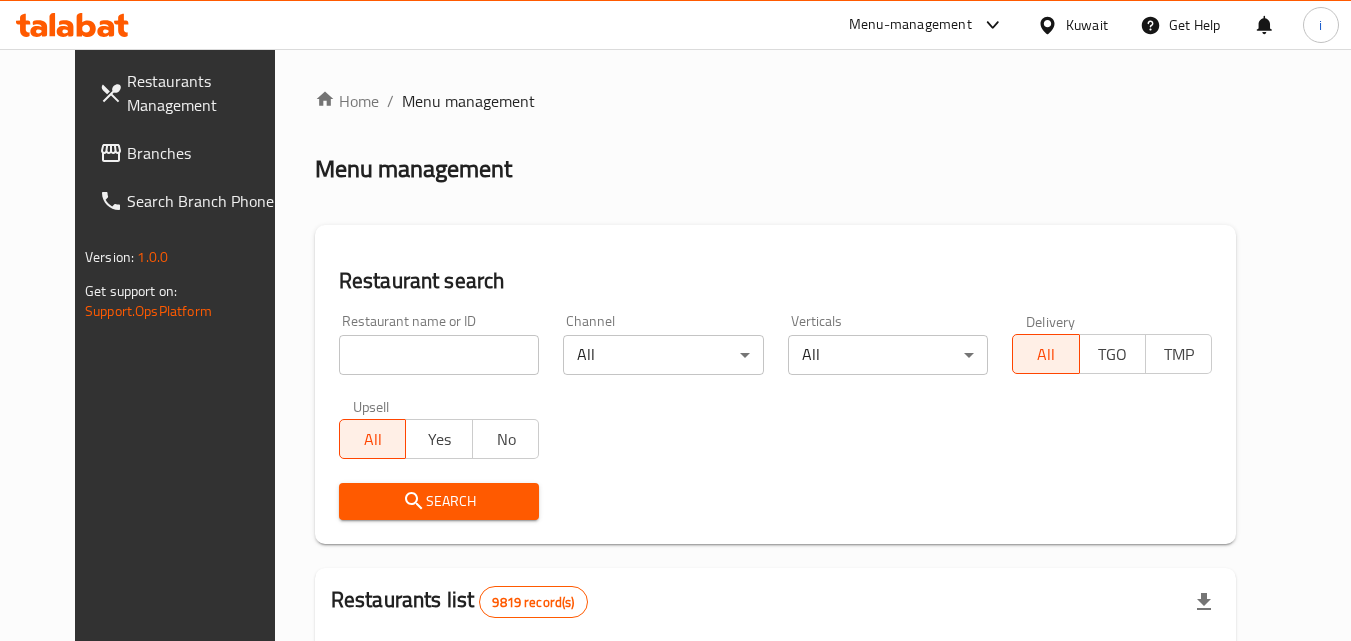 click at bounding box center (439, 355) 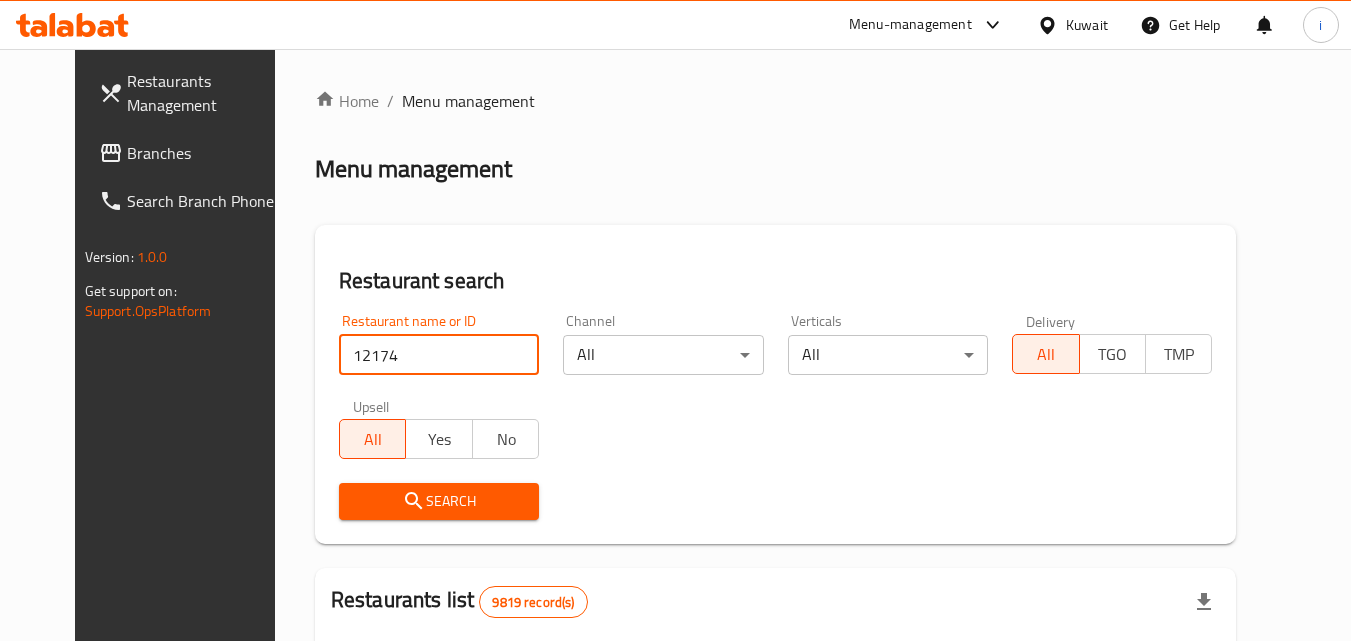 type on "12174" 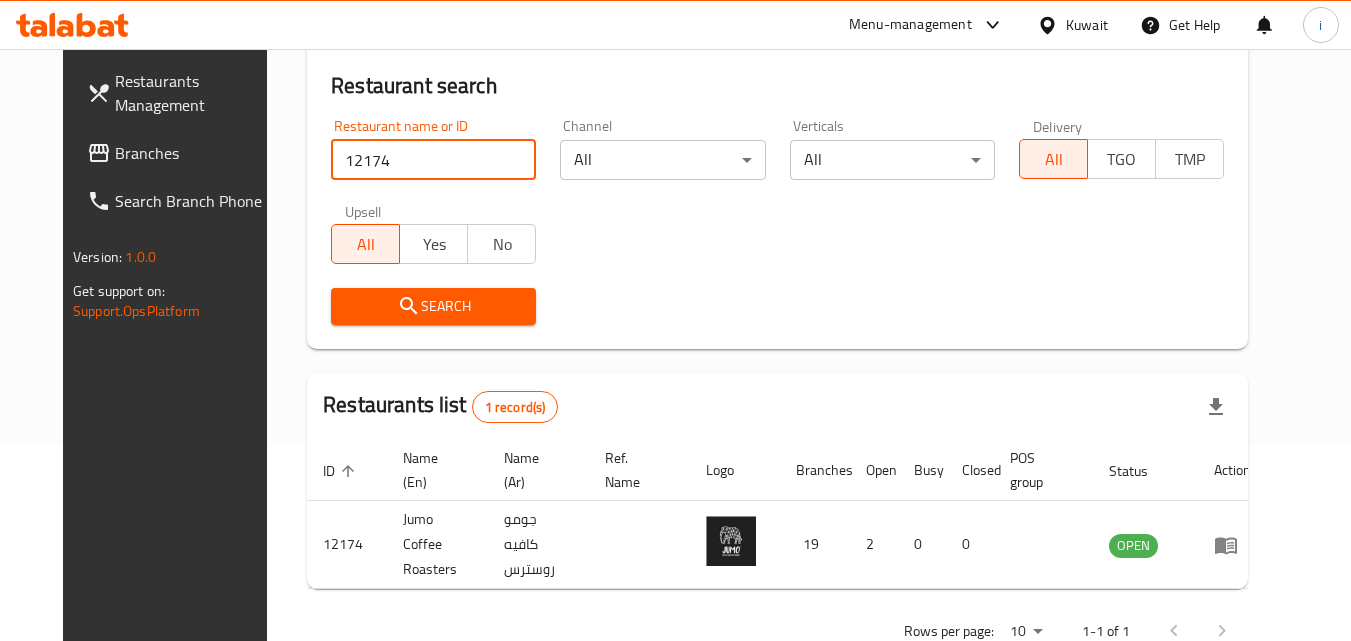 scroll, scrollTop: 234, scrollLeft: 0, axis: vertical 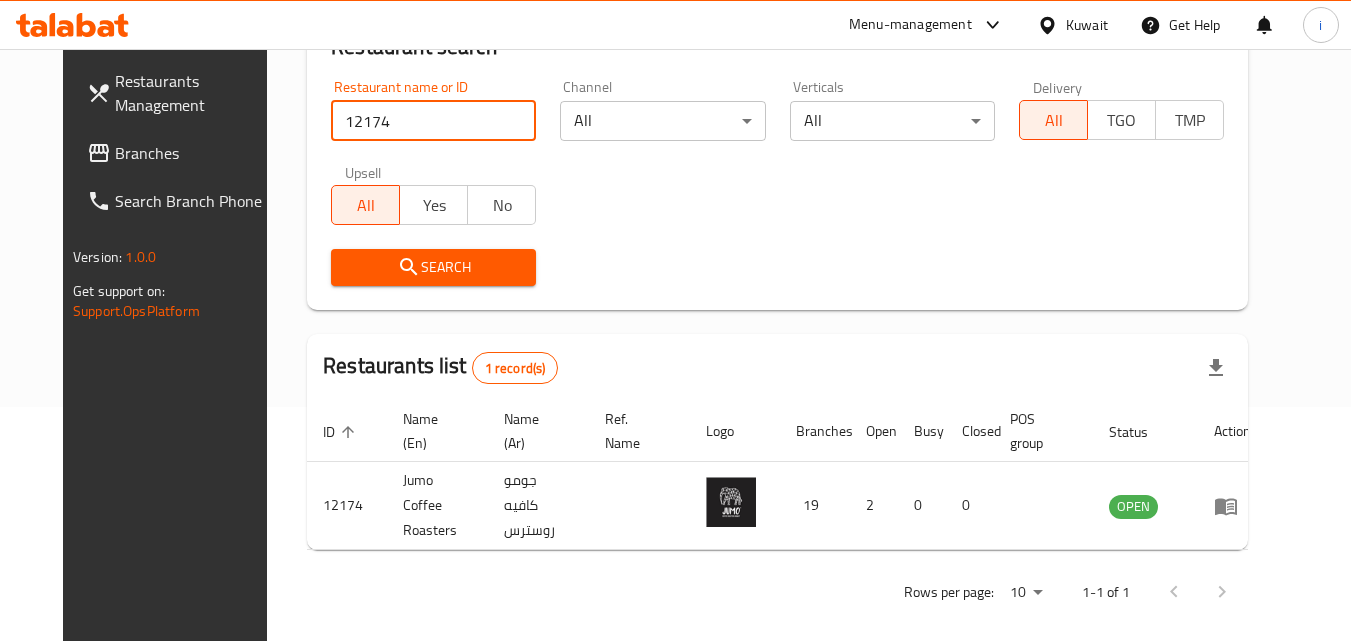 click on "Kuwait" at bounding box center (1087, 25) 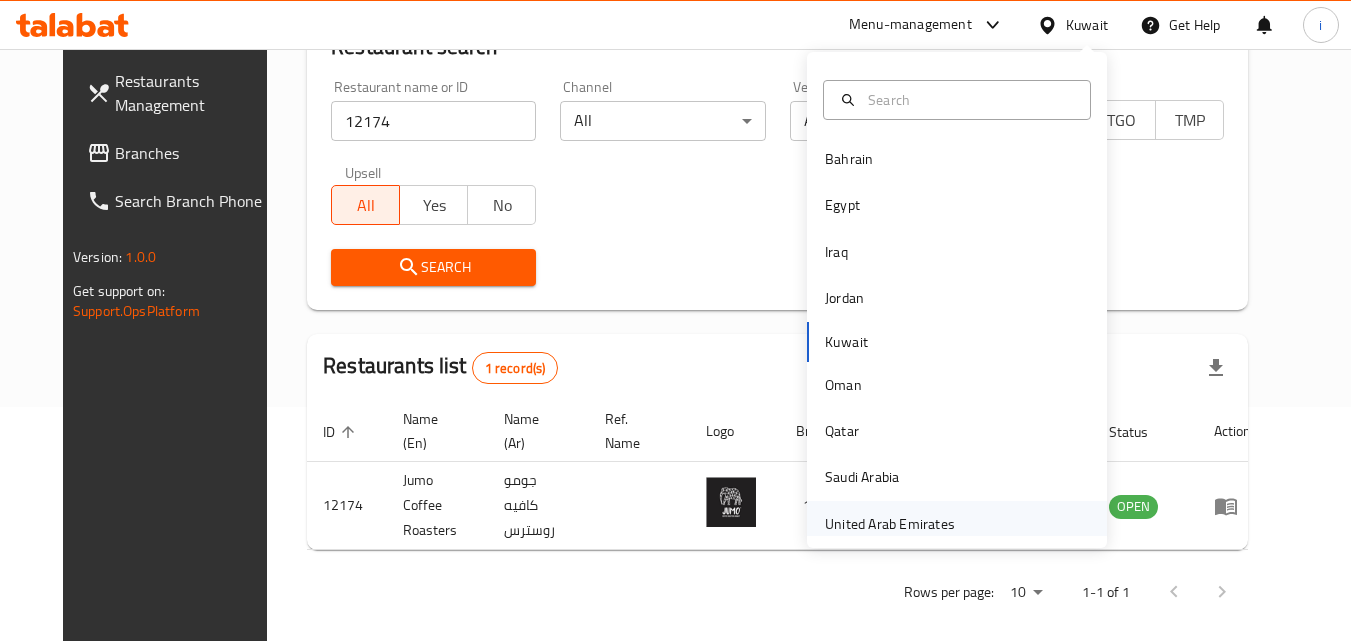 click on "United Arab Emirates" at bounding box center [890, 524] 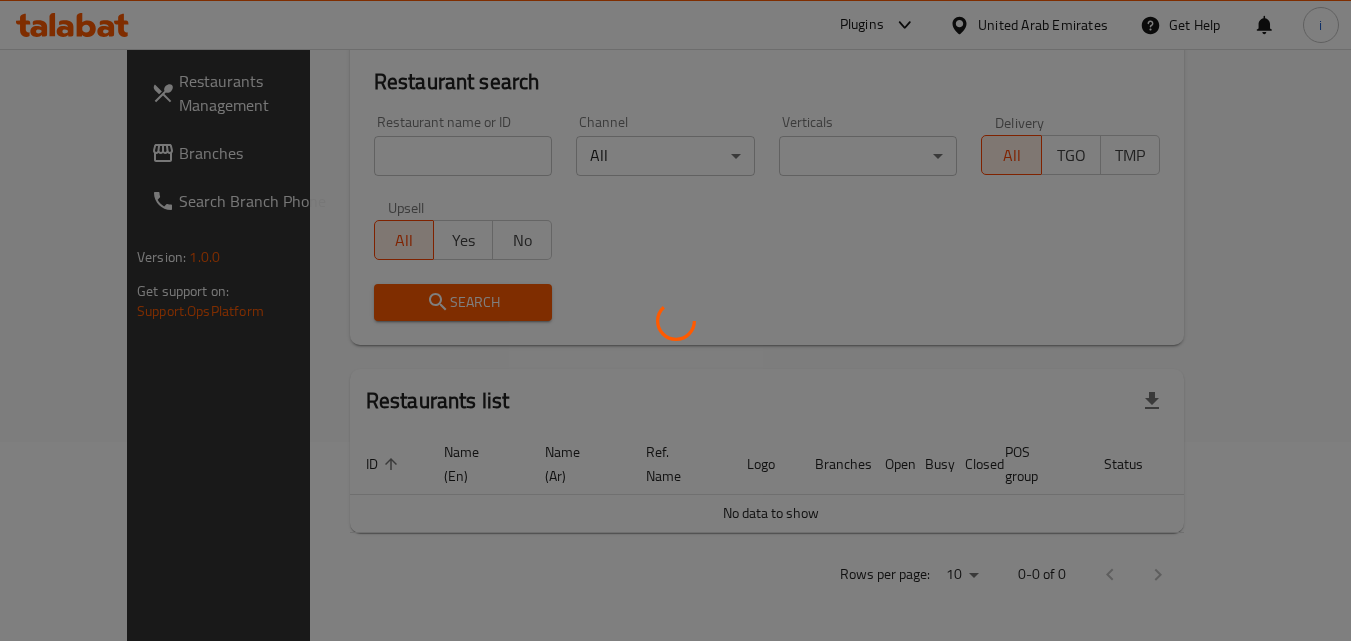 scroll, scrollTop: 176, scrollLeft: 0, axis: vertical 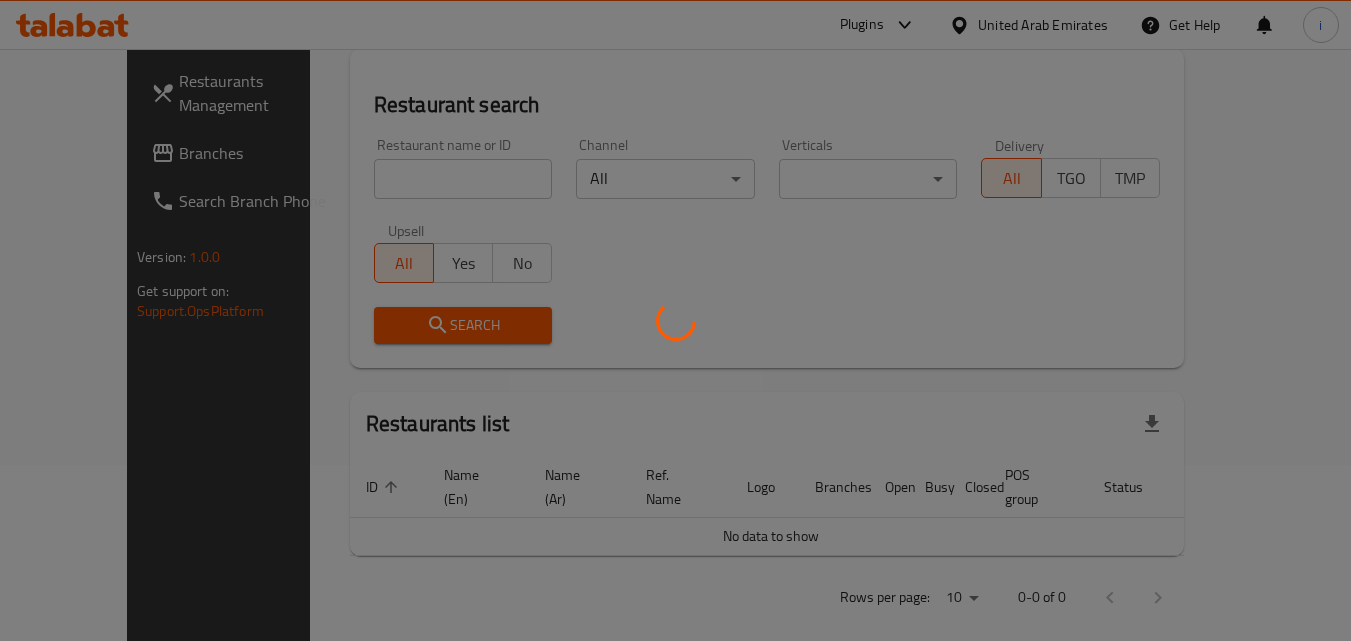 click at bounding box center (675, 320) 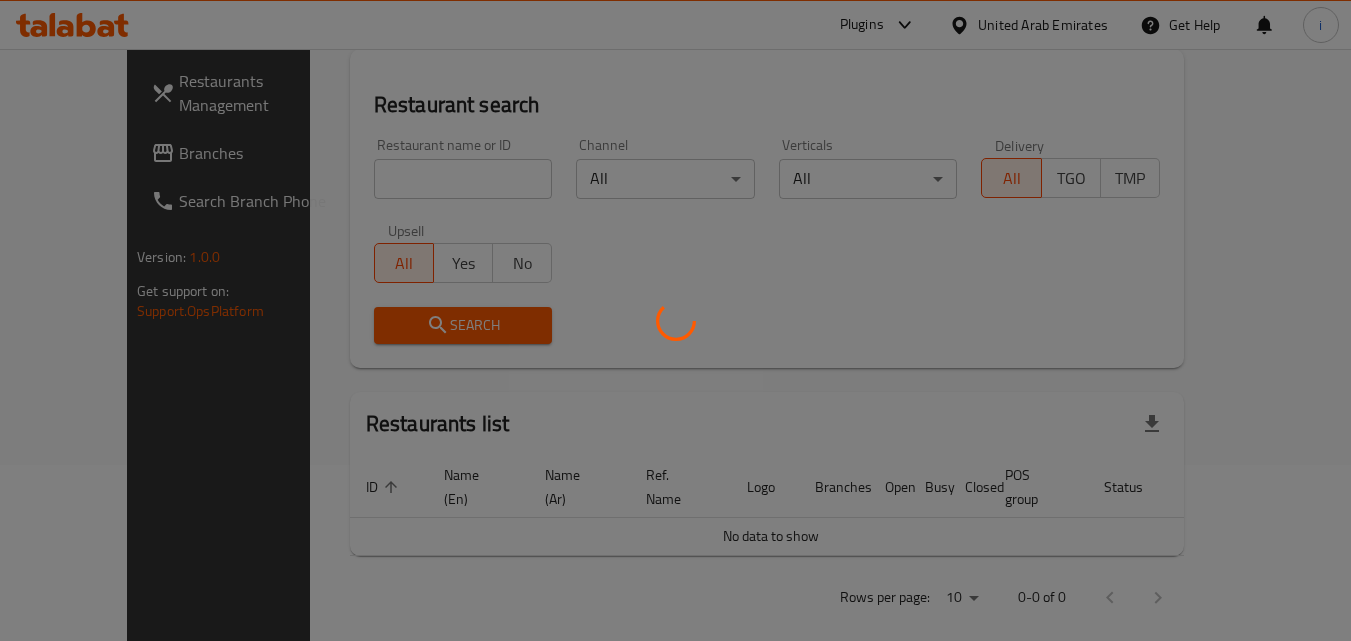 scroll, scrollTop: 234, scrollLeft: 0, axis: vertical 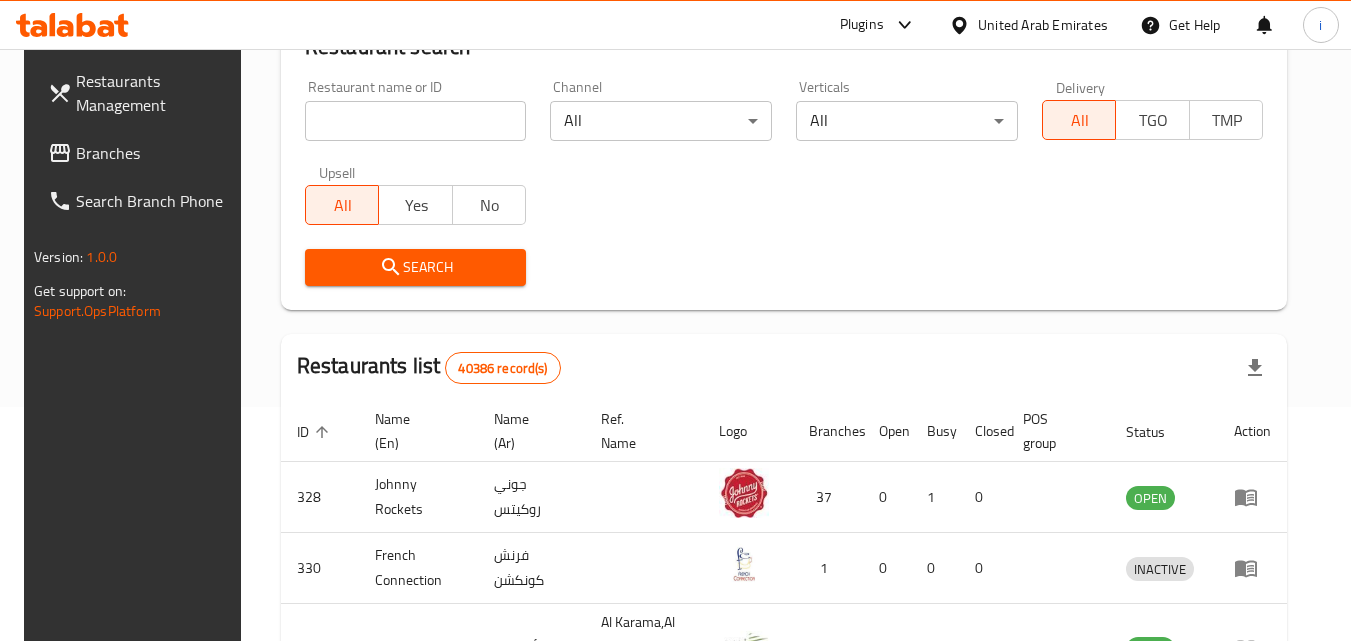 click on "Branches" at bounding box center [155, 153] 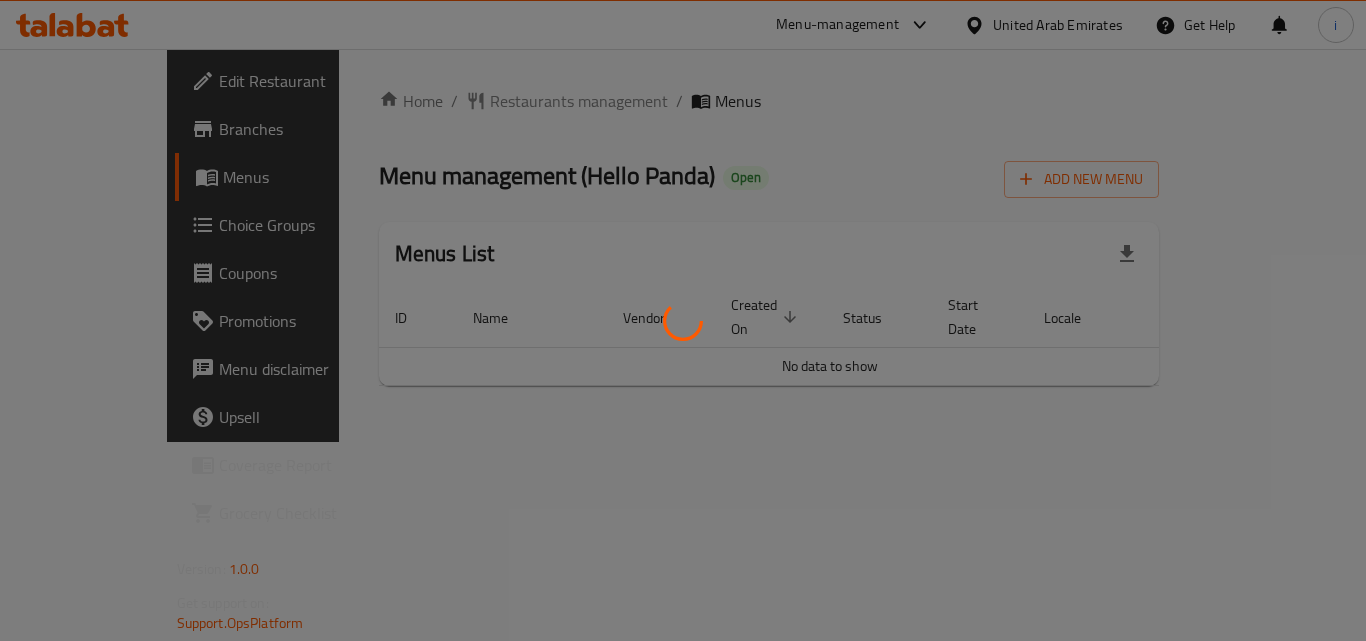 scroll, scrollTop: 0, scrollLeft: 0, axis: both 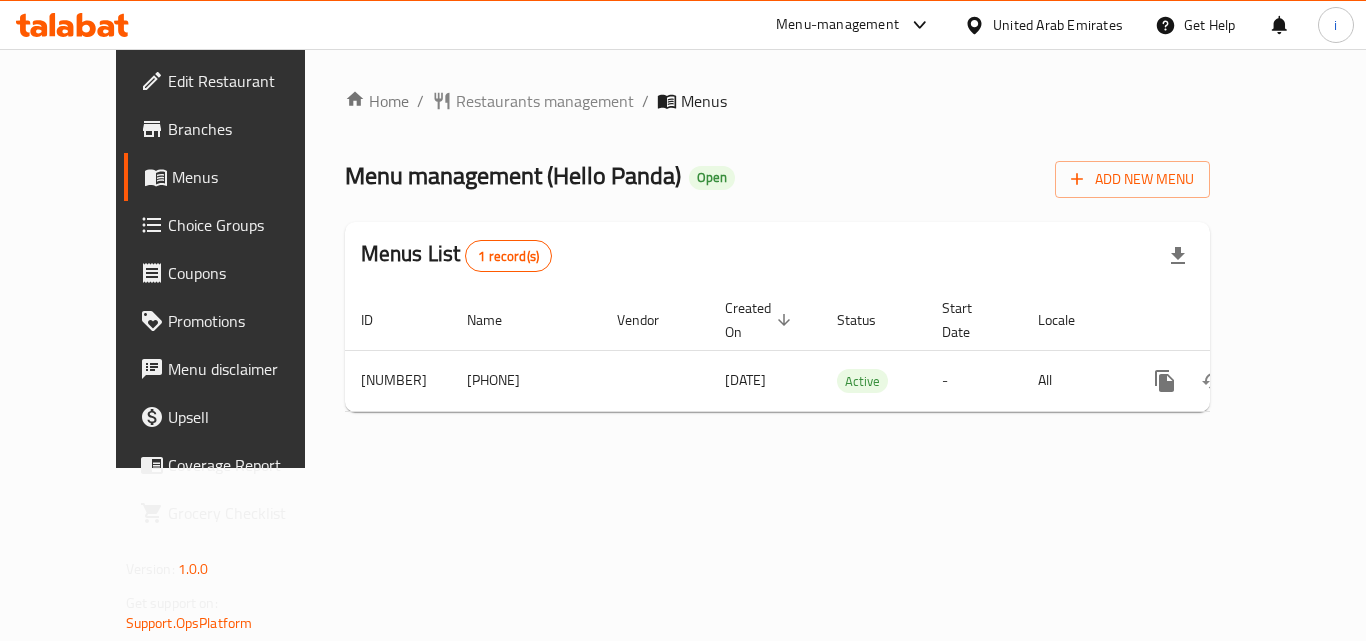 click on "Menu-management" at bounding box center [837, 25] 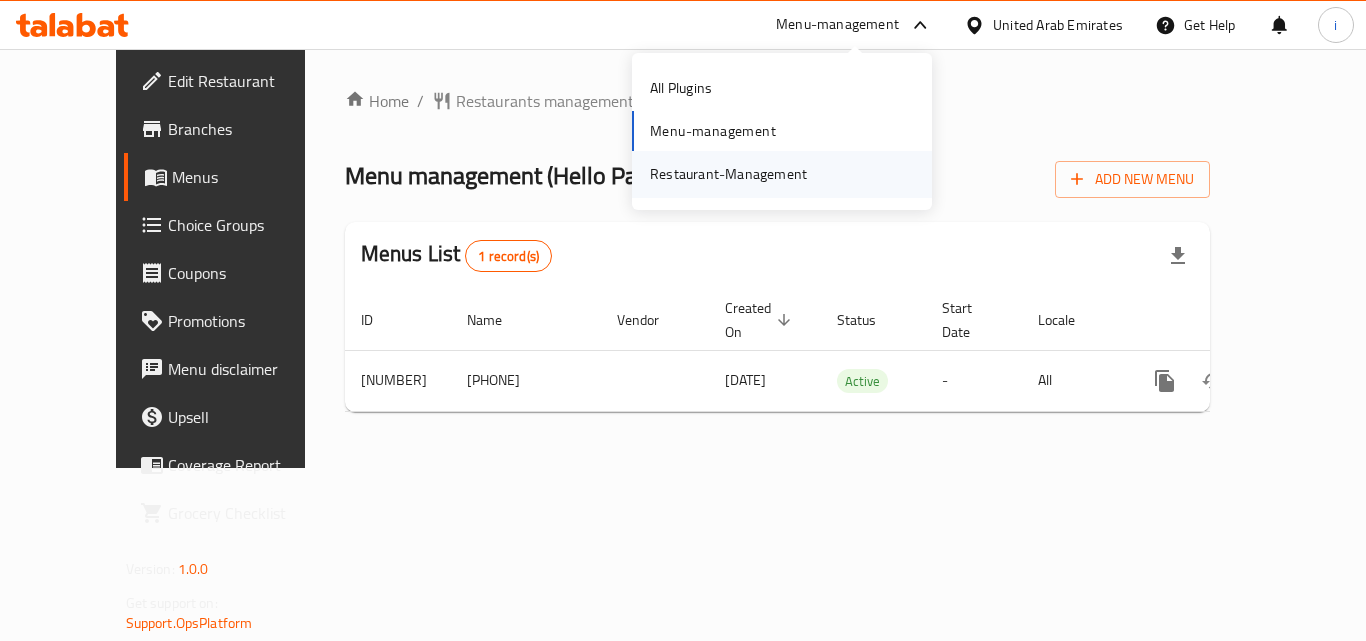 click on "Restaurant-Management" at bounding box center [728, 174] 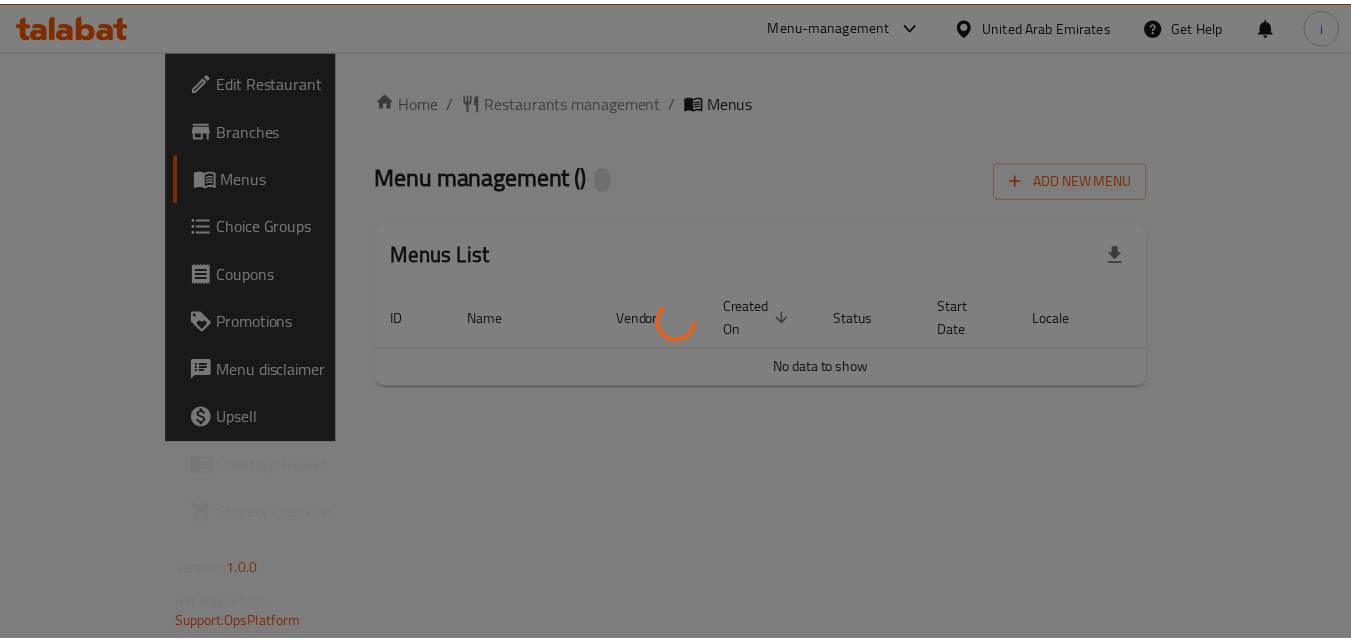 scroll, scrollTop: 0, scrollLeft: 0, axis: both 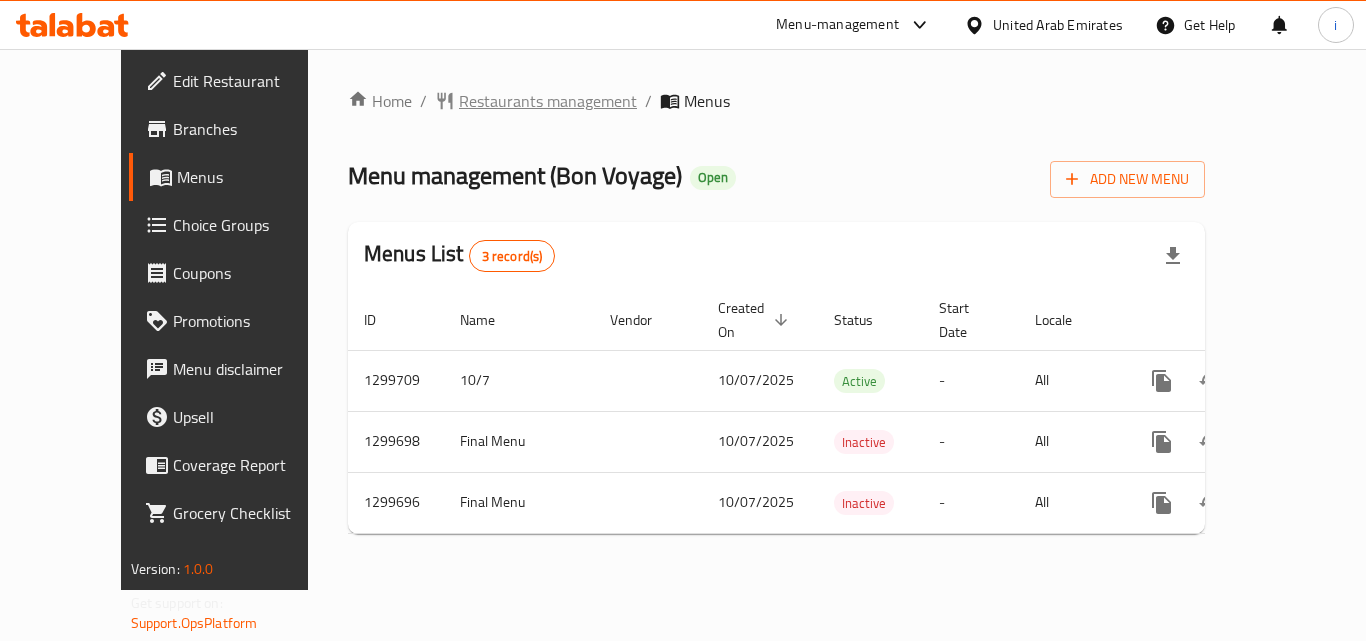 click on "Restaurants management" at bounding box center [548, 101] 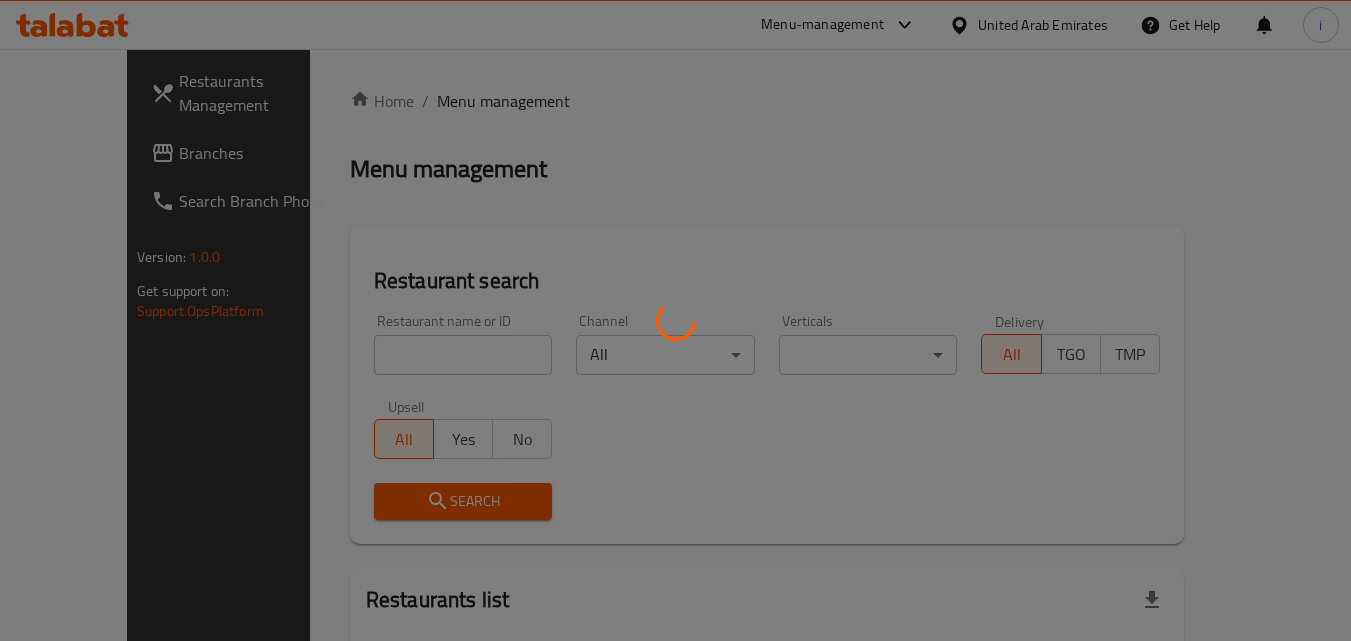 click at bounding box center (675, 320) 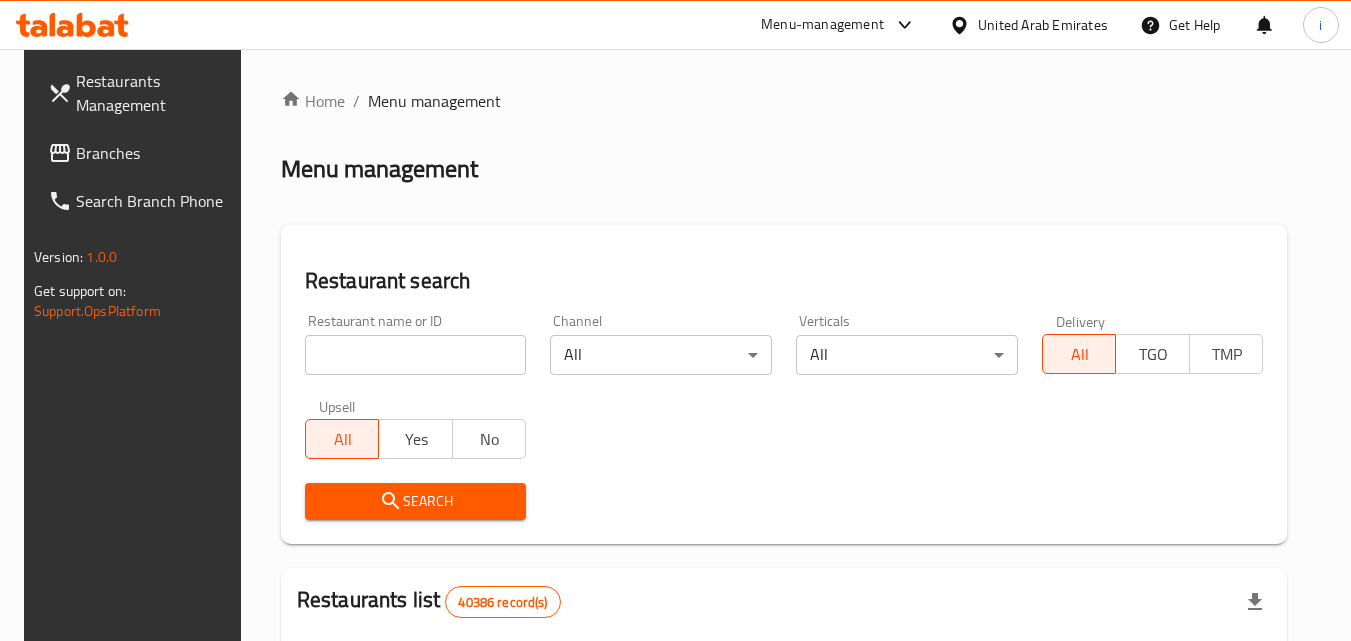 click at bounding box center (416, 355) 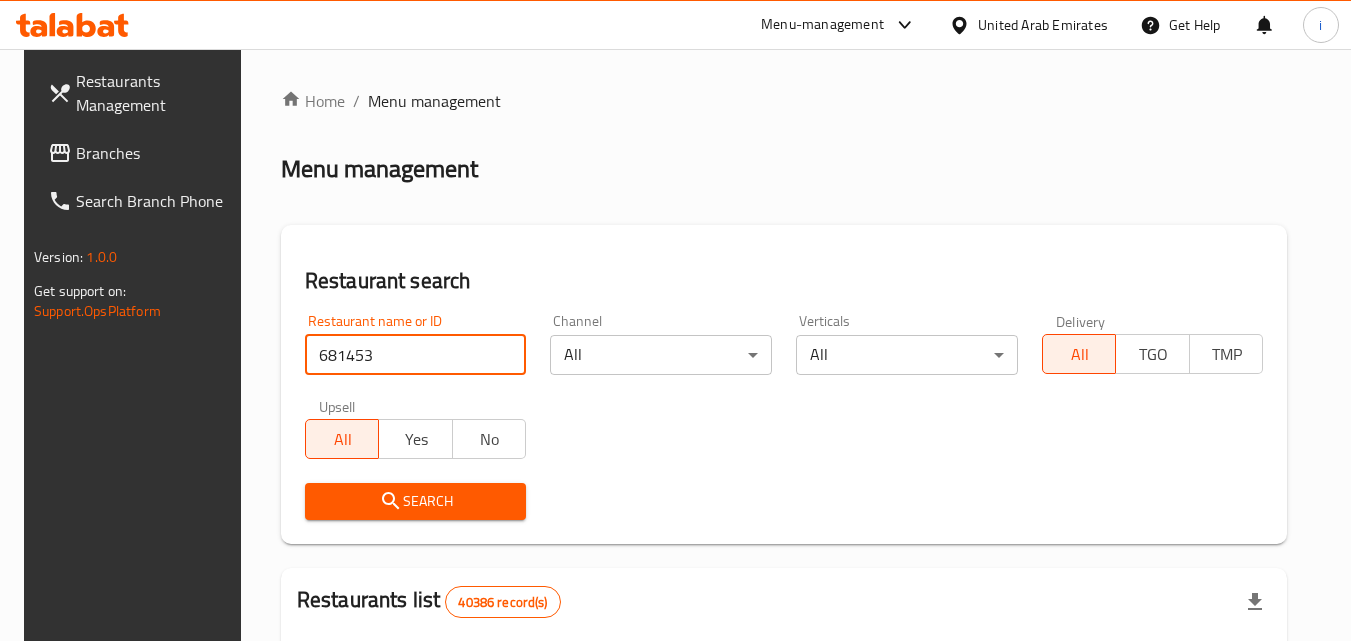 type on "681453" 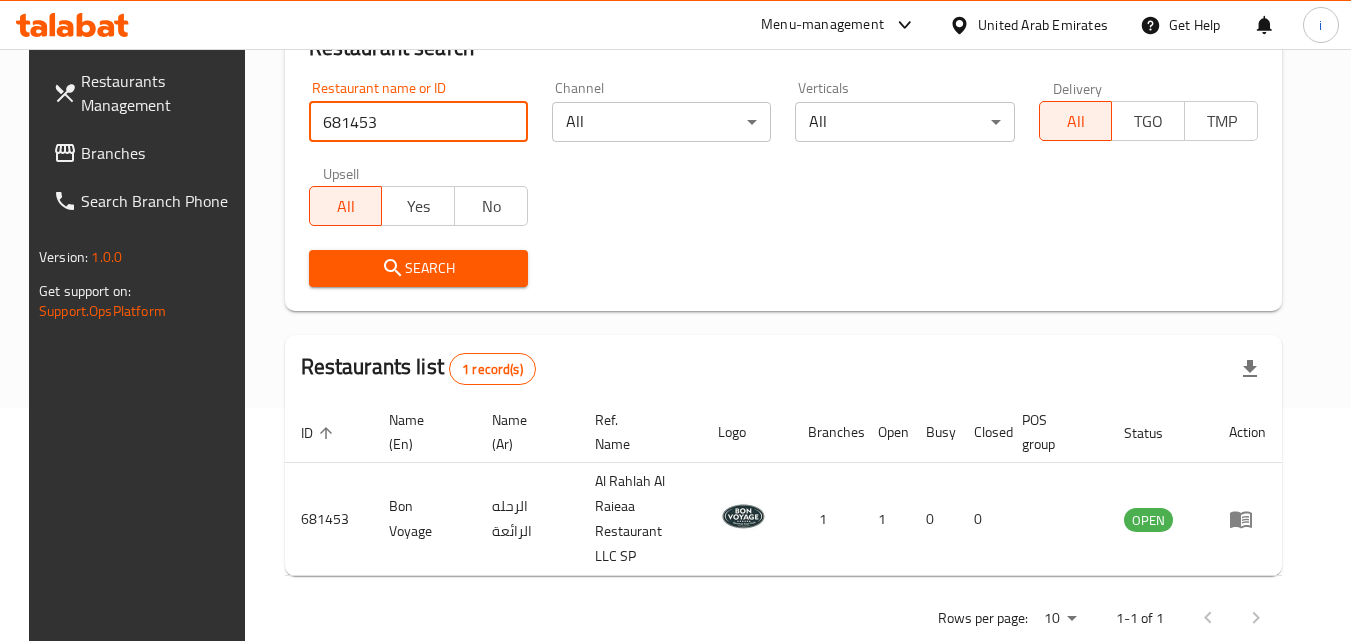 scroll, scrollTop: 234, scrollLeft: 0, axis: vertical 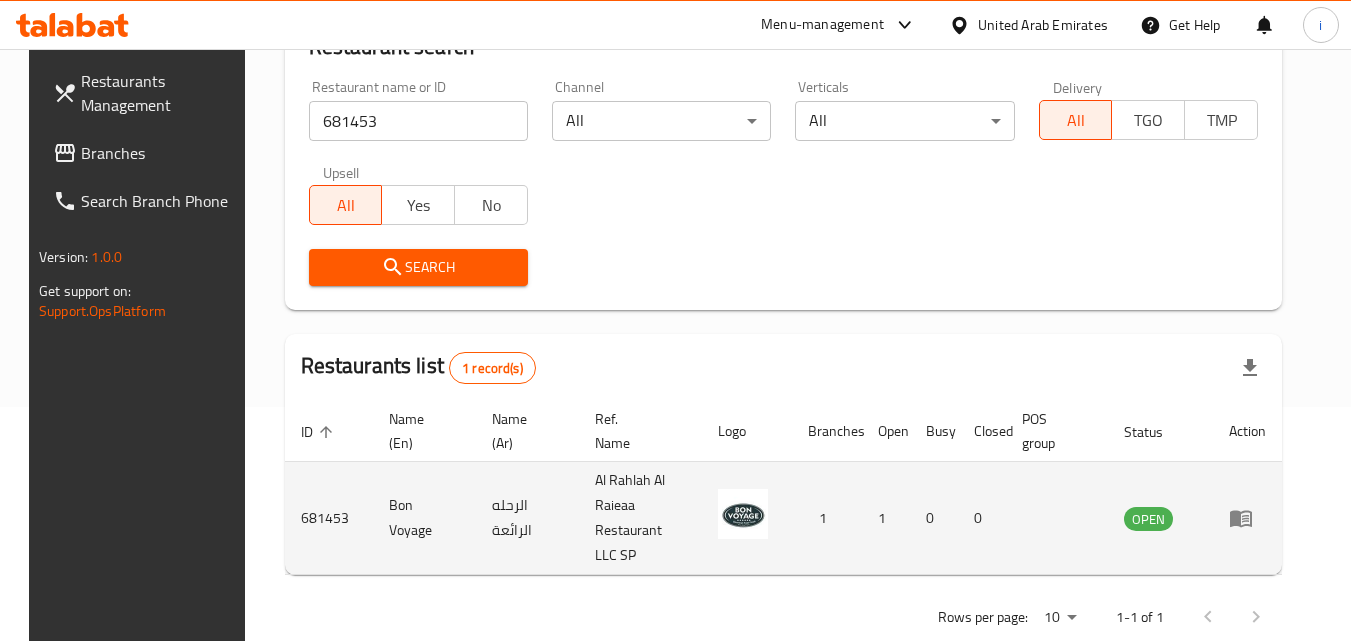 click 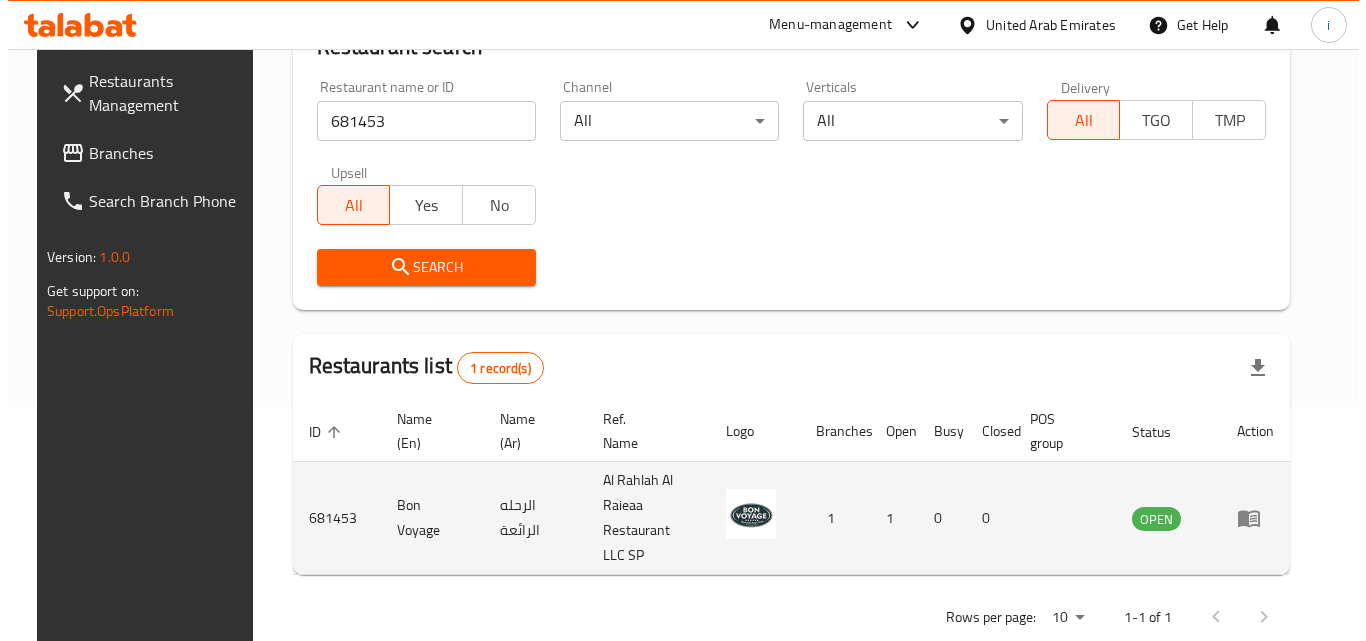 scroll, scrollTop: 0, scrollLeft: 0, axis: both 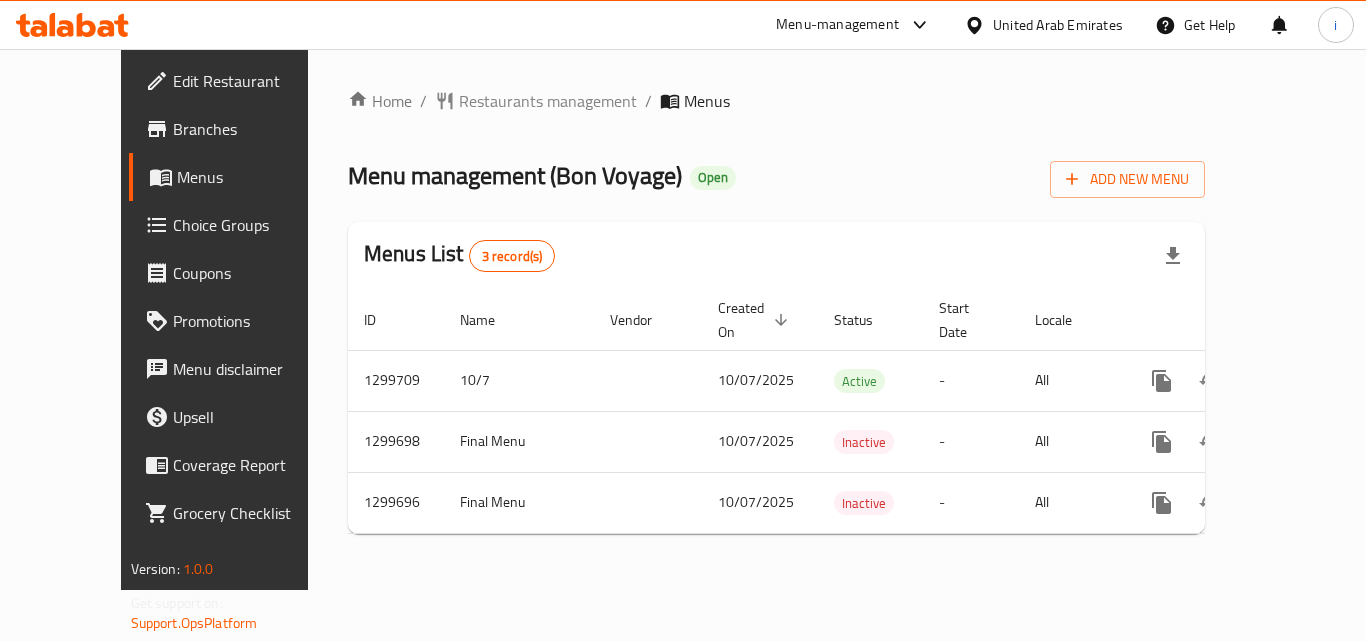 click on "Menu-management" at bounding box center (837, 25) 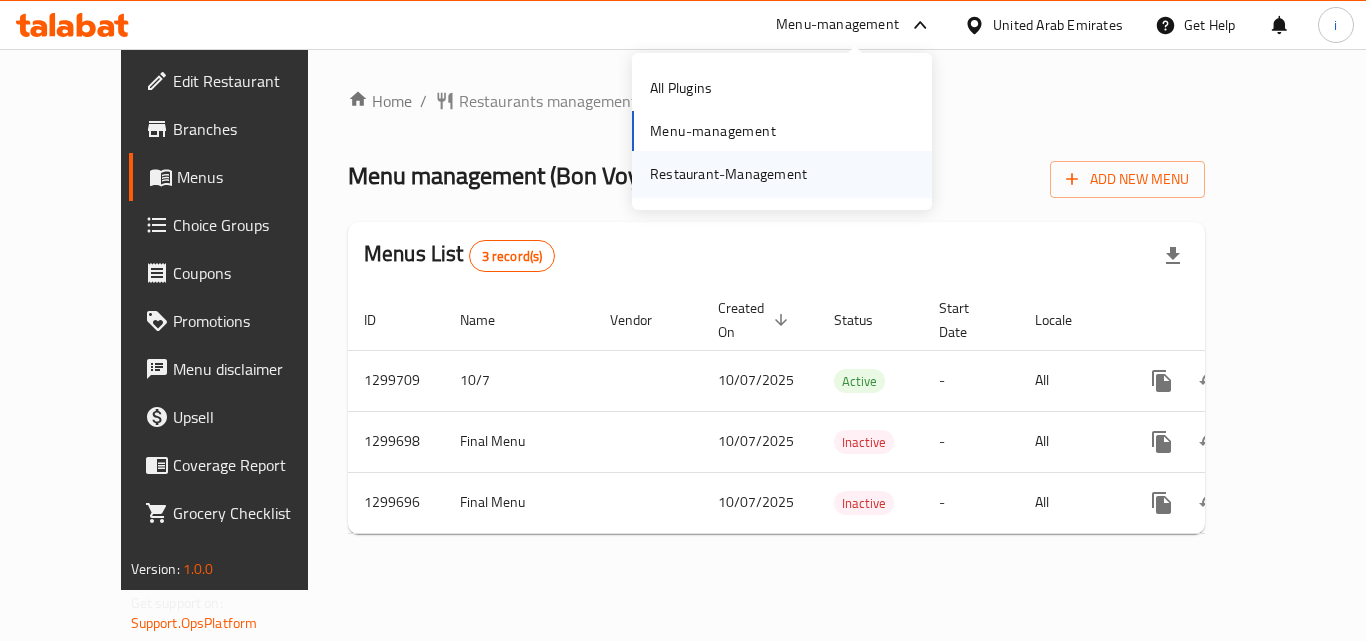 click on "Restaurant-Management" at bounding box center (728, 174) 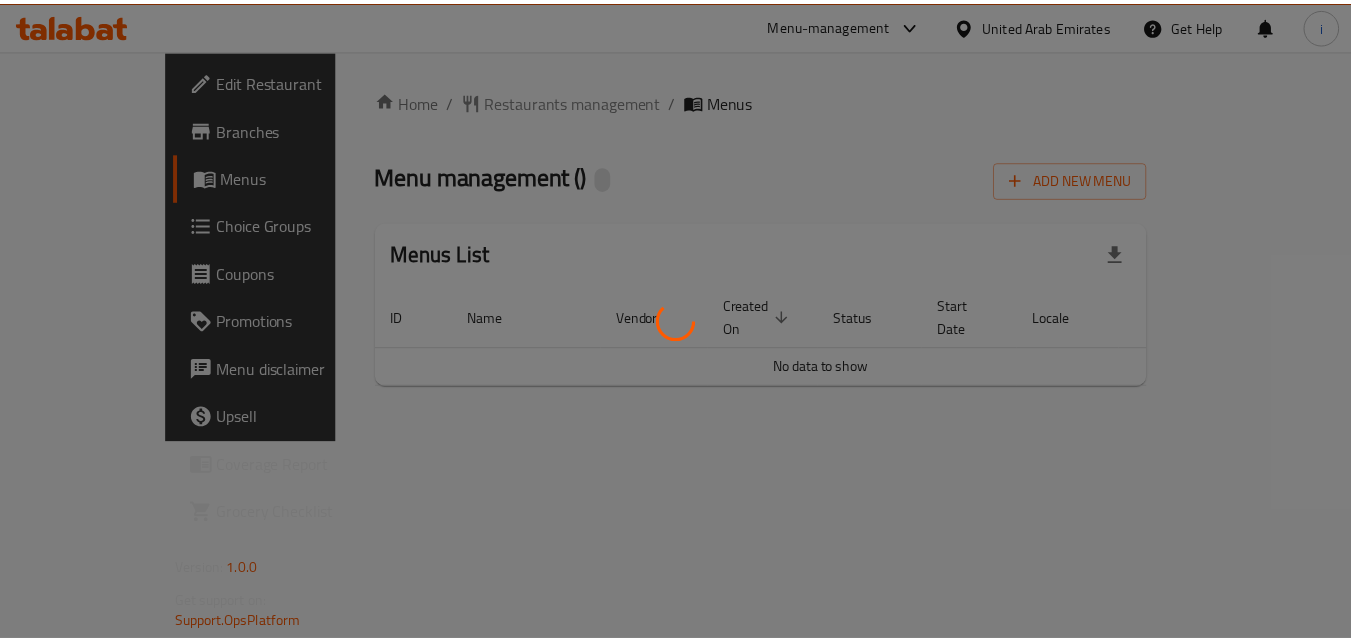 scroll, scrollTop: 0, scrollLeft: 0, axis: both 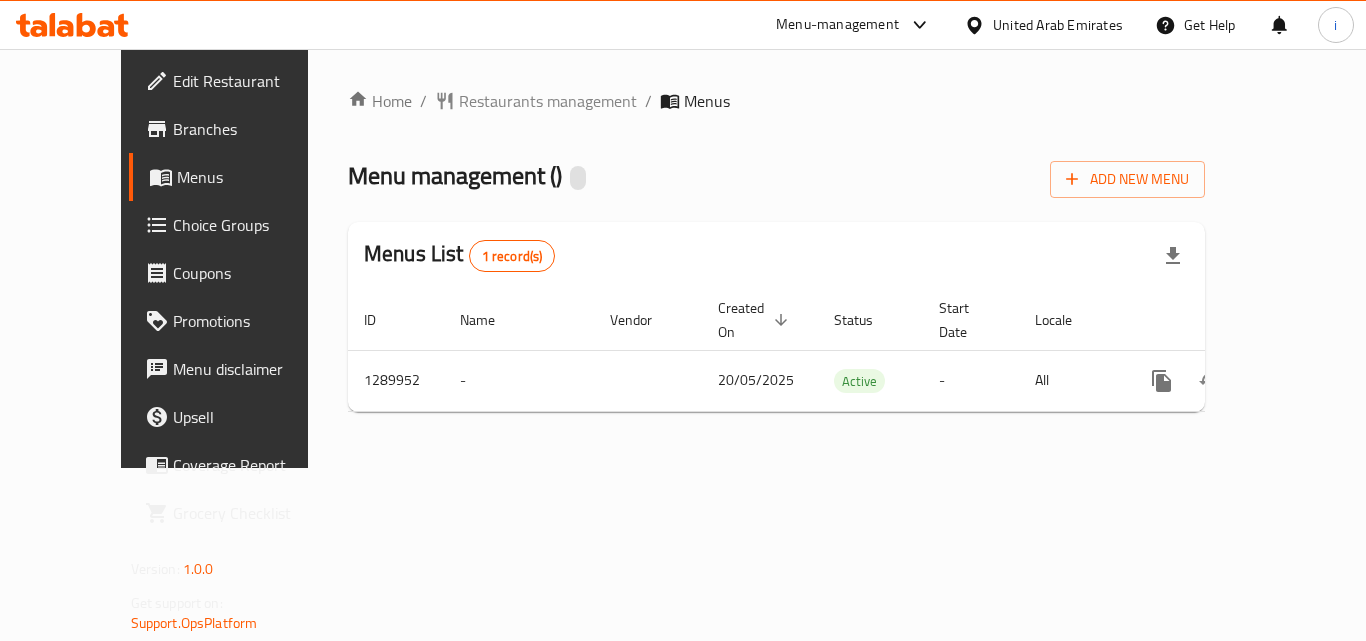 click at bounding box center (683, 320) 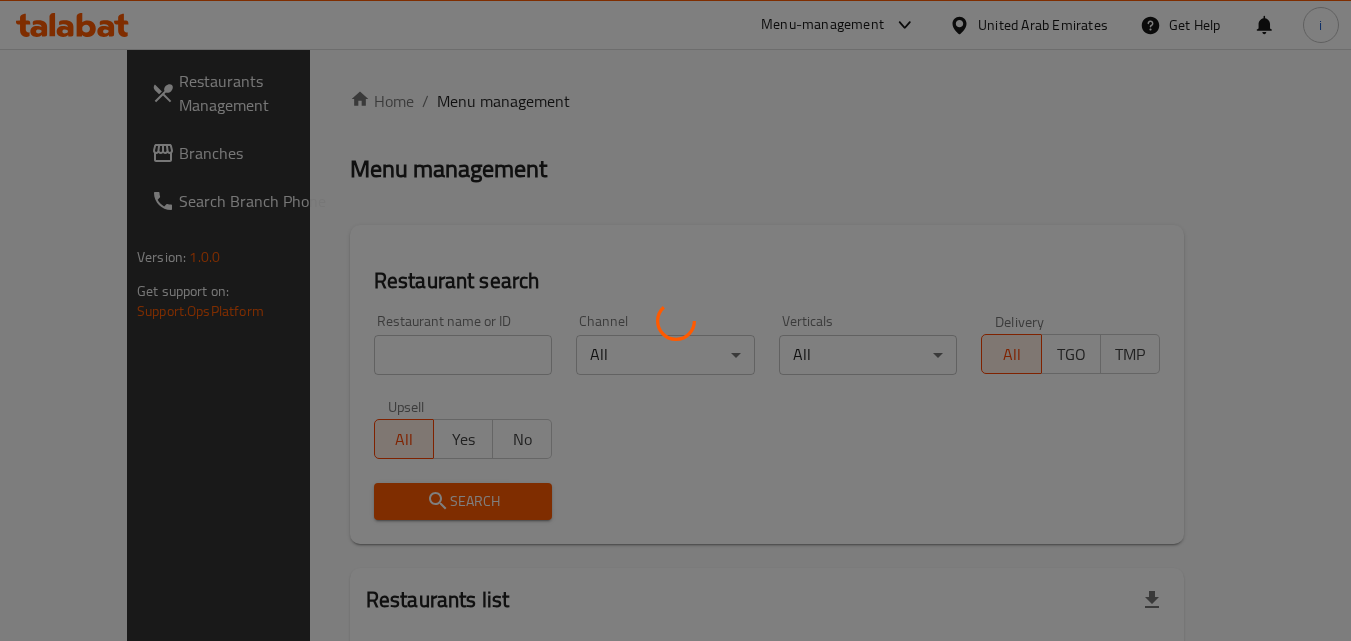 click at bounding box center (675, 320) 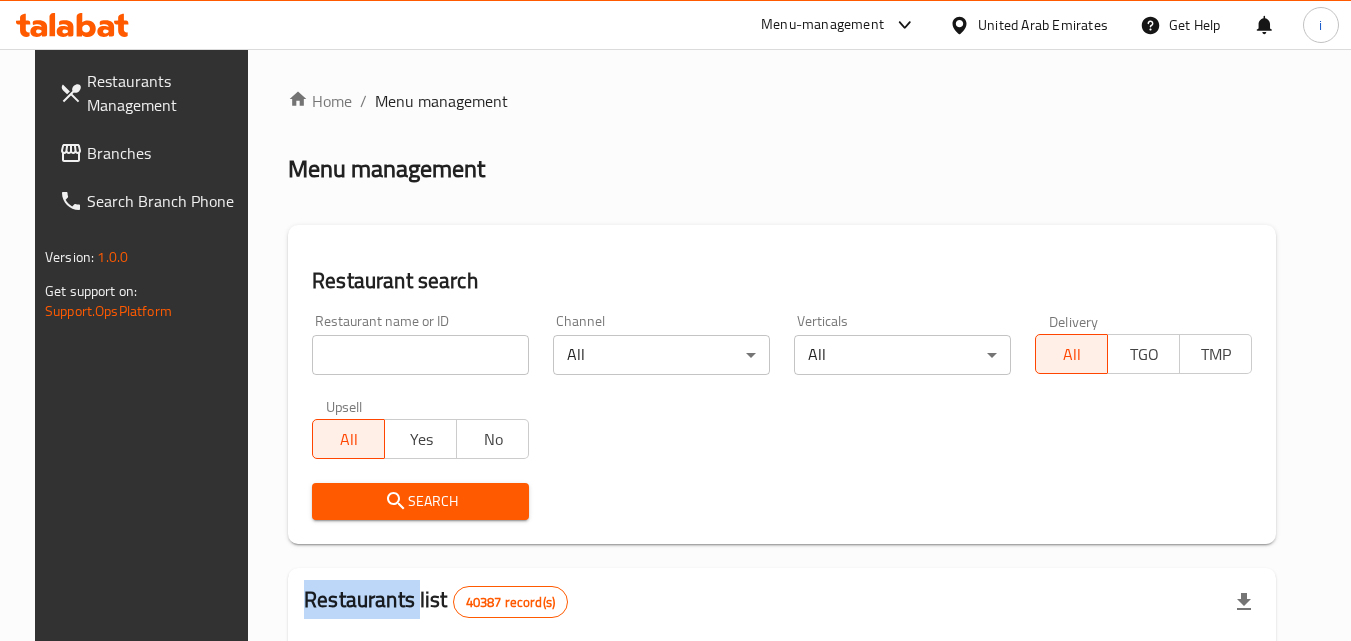 click at bounding box center [675, 320] 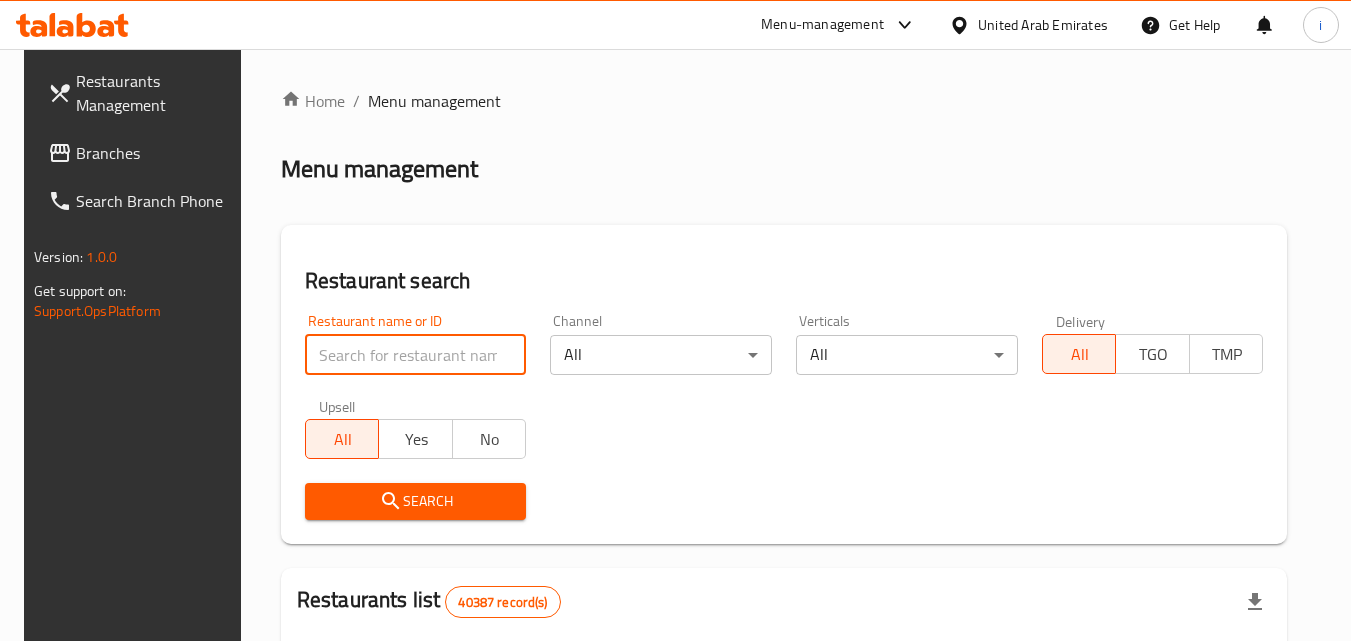 click at bounding box center (416, 355) 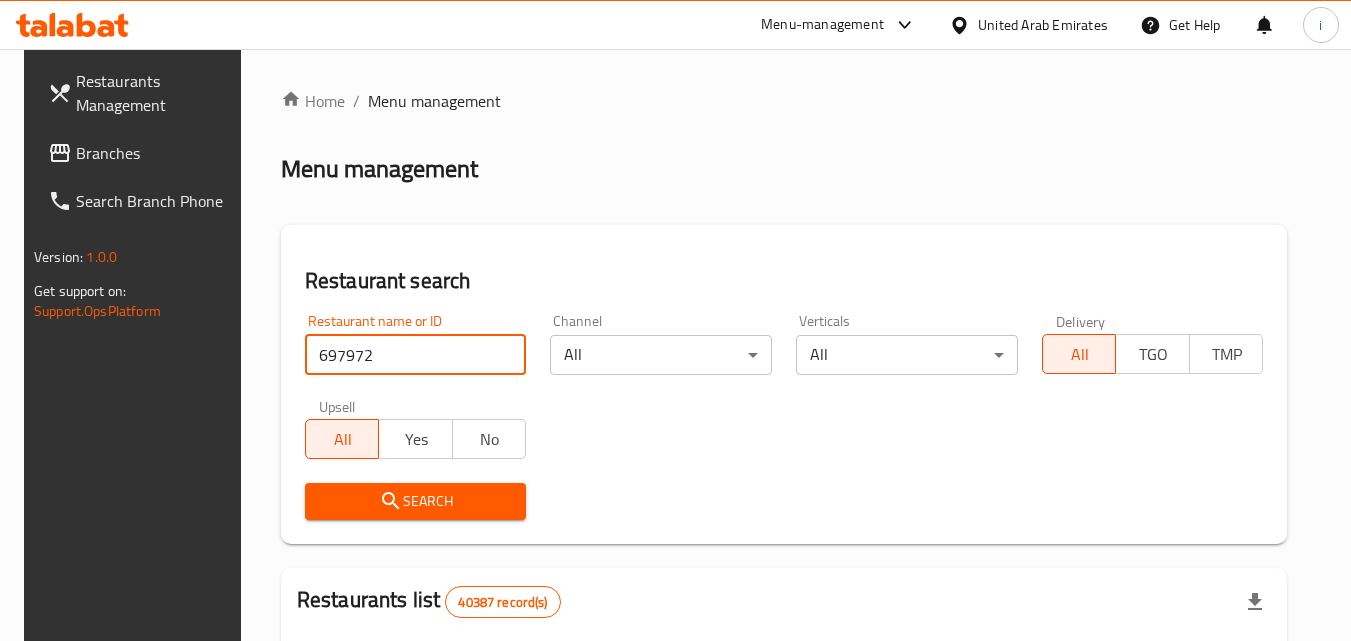 type on "697972" 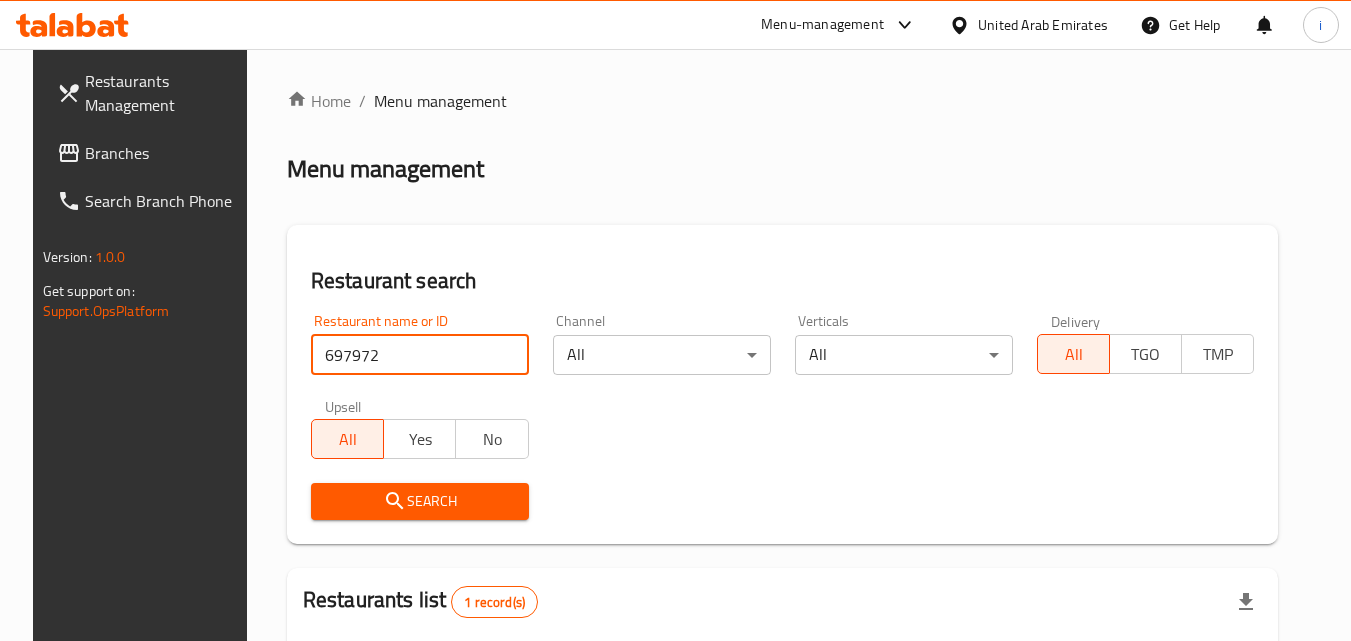 click on "Menu-management" at bounding box center [822, 25] 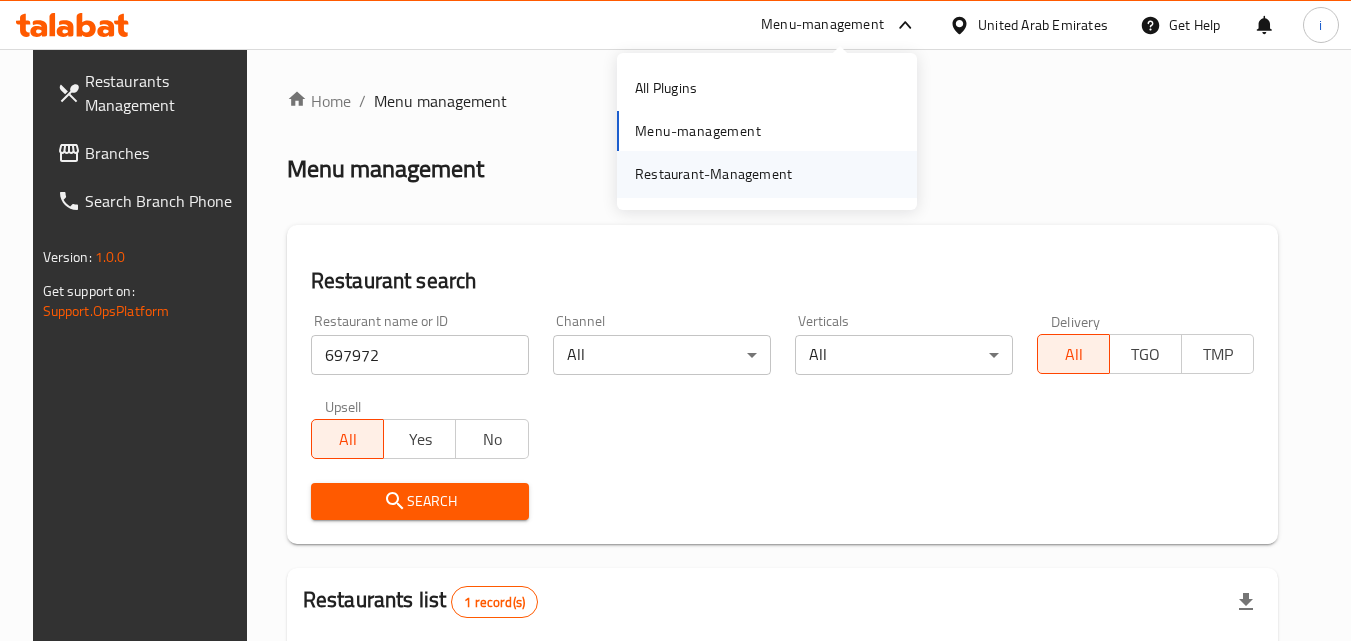 click on "Restaurant-Management" at bounding box center [713, 174] 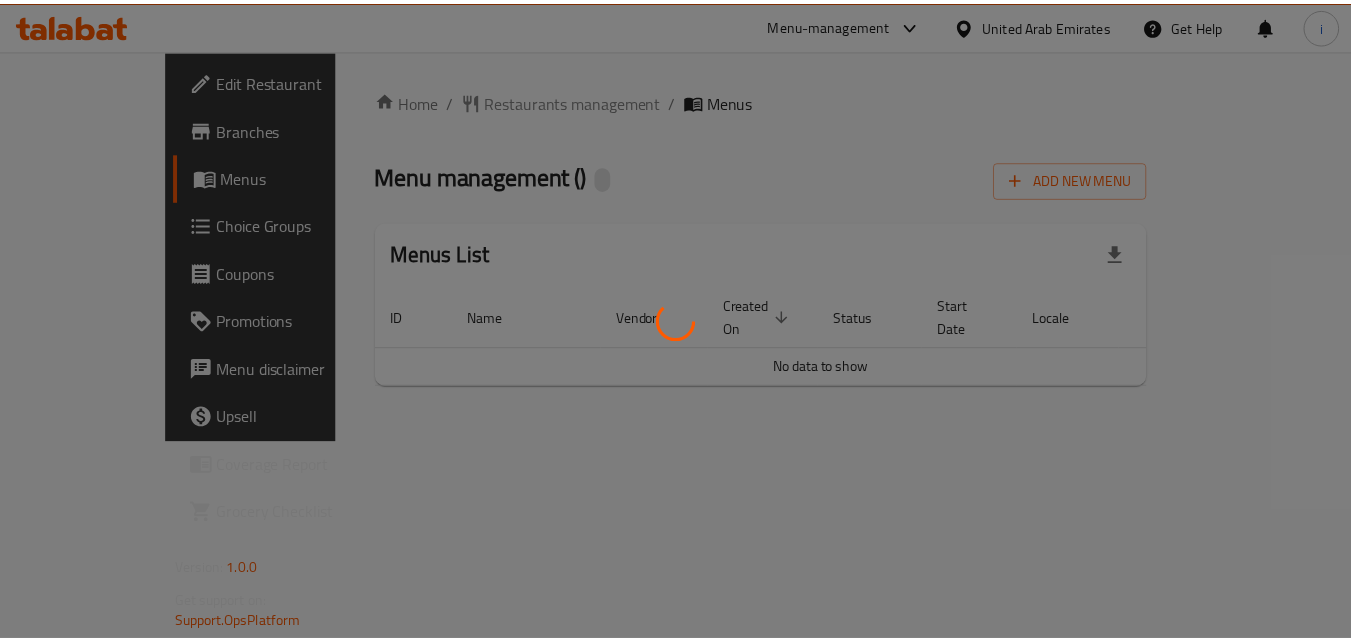 scroll, scrollTop: 0, scrollLeft: 0, axis: both 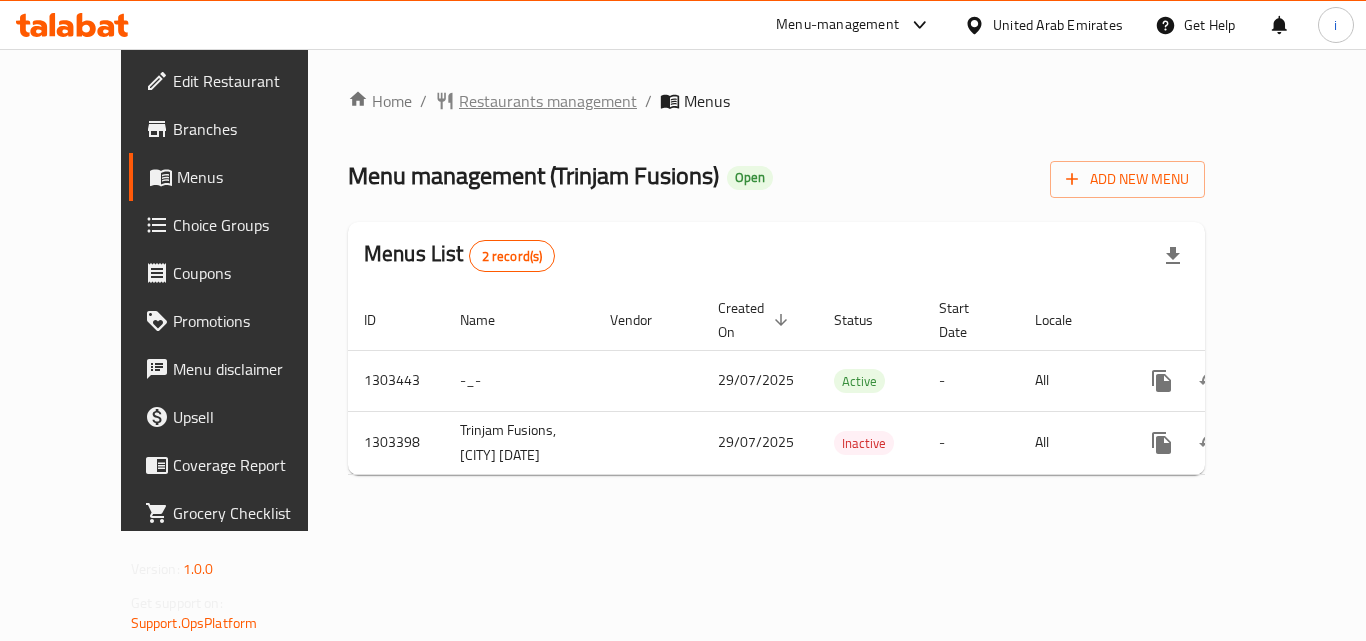 click on "Restaurants management" at bounding box center [548, 101] 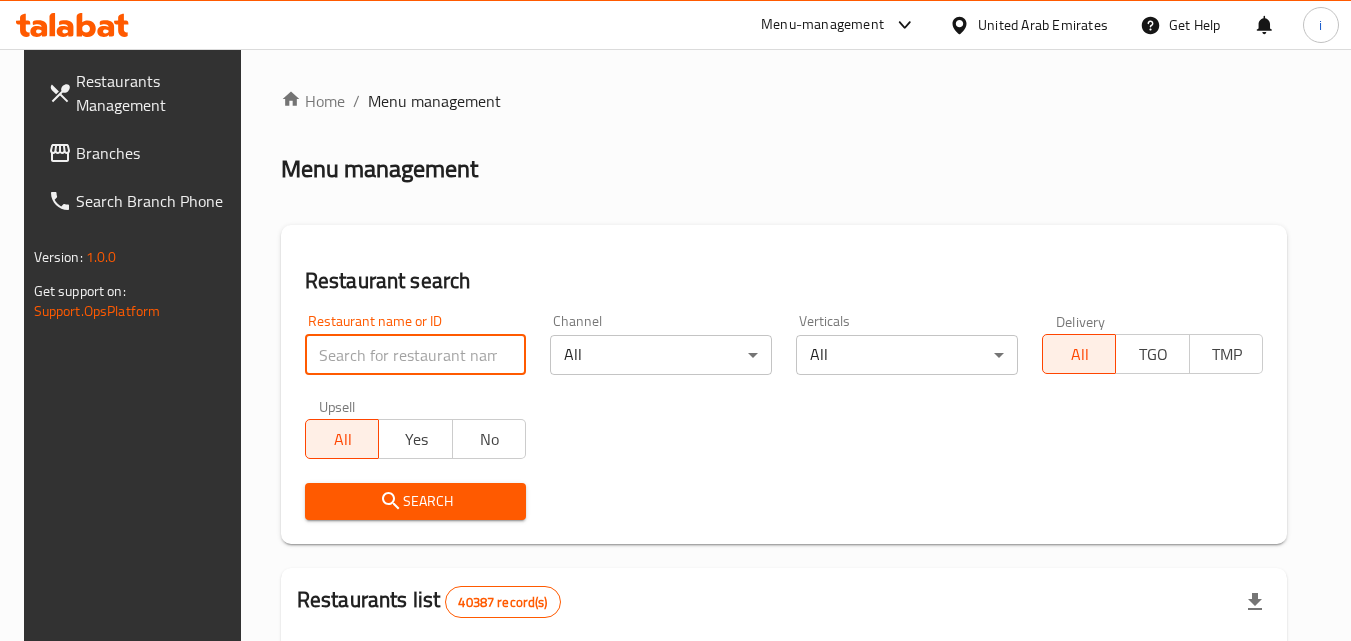 click at bounding box center (416, 355) 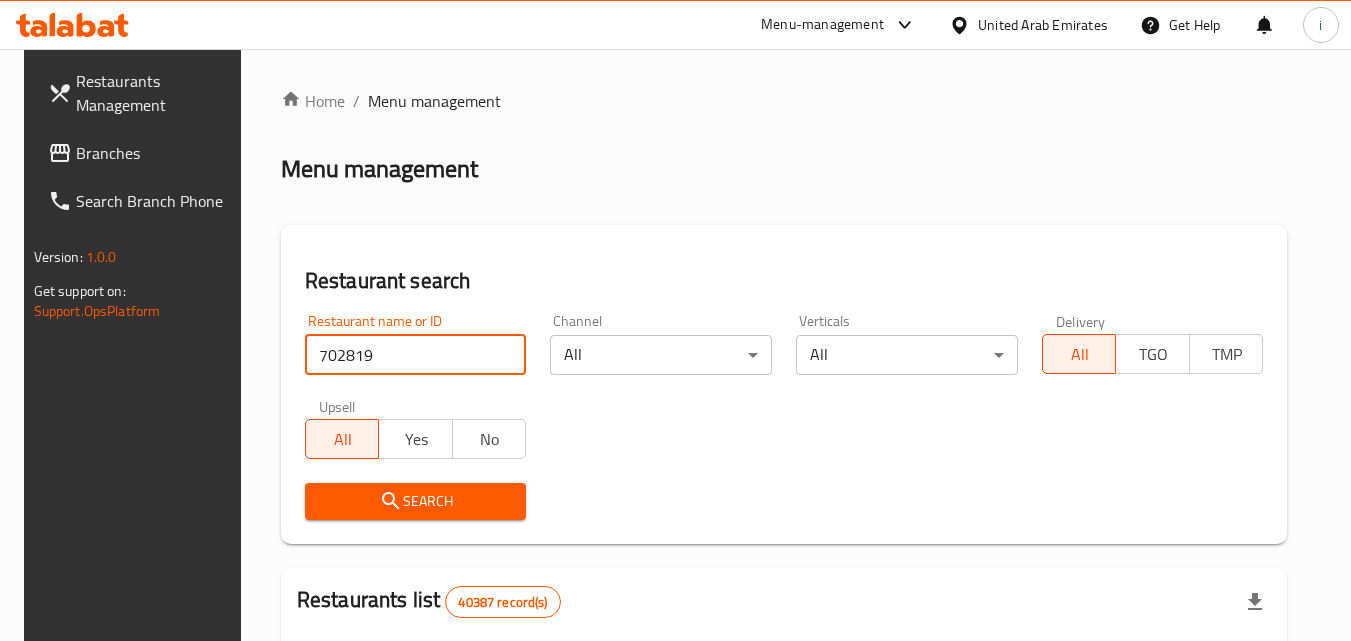type on "702819" 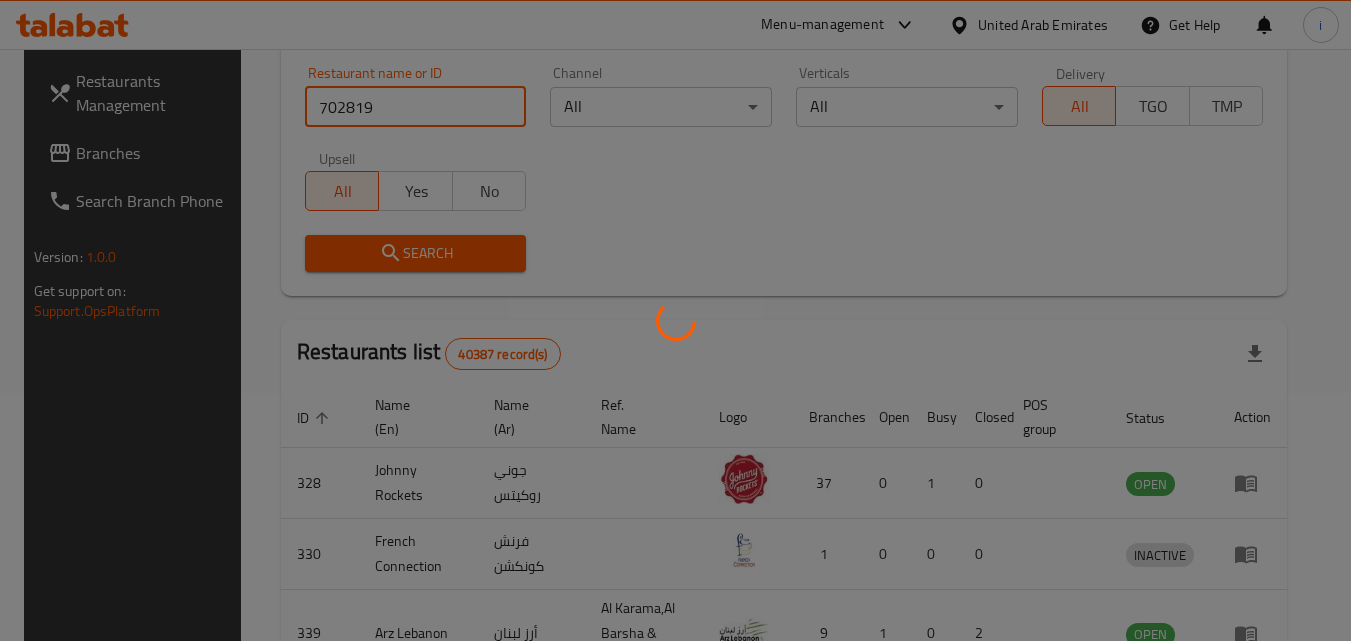 scroll, scrollTop: 251, scrollLeft: 0, axis: vertical 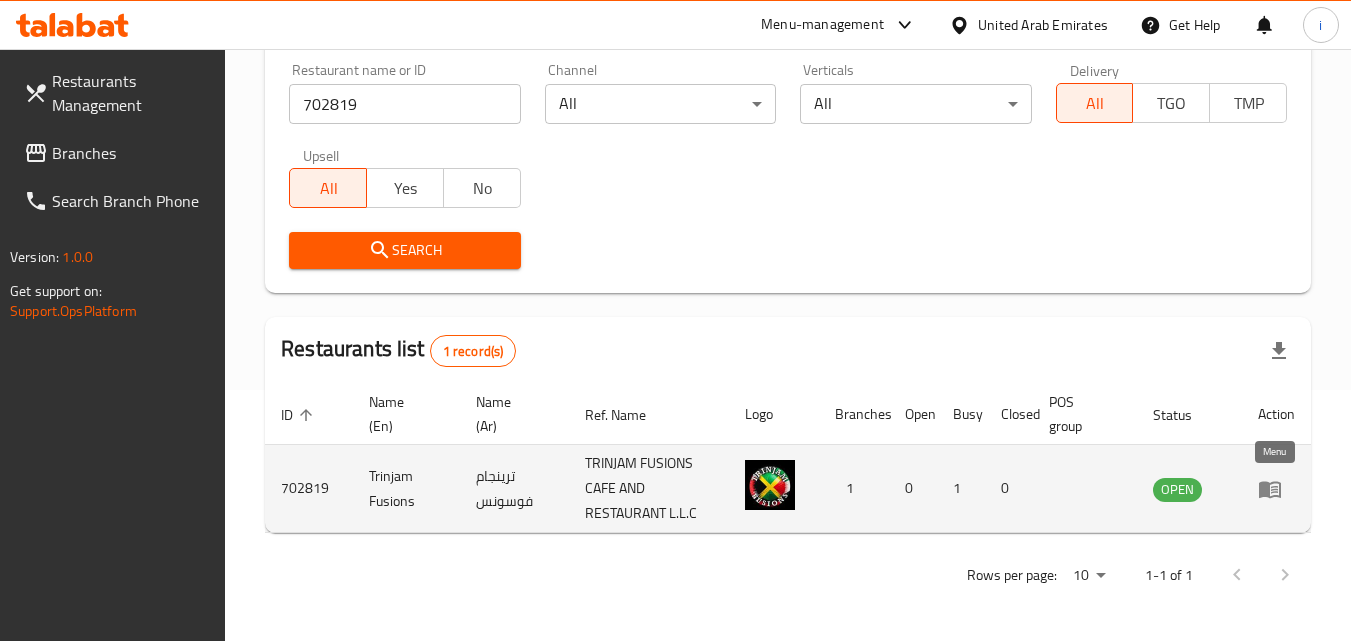 click 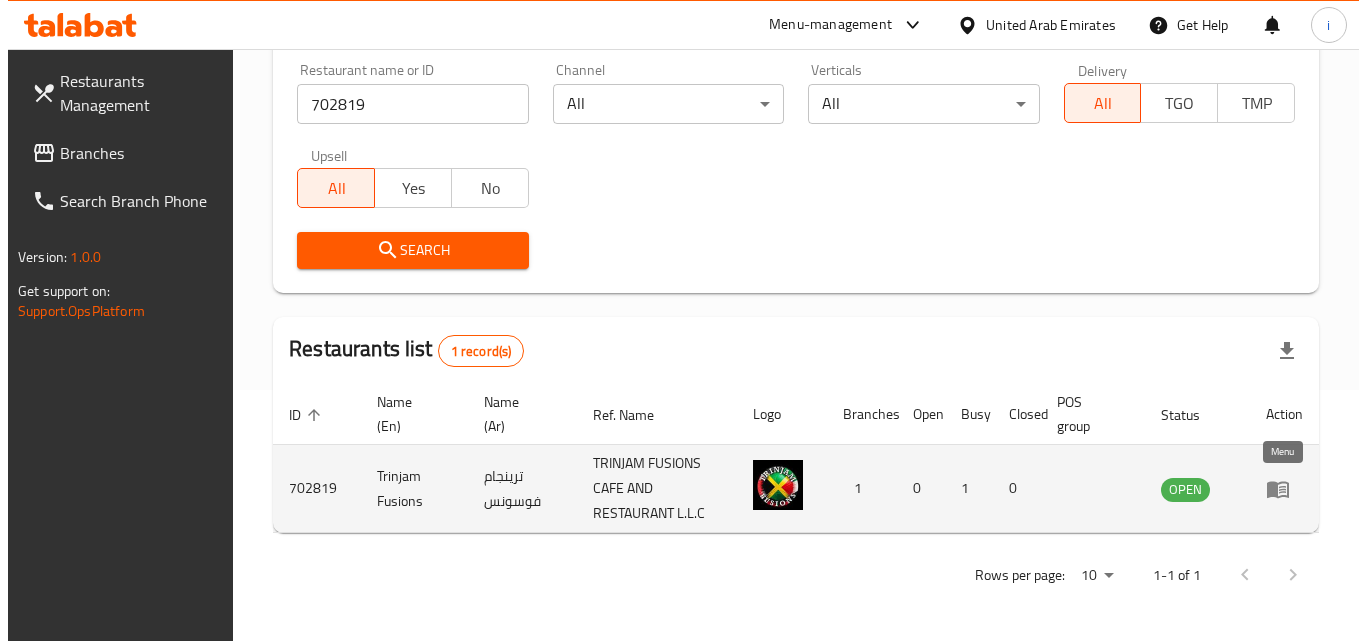 scroll, scrollTop: 0, scrollLeft: 0, axis: both 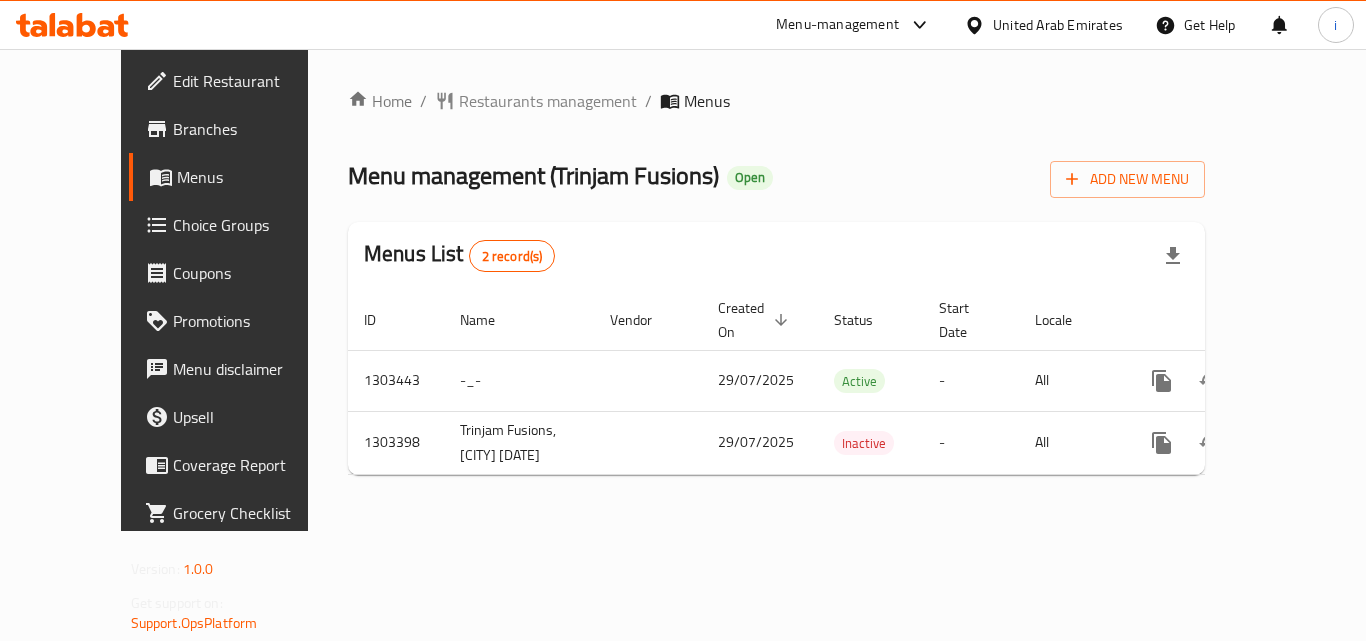 click on "Menu-management" at bounding box center [837, 25] 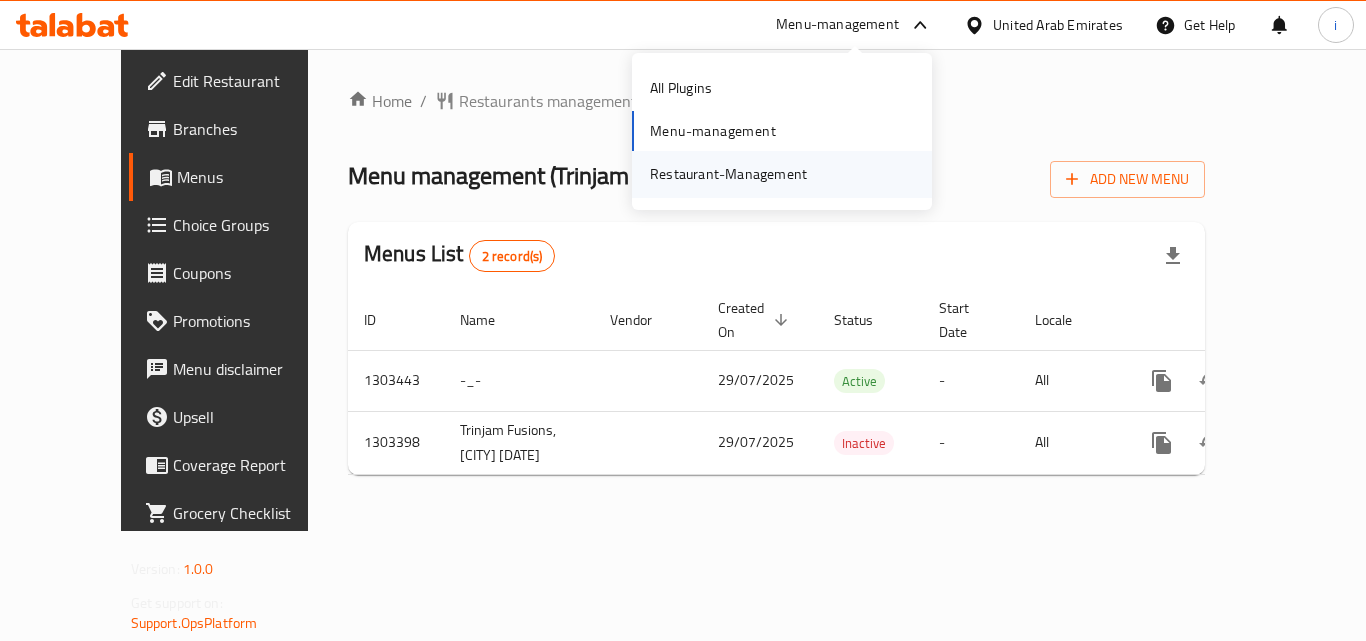 click on "Restaurant-Management" at bounding box center (728, 174) 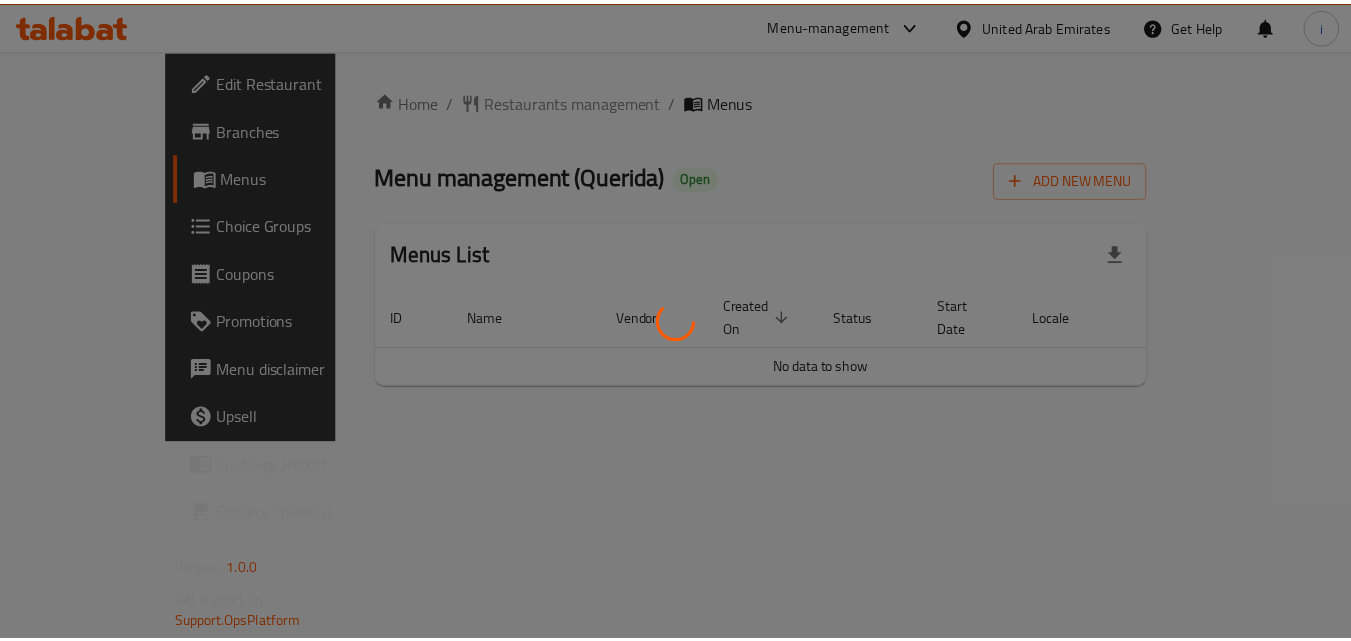 scroll, scrollTop: 0, scrollLeft: 0, axis: both 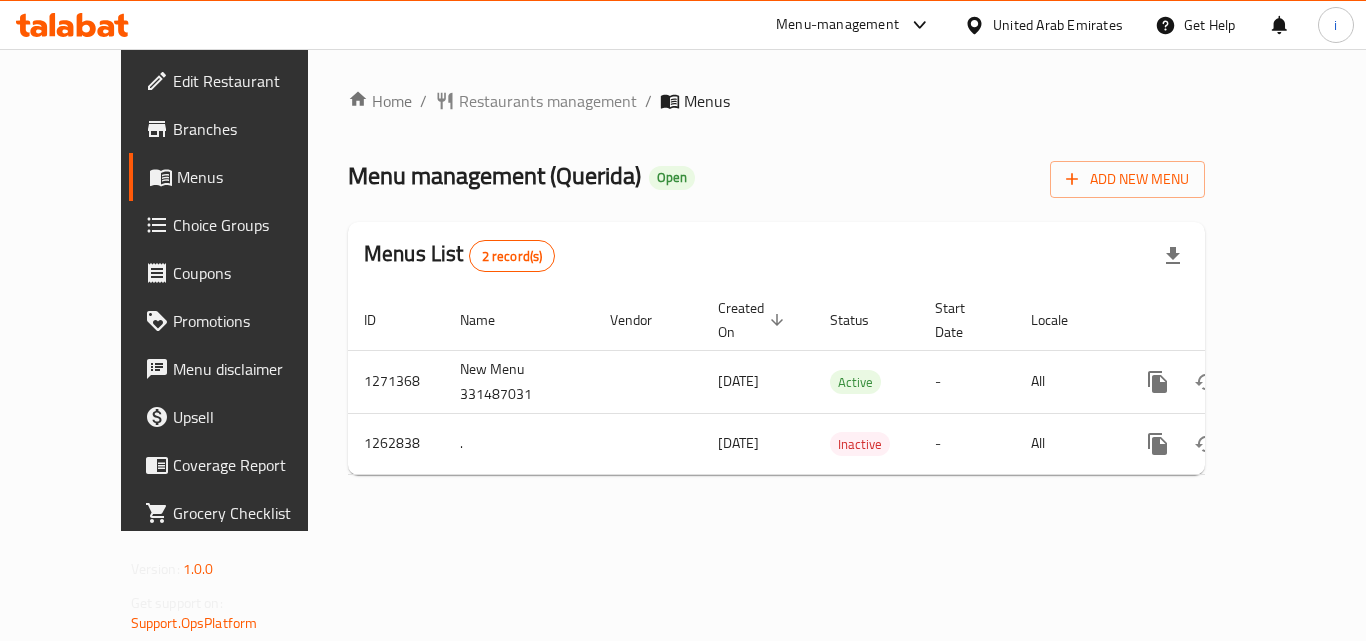 click on "Restaurants management" at bounding box center (548, 101) 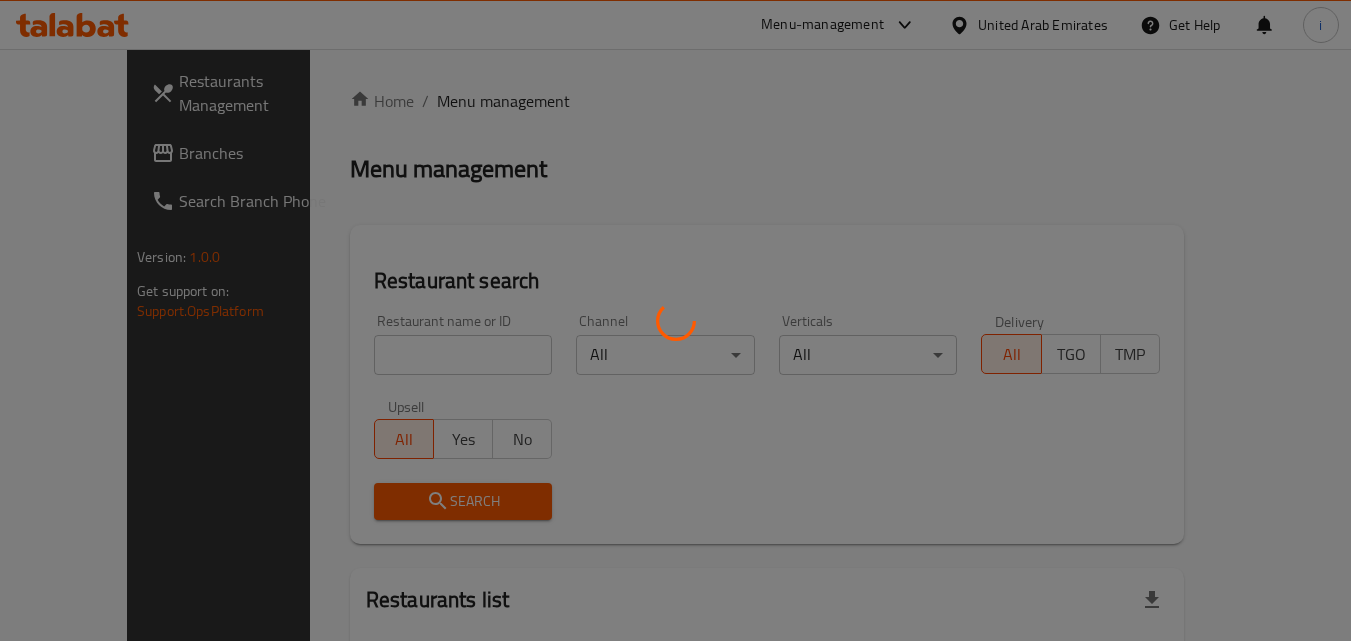 click at bounding box center [675, 320] 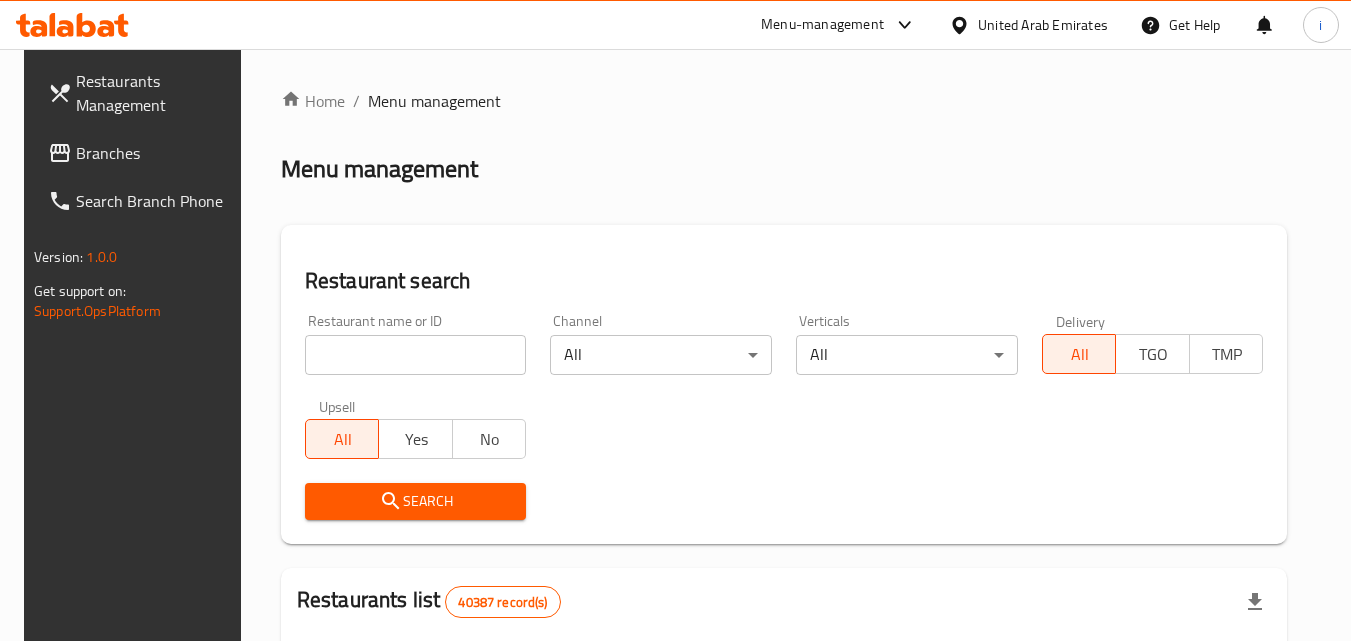 click at bounding box center (416, 355) 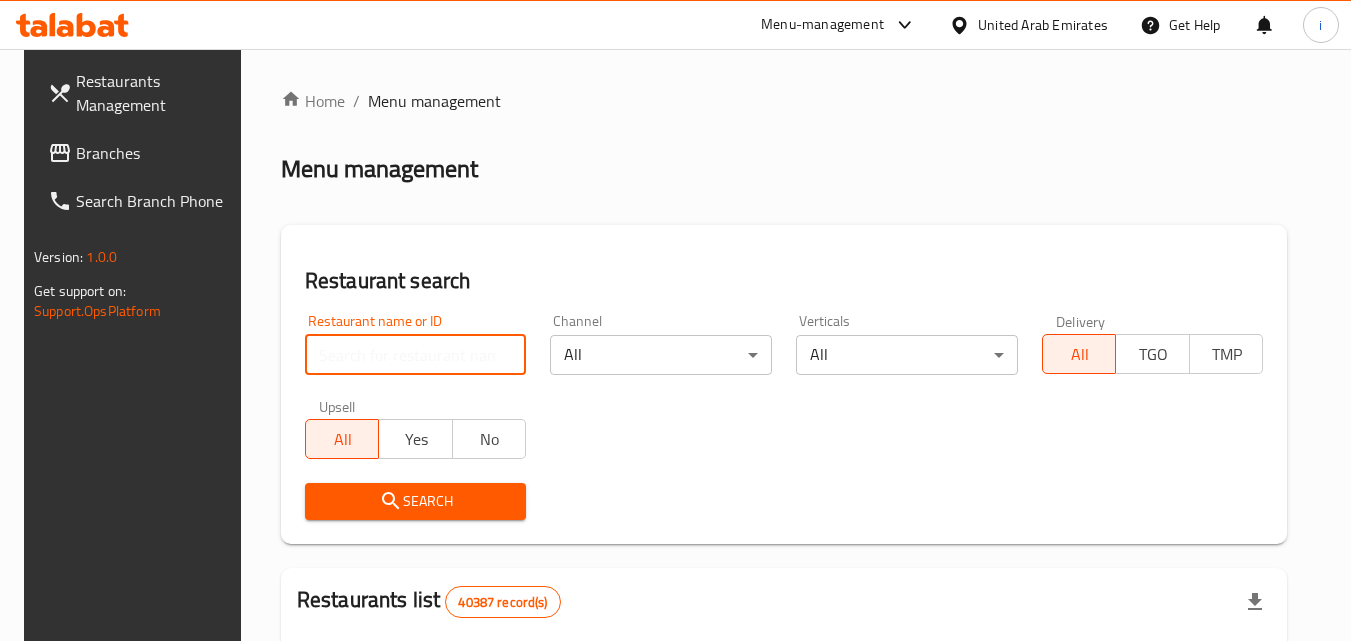 paste on "685721" 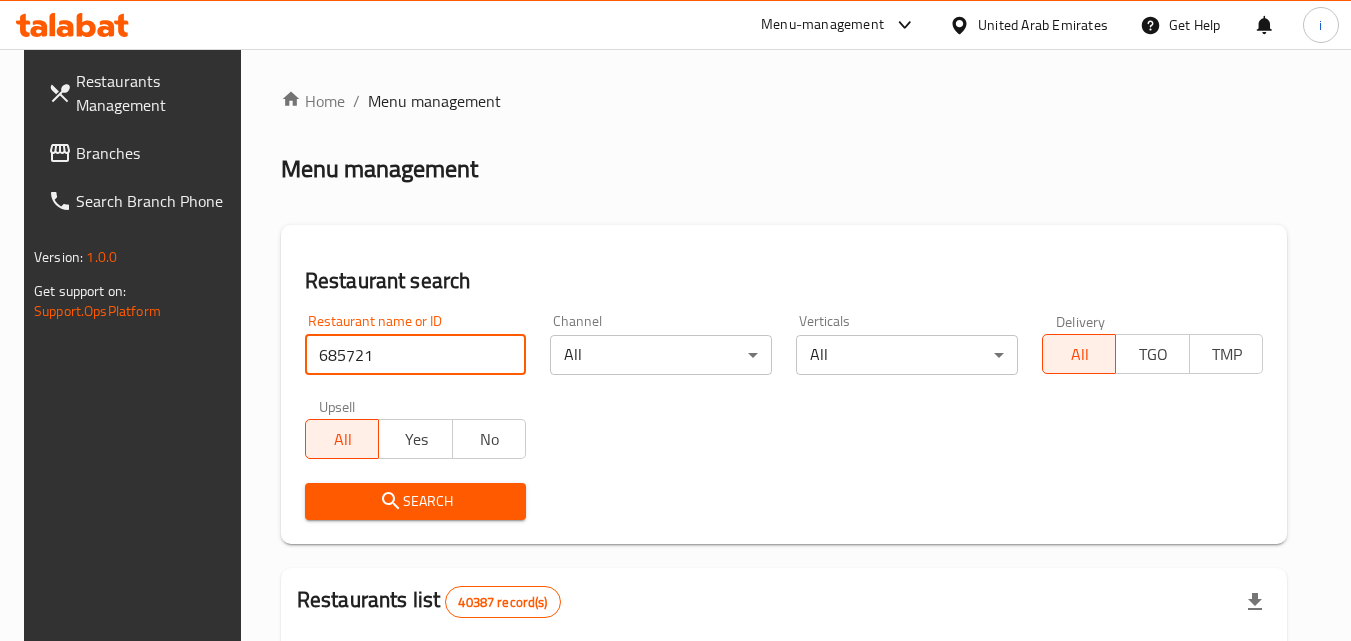 type on "685721" 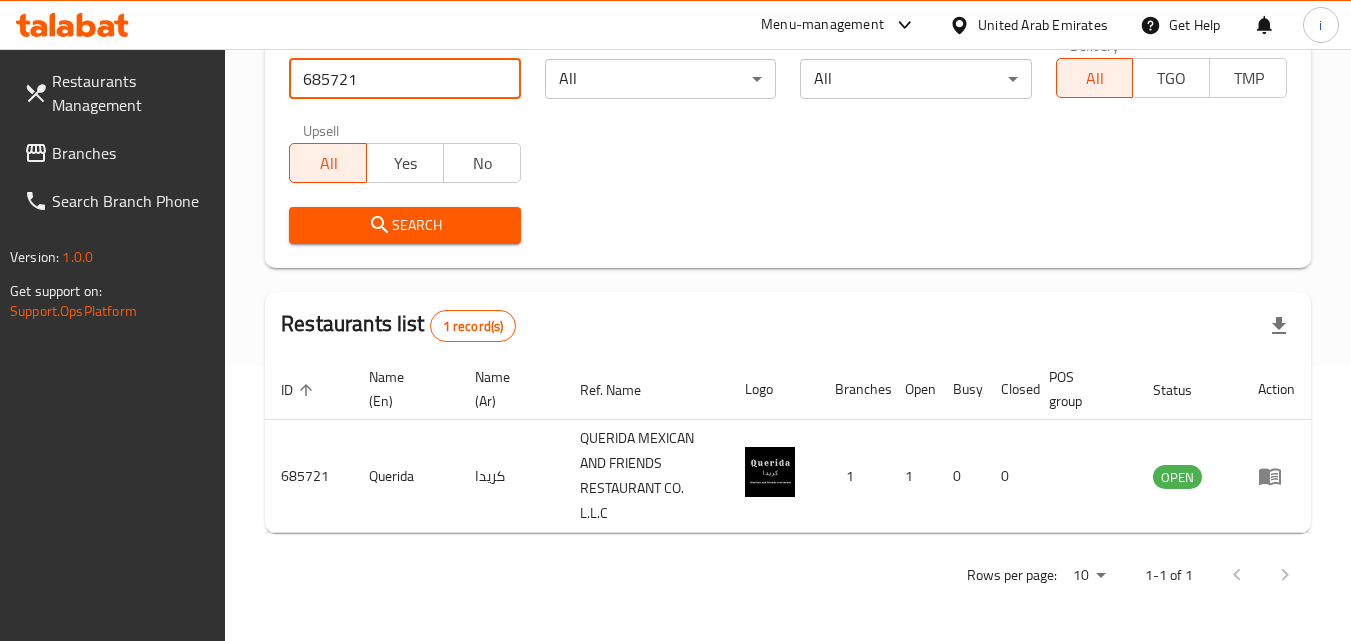 scroll, scrollTop: 276, scrollLeft: 0, axis: vertical 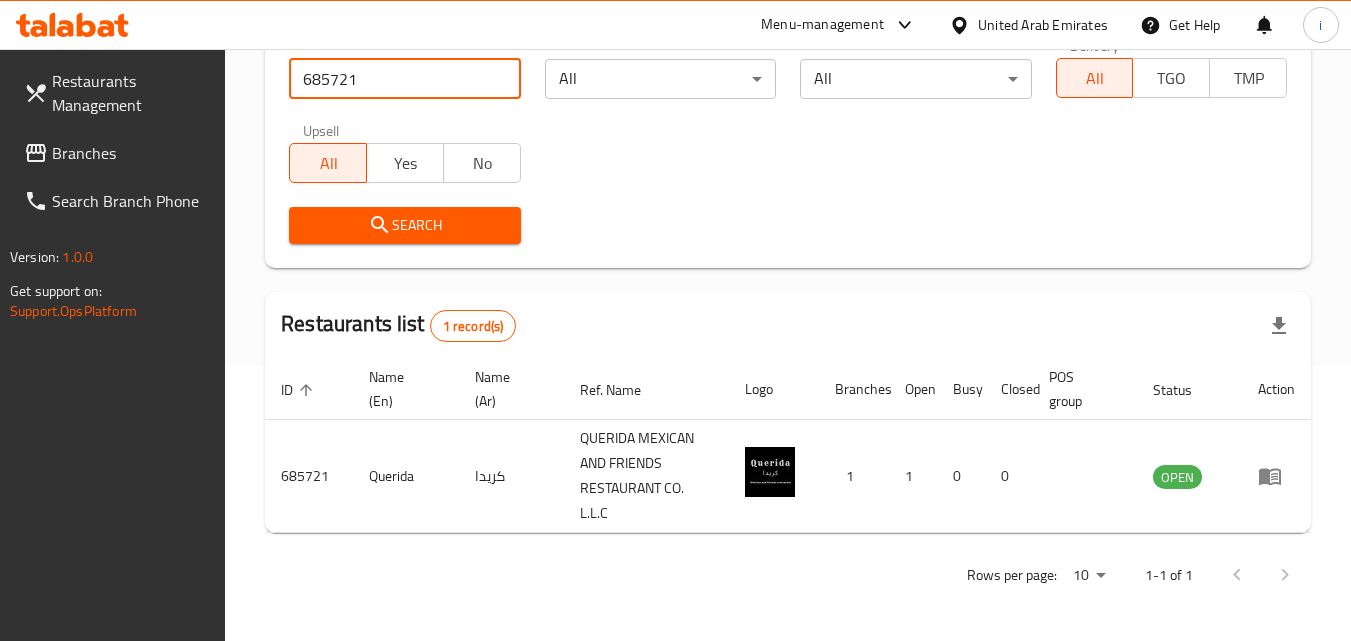 click on "Menu-management" at bounding box center (822, 25) 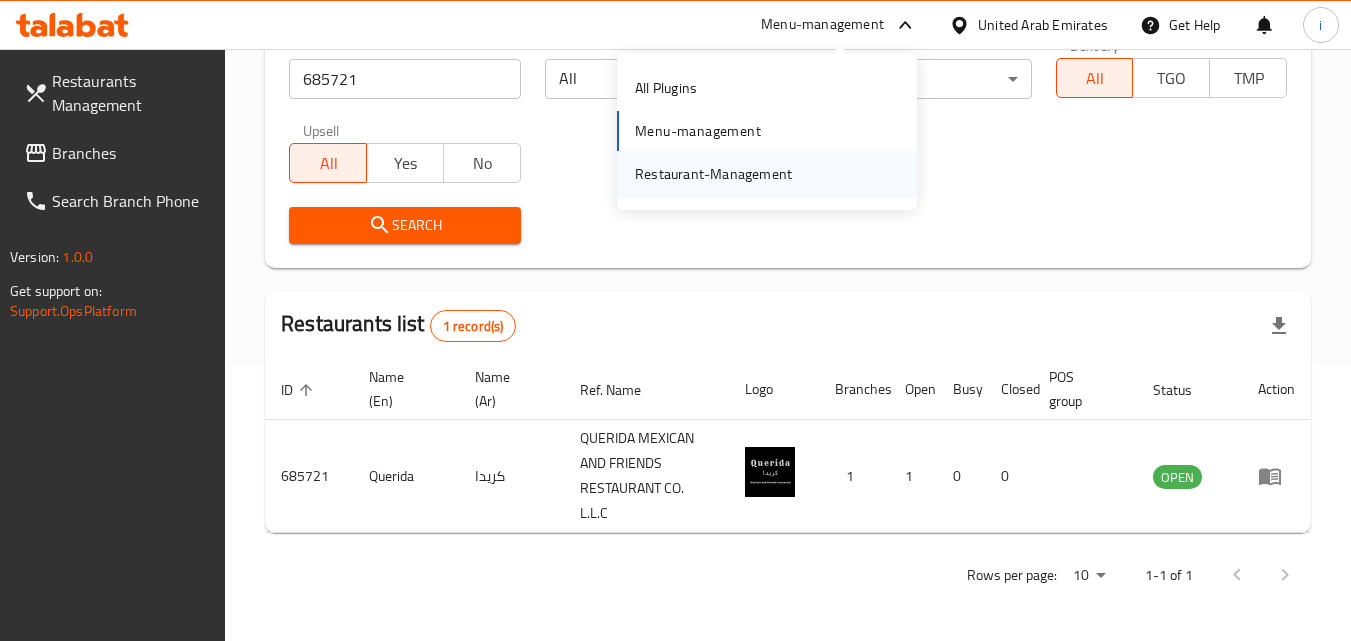 click on "Restaurant-Management" at bounding box center [713, 174] 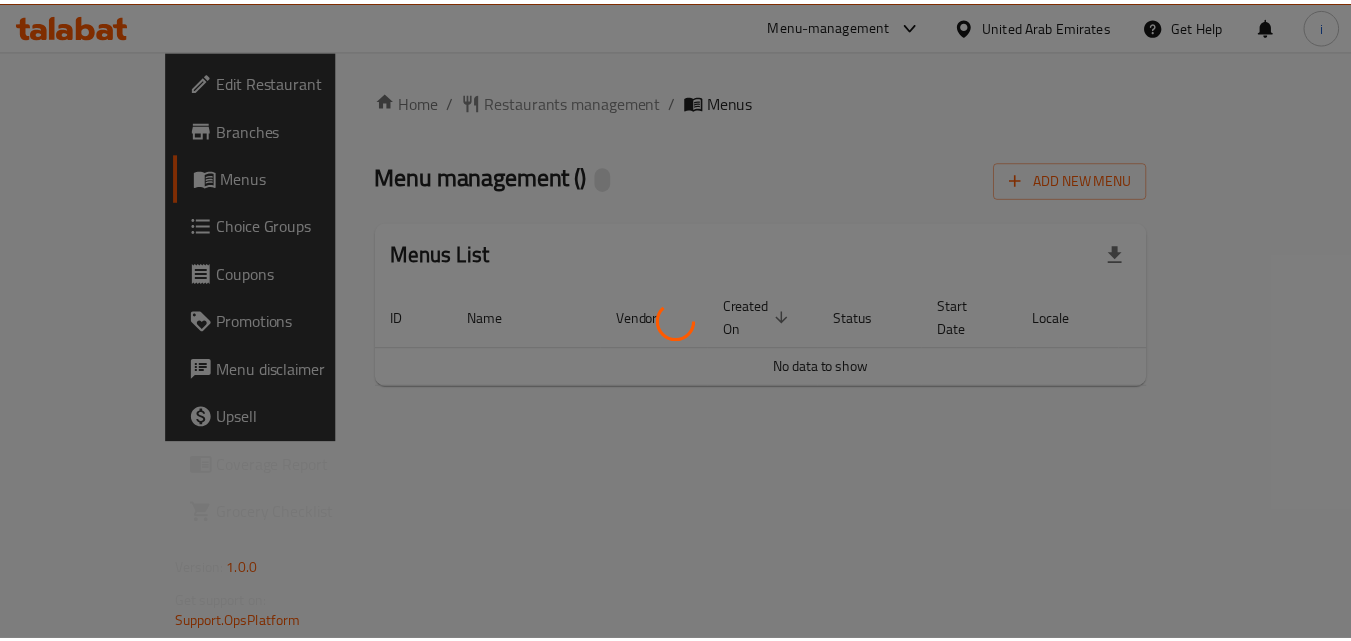 scroll, scrollTop: 0, scrollLeft: 0, axis: both 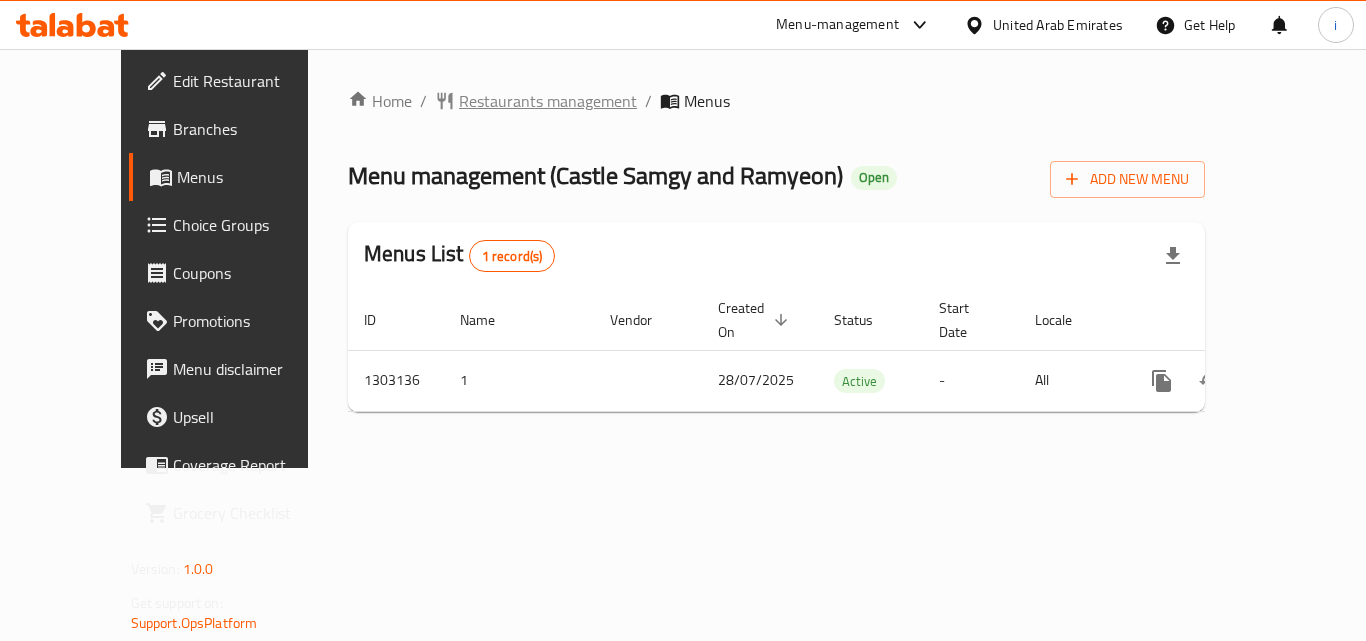 click on "Restaurants management" at bounding box center [548, 101] 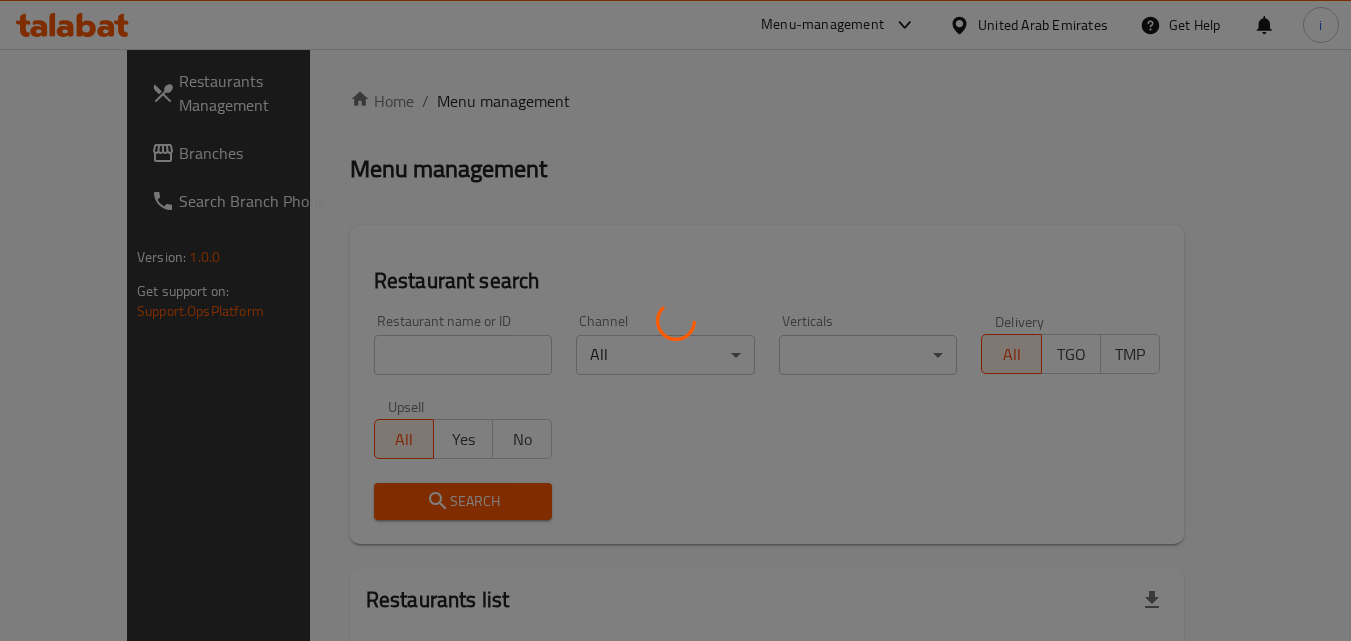 click at bounding box center [675, 320] 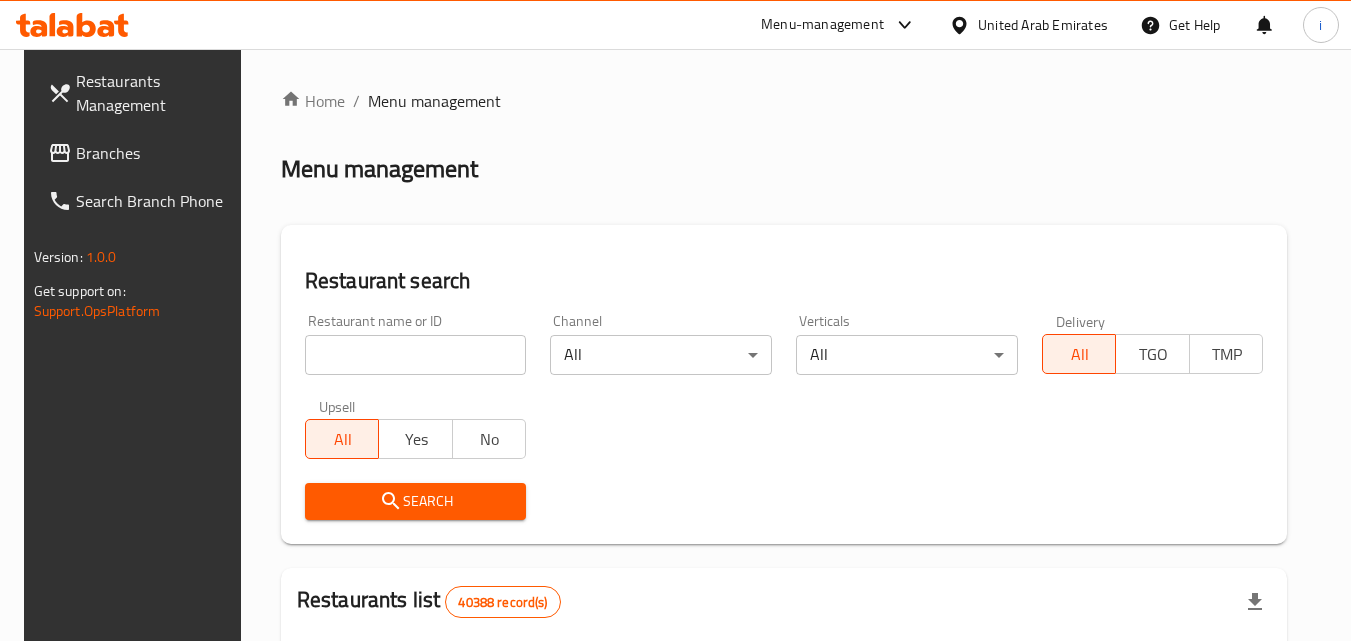 click at bounding box center [416, 355] 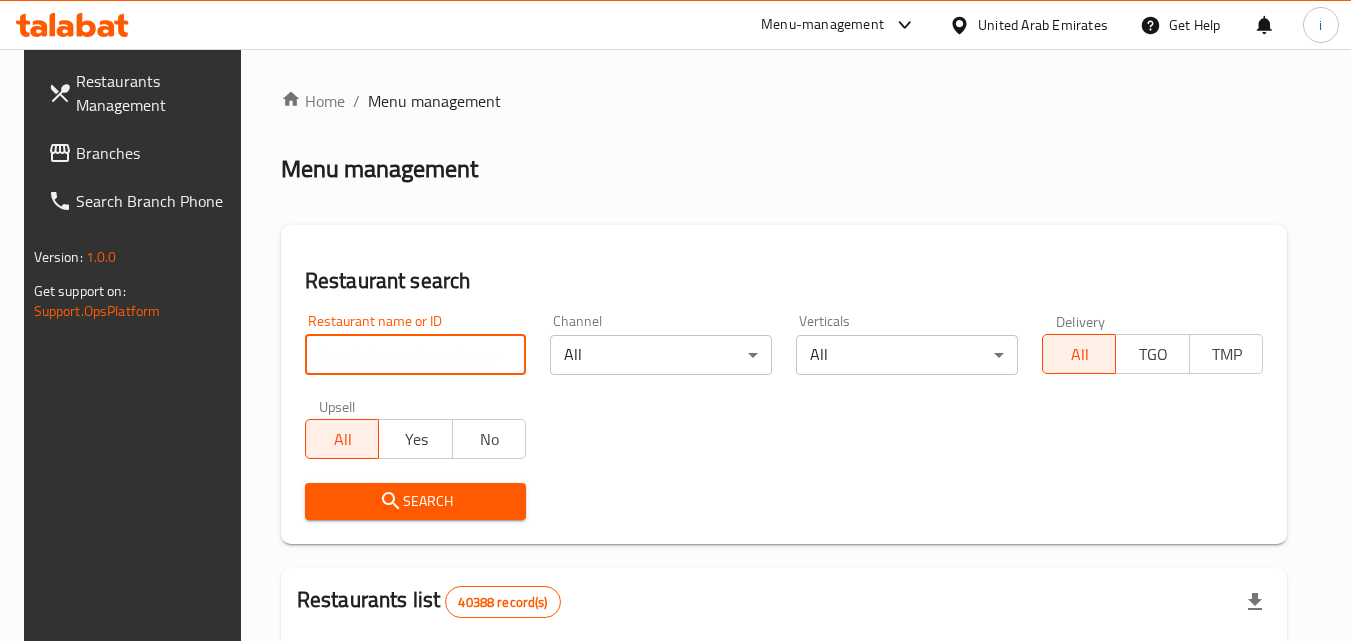 paste on "702707" 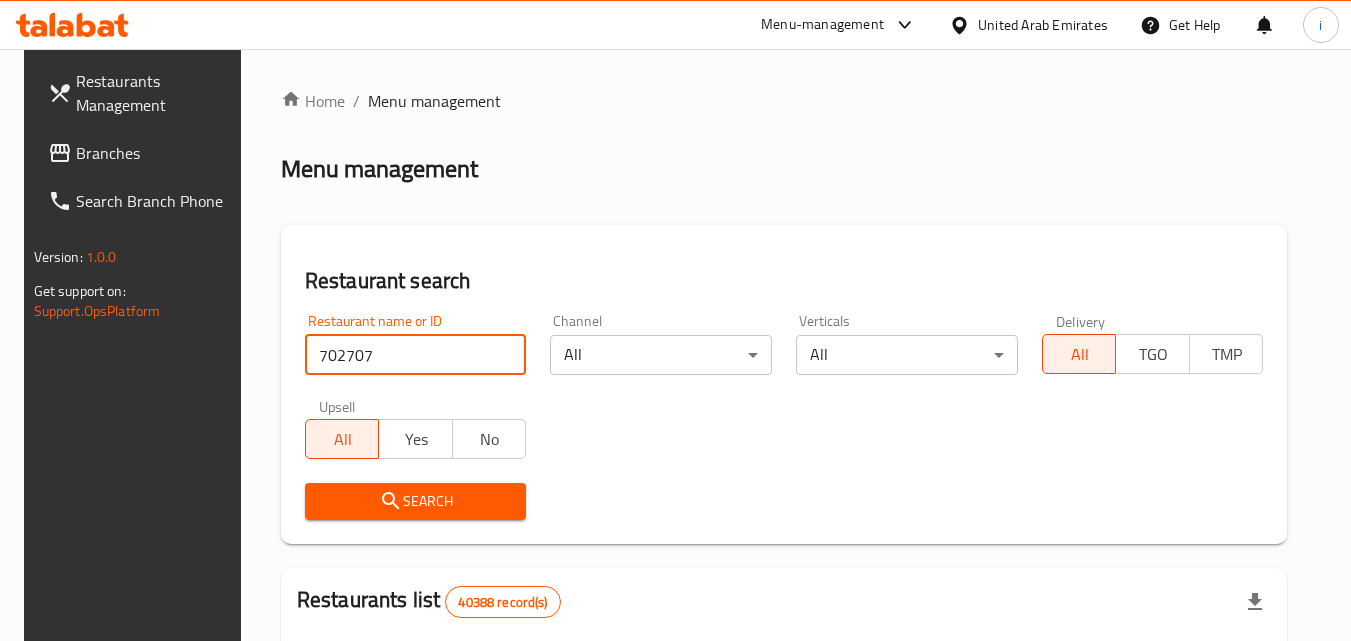 type on "702707" 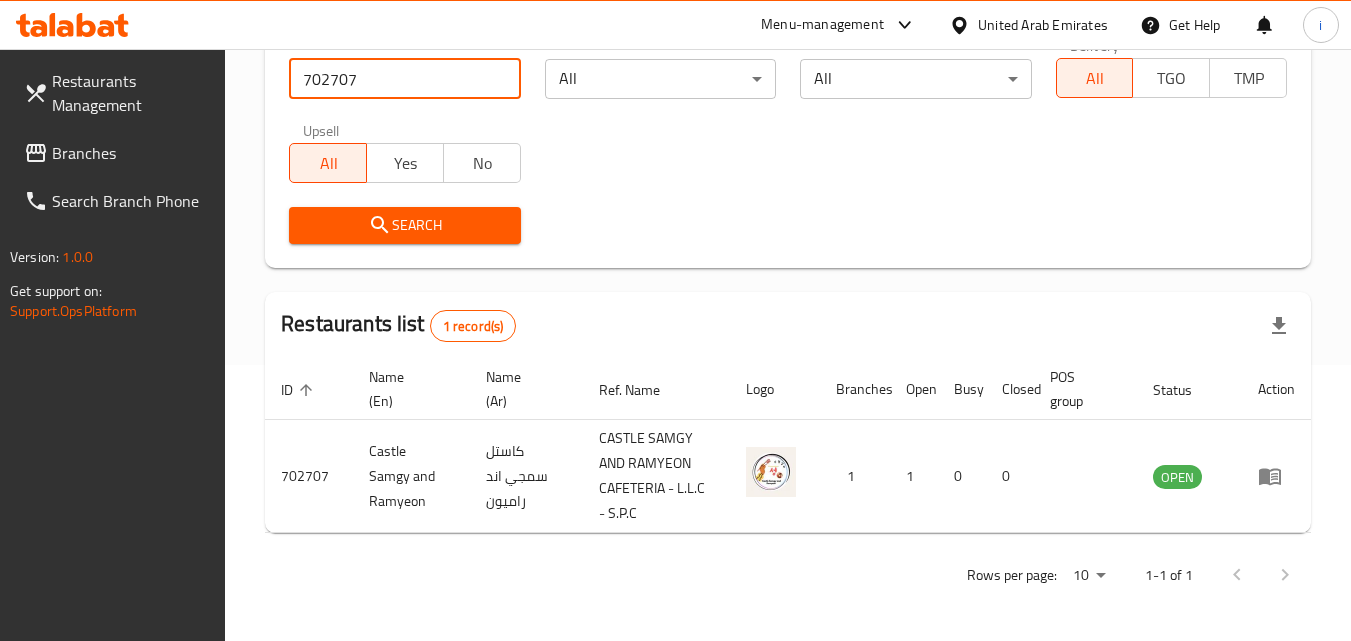 scroll, scrollTop: 276, scrollLeft: 0, axis: vertical 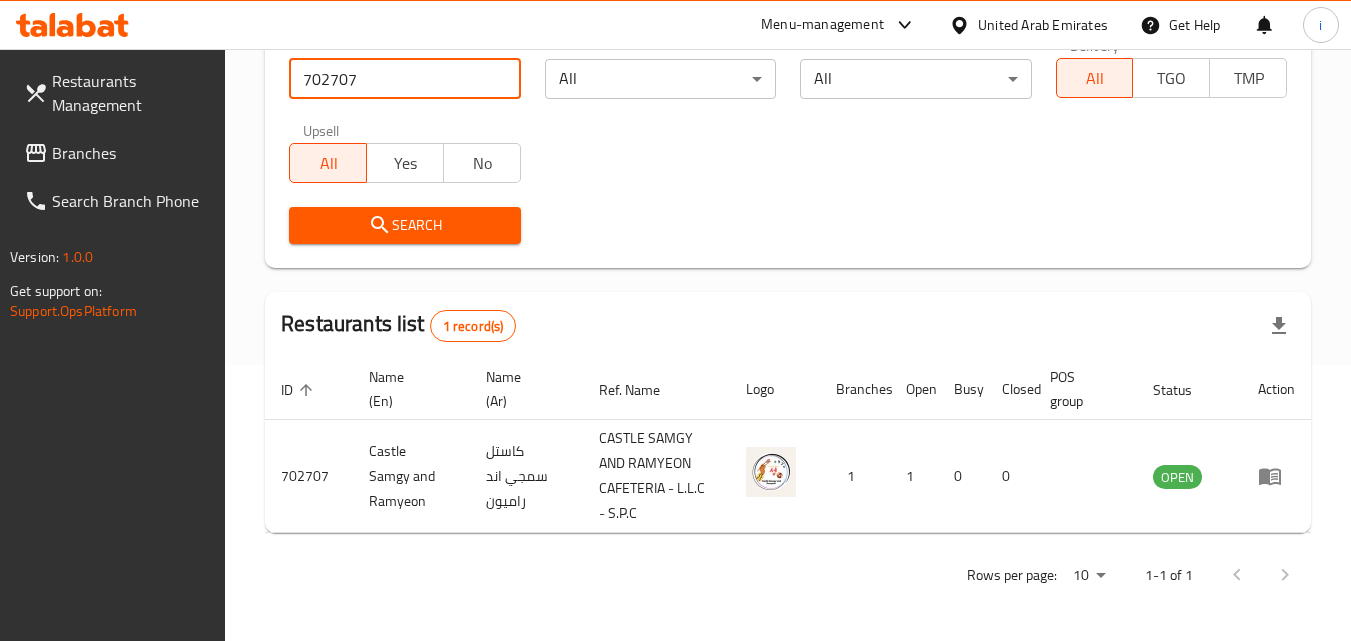 click on "Menu-management" at bounding box center [822, 25] 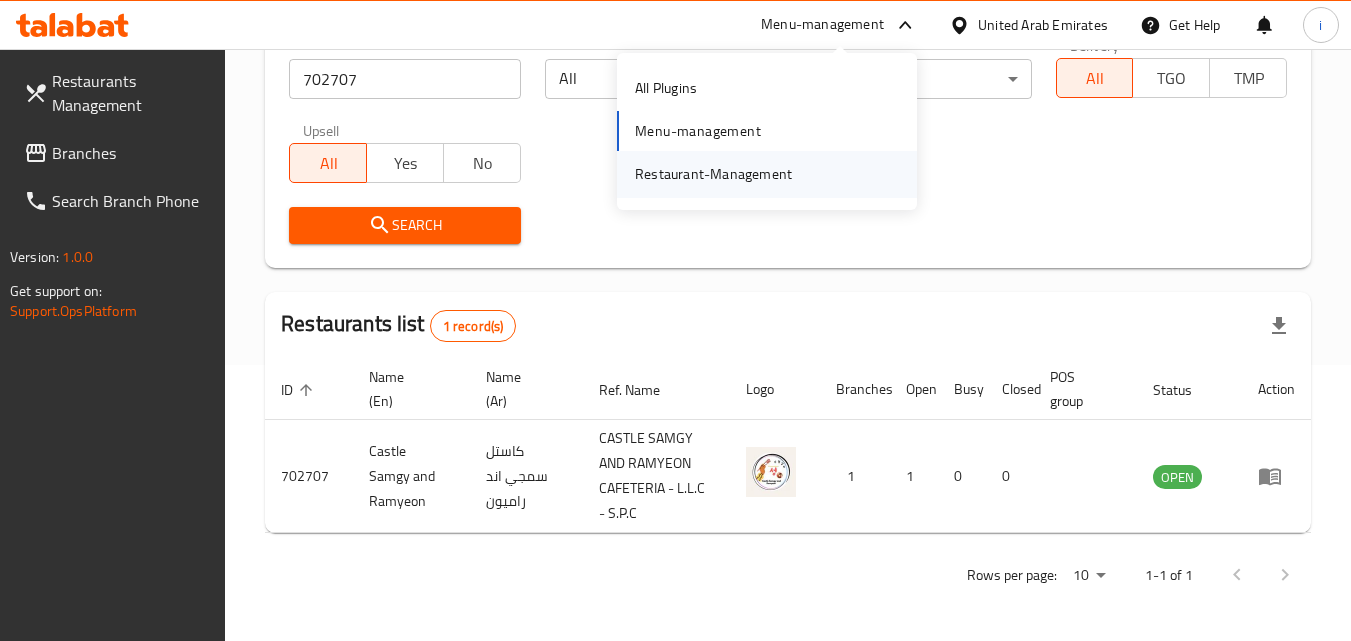 click on "Restaurant-Management" at bounding box center [713, 174] 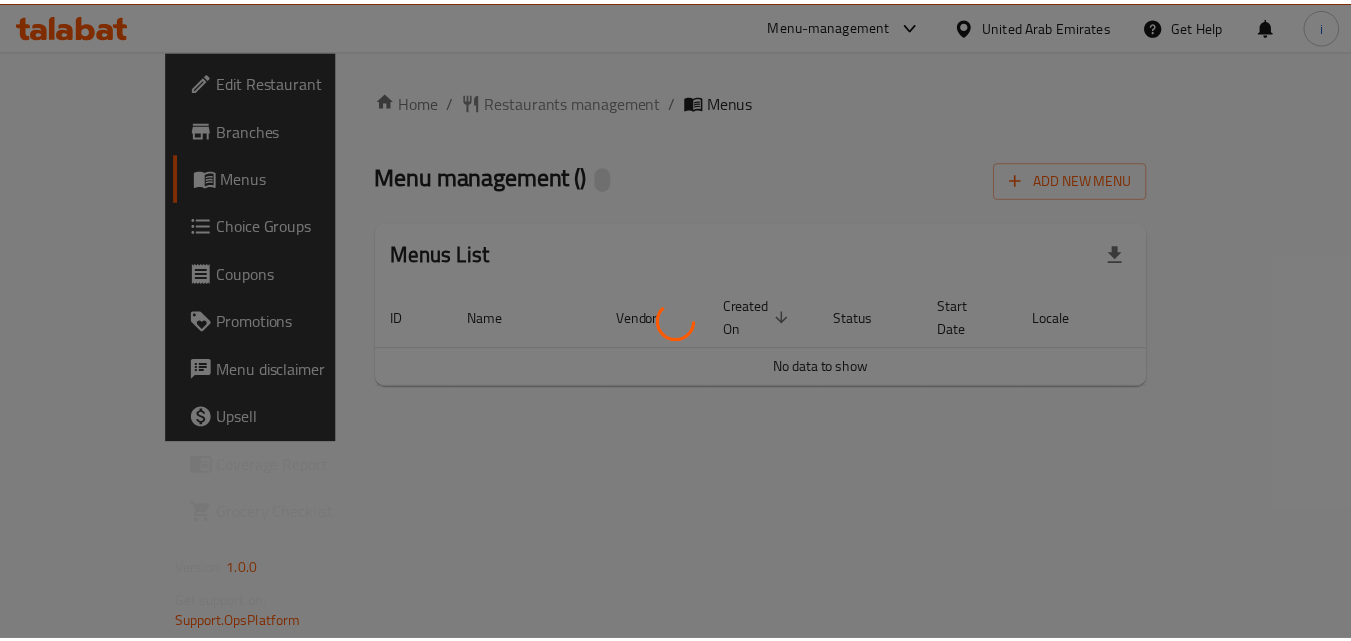 scroll, scrollTop: 0, scrollLeft: 0, axis: both 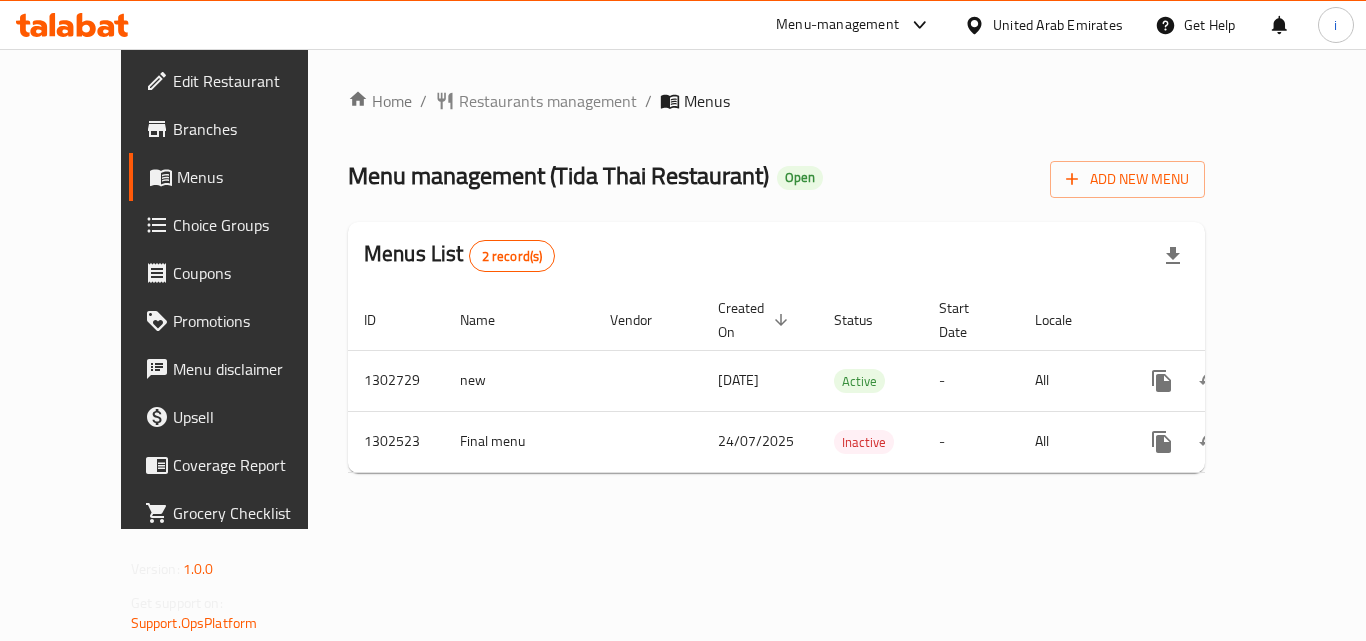 click on "Restaurants management" at bounding box center [548, 101] 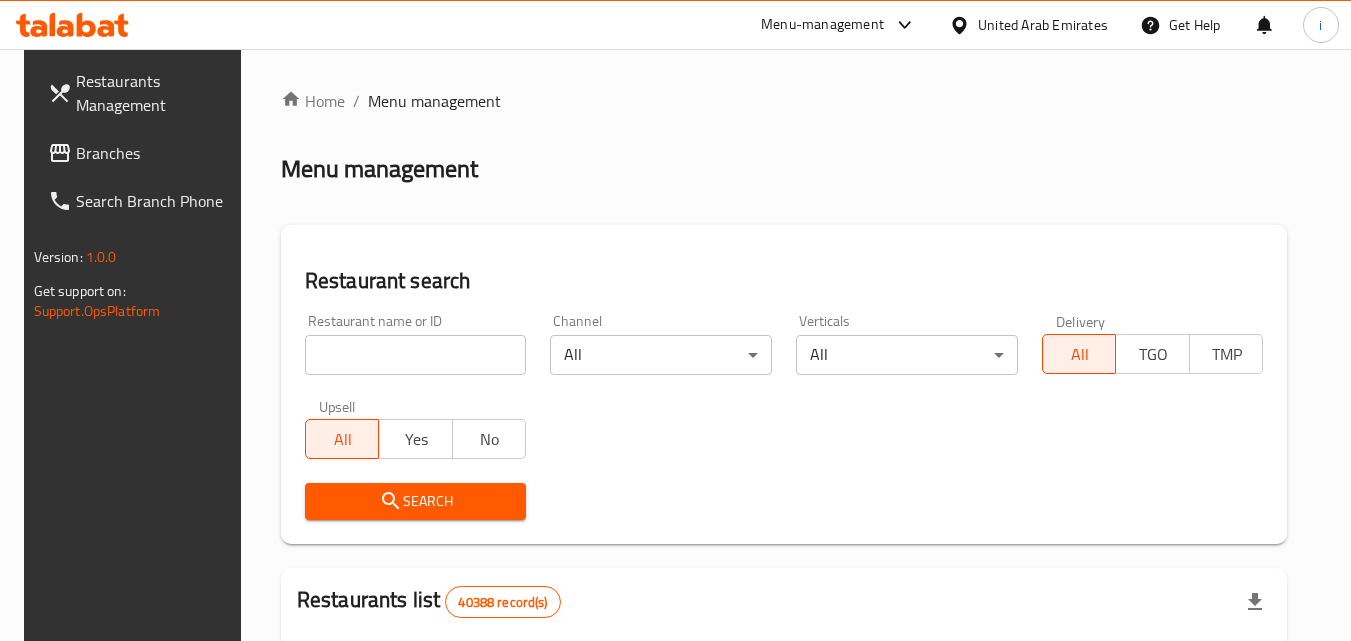 click at bounding box center [416, 355] 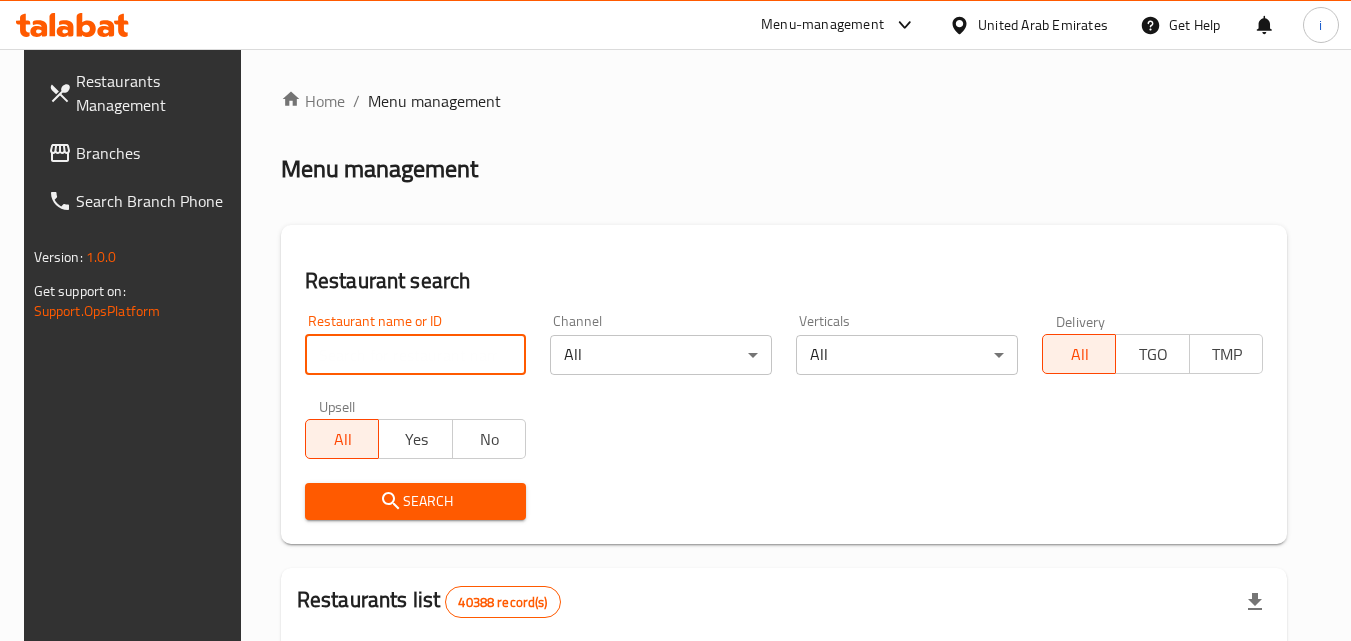 paste on "702267" 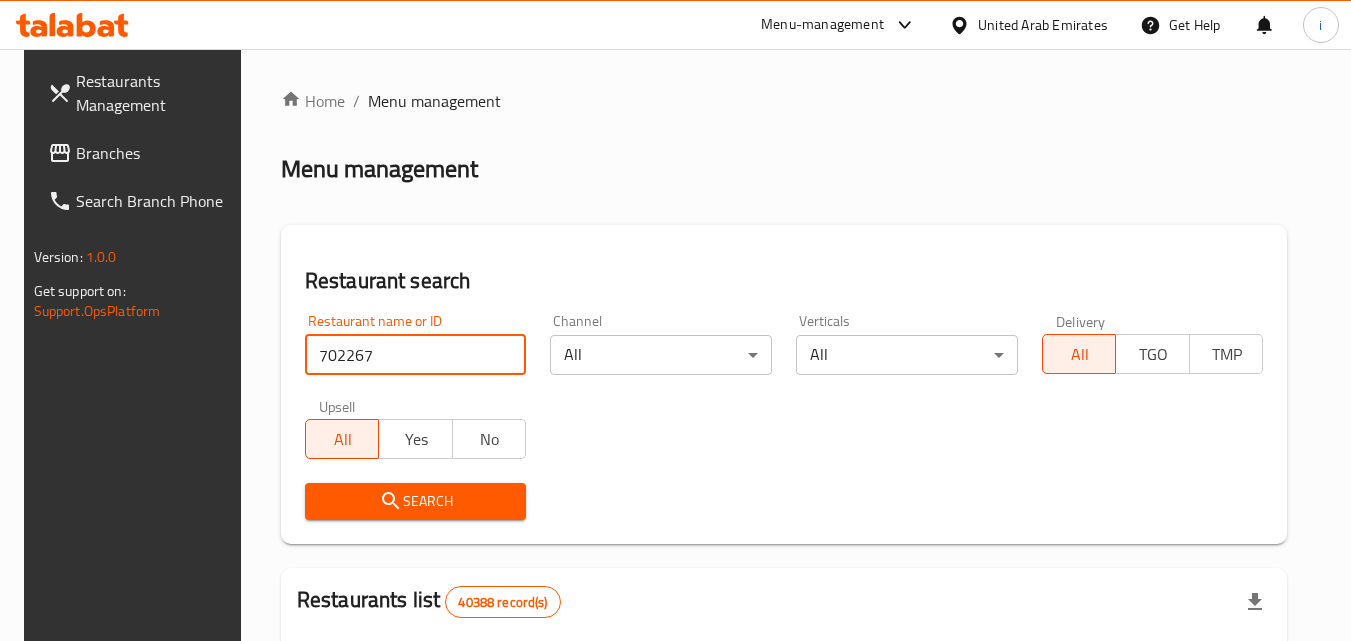 type on "702267" 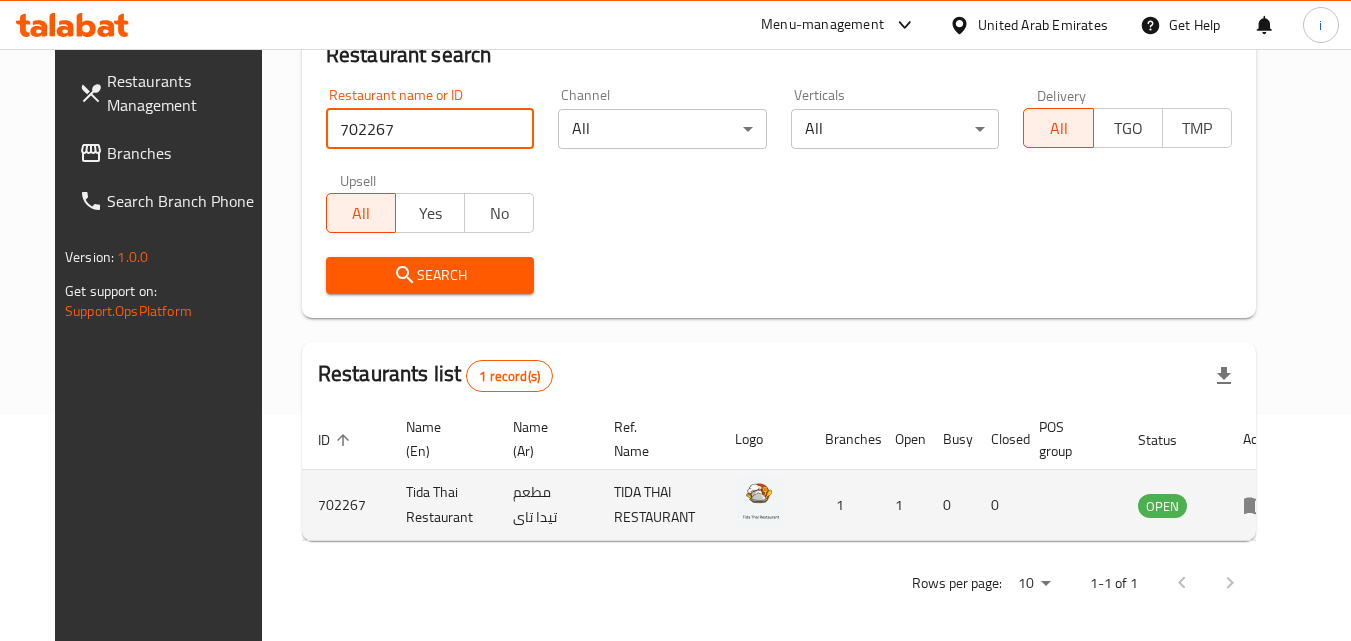 scroll, scrollTop: 234, scrollLeft: 0, axis: vertical 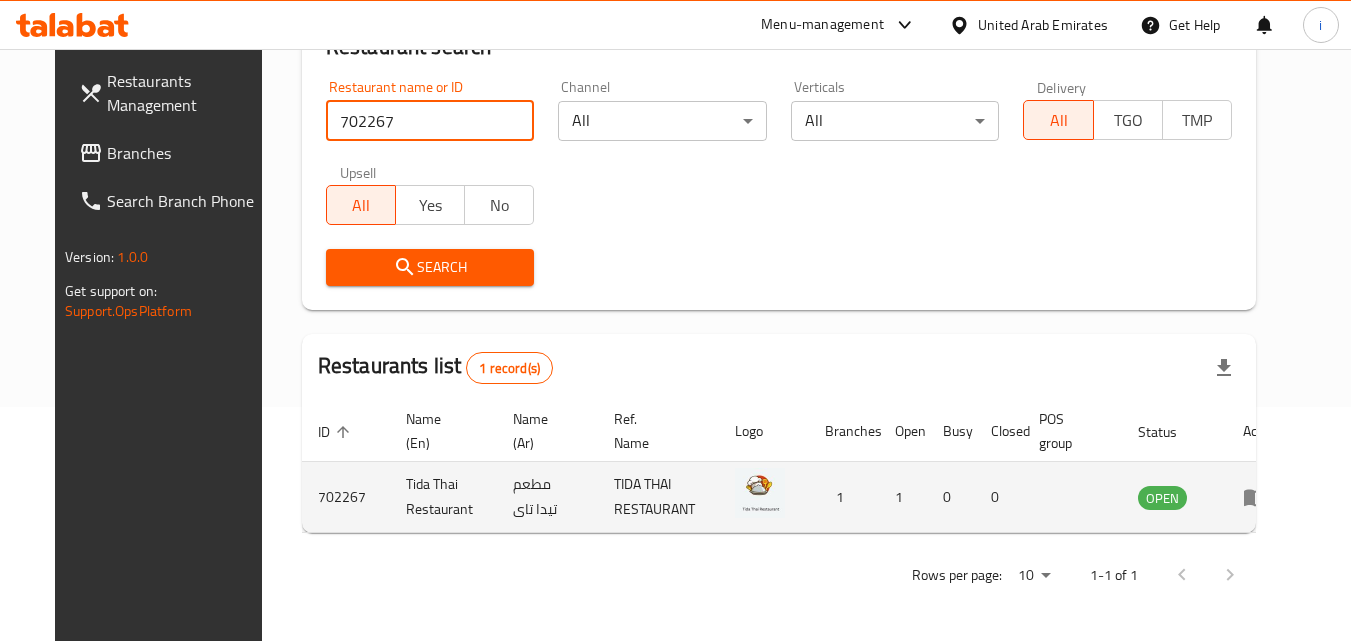 click 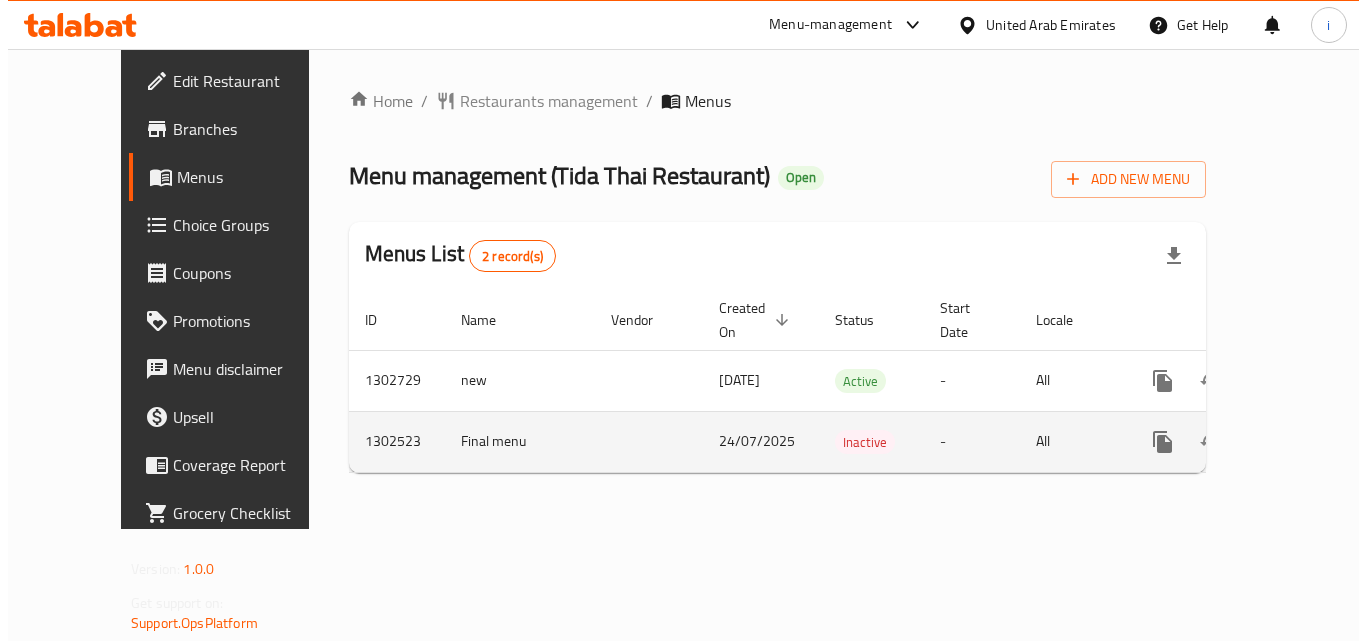 scroll, scrollTop: 0, scrollLeft: 0, axis: both 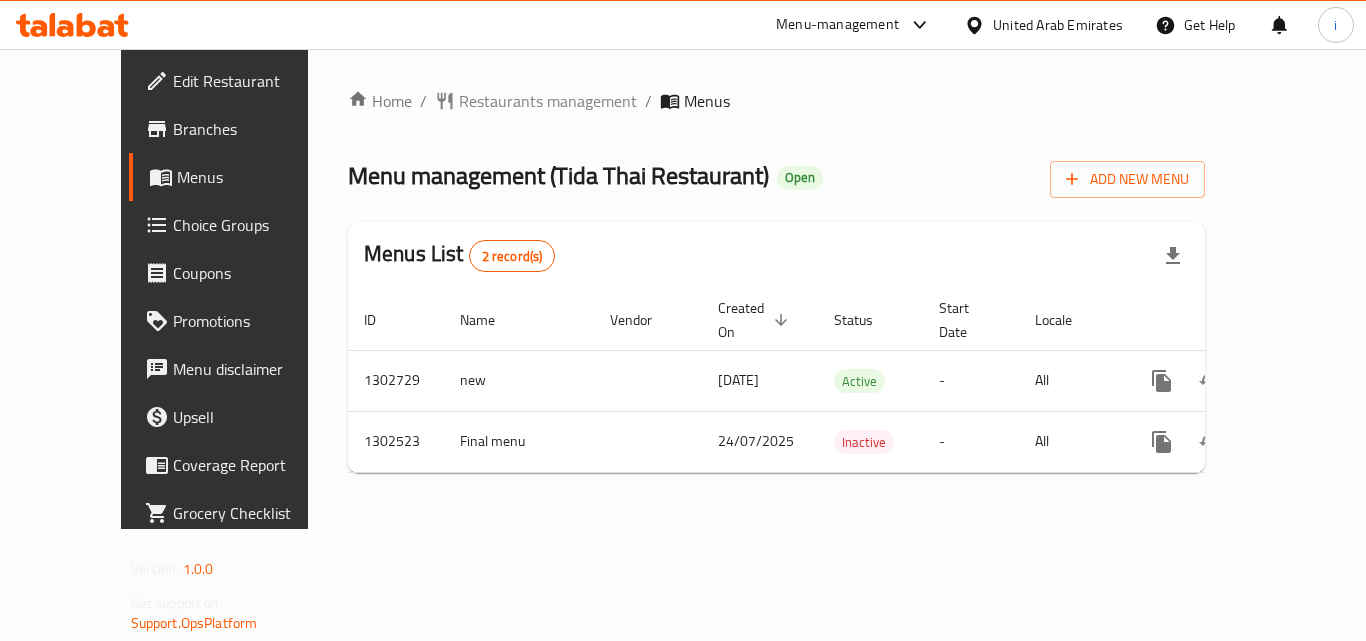 click on "United Arab Emirates" at bounding box center [1058, 25] 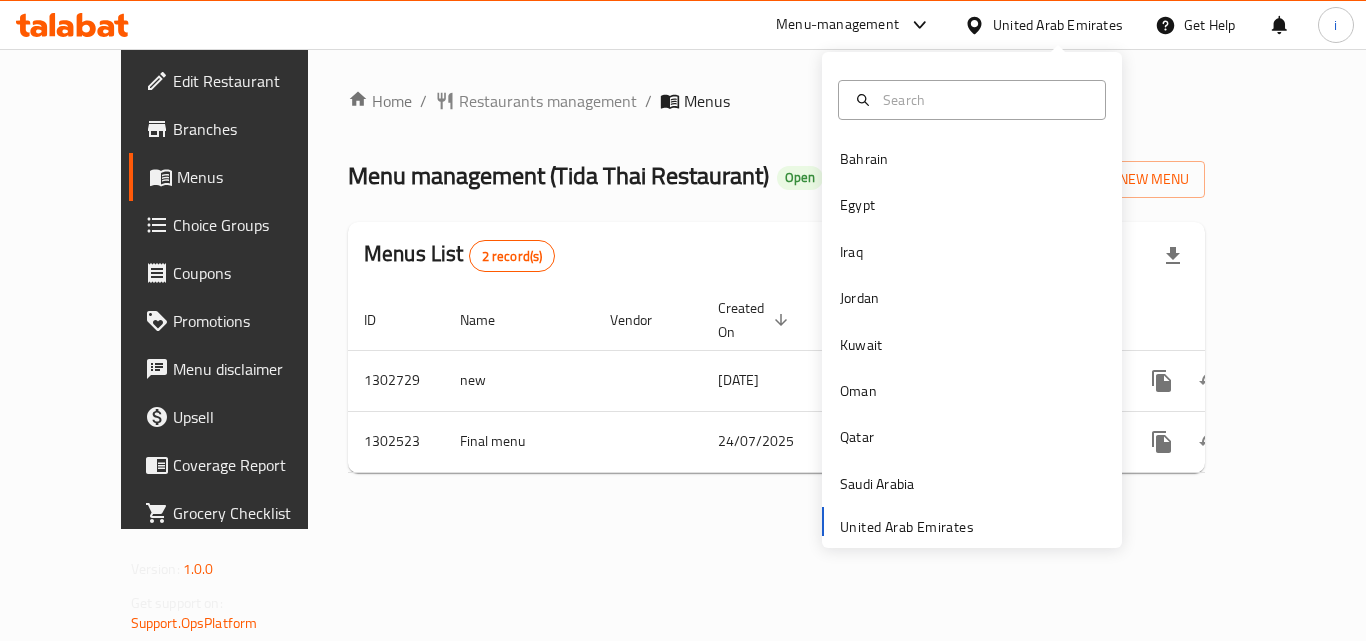 click on "Menu-management" at bounding box center (837, 25) 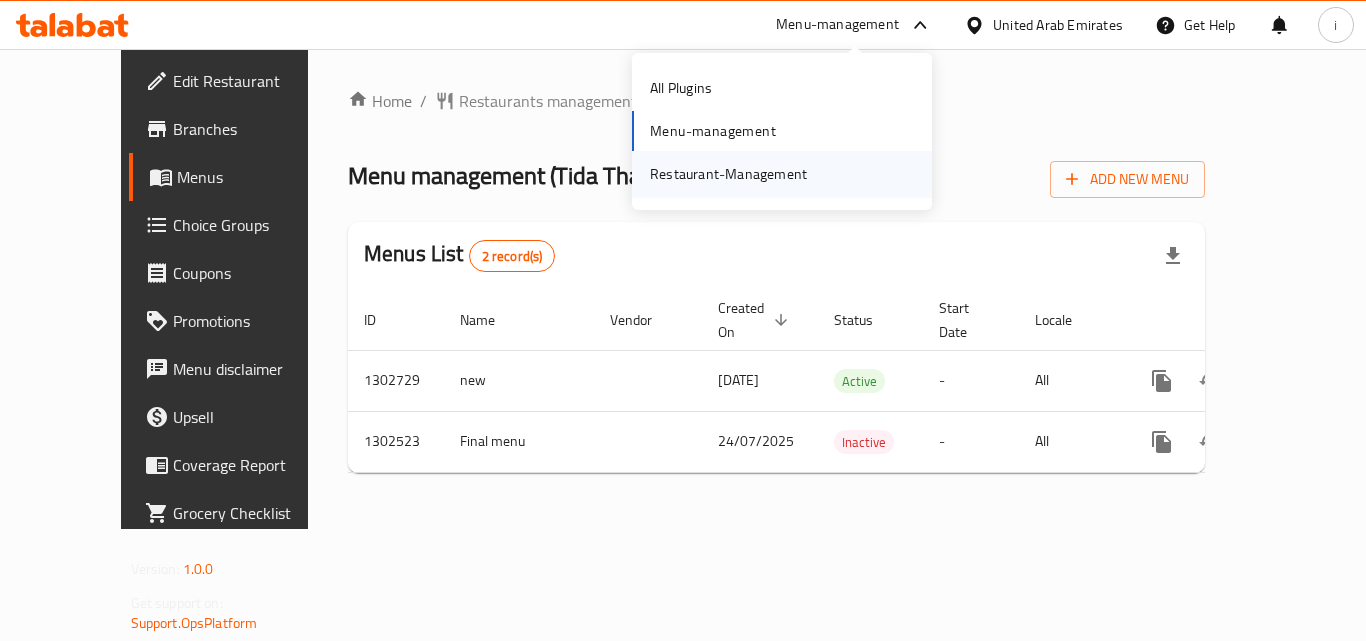 click on "Restaurant-Management" at bounding box center [728, 174] 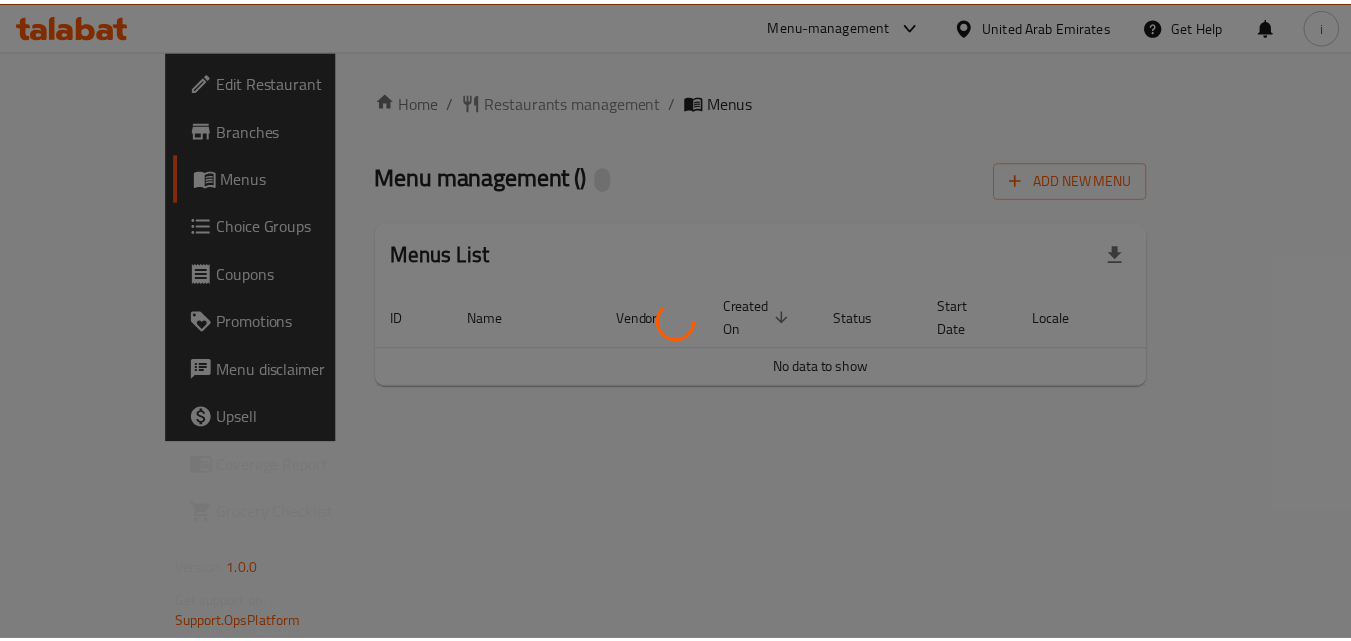 scroll, scrollTop: 0, scrollLeft: 0, axis: both 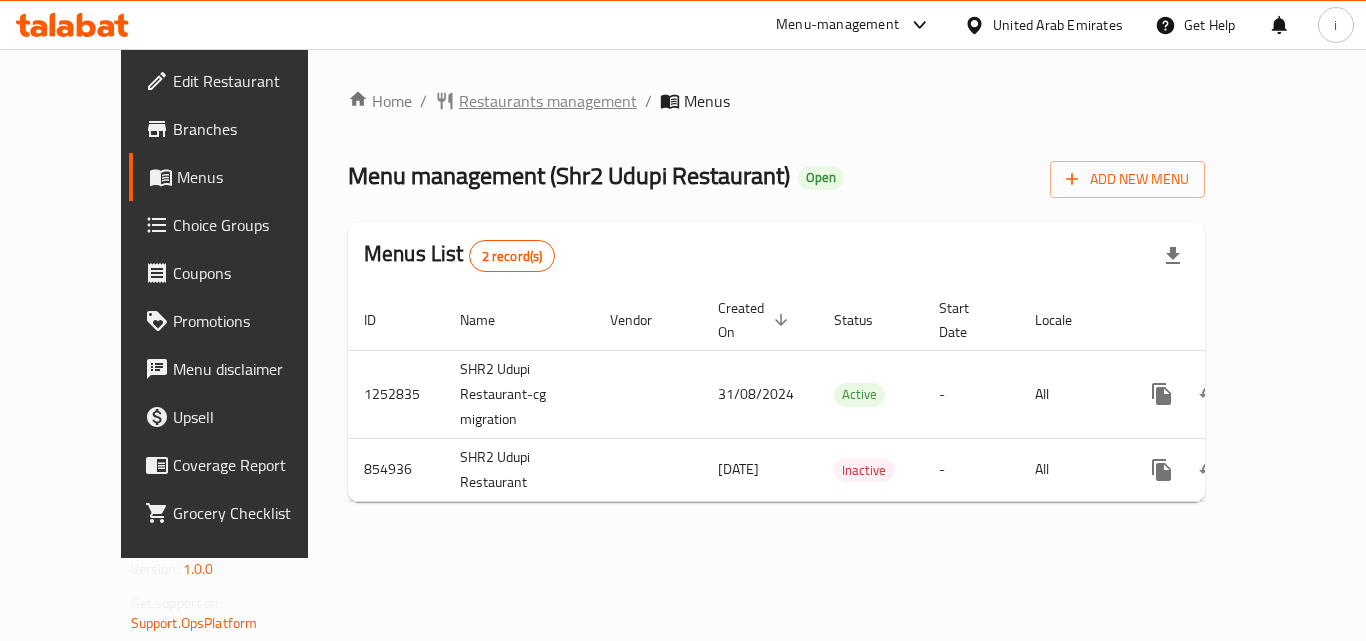click on "Restaurants management" at bounding box center (548, 101) 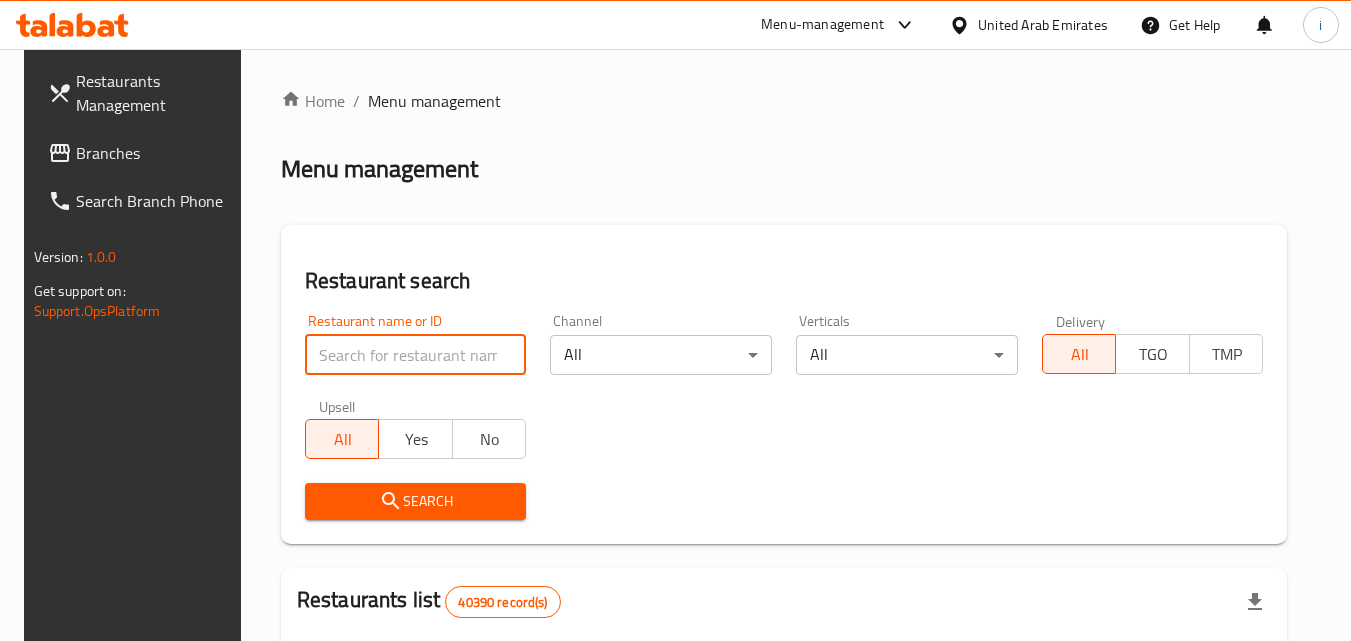 click at bounding box center [416, 355] 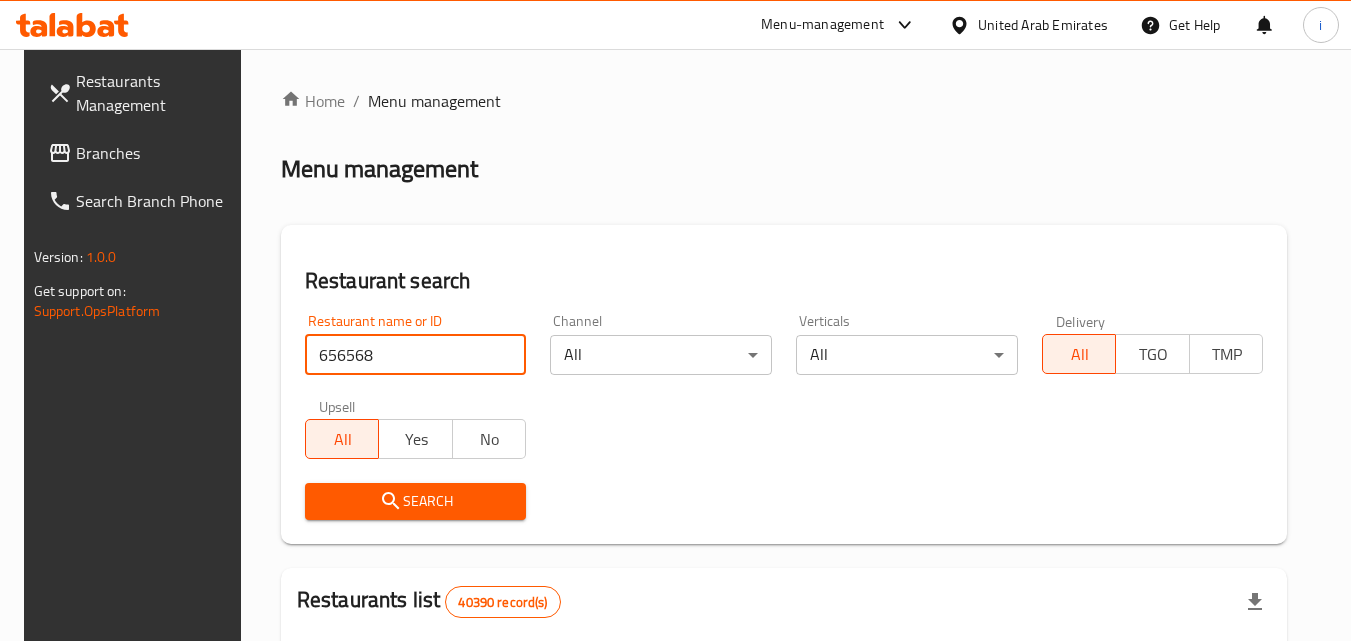 type on "656568" 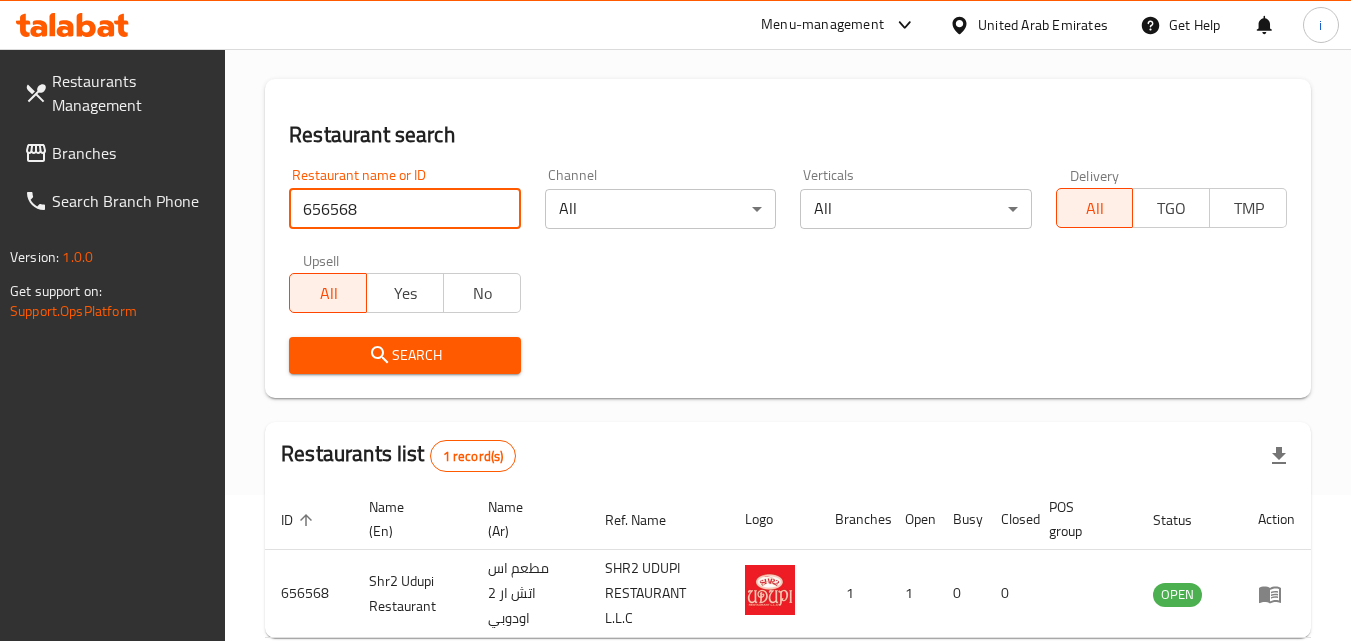 scroll, scrollTop: 251, scrollLeft: 0, axis: vertical 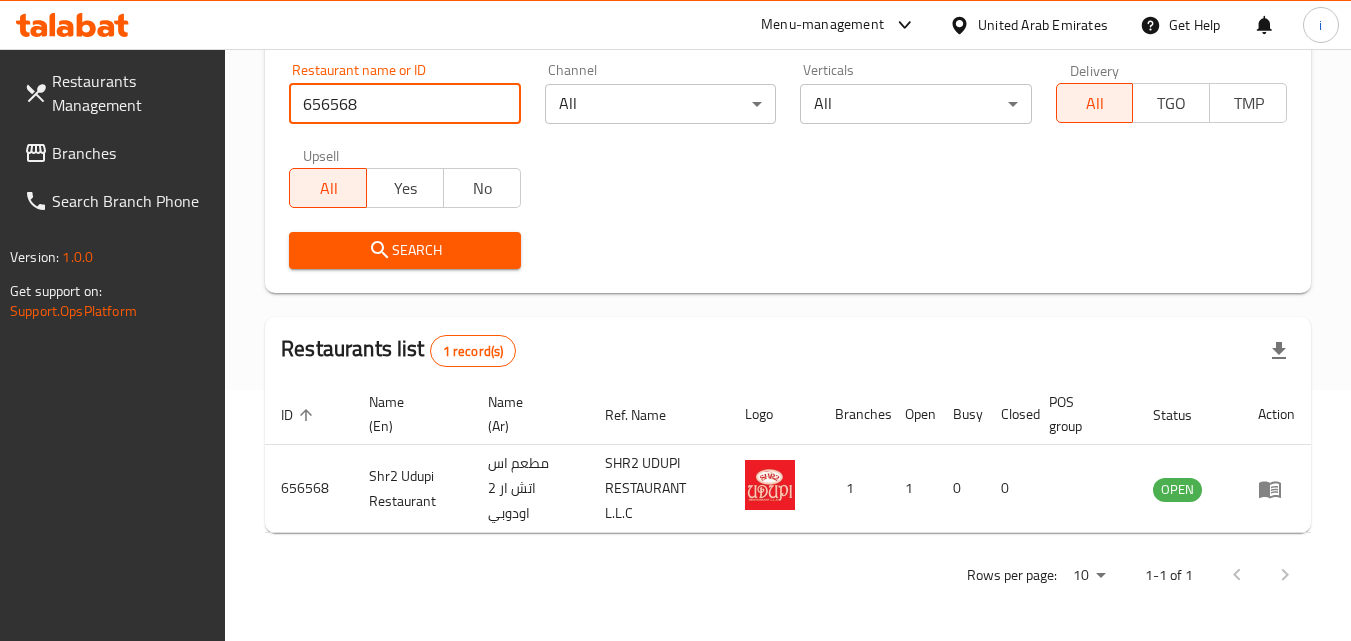 click 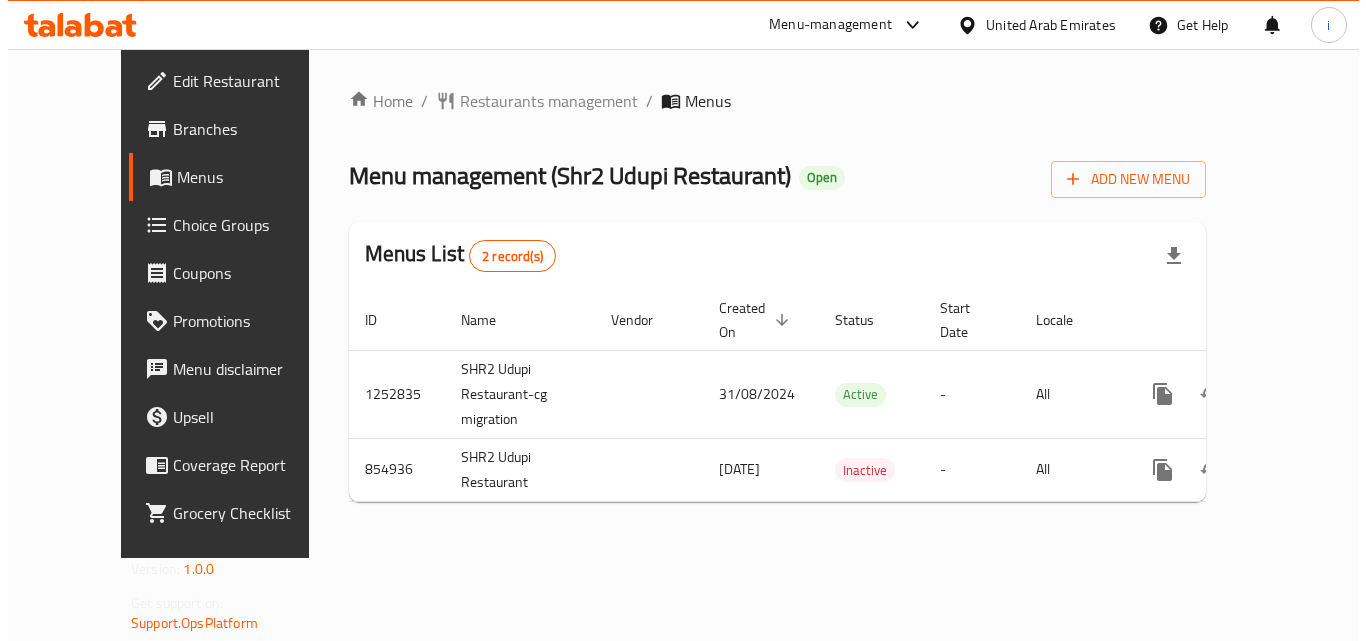 scroll, scrollTop: 0, scrollLeft: 0, axis: both 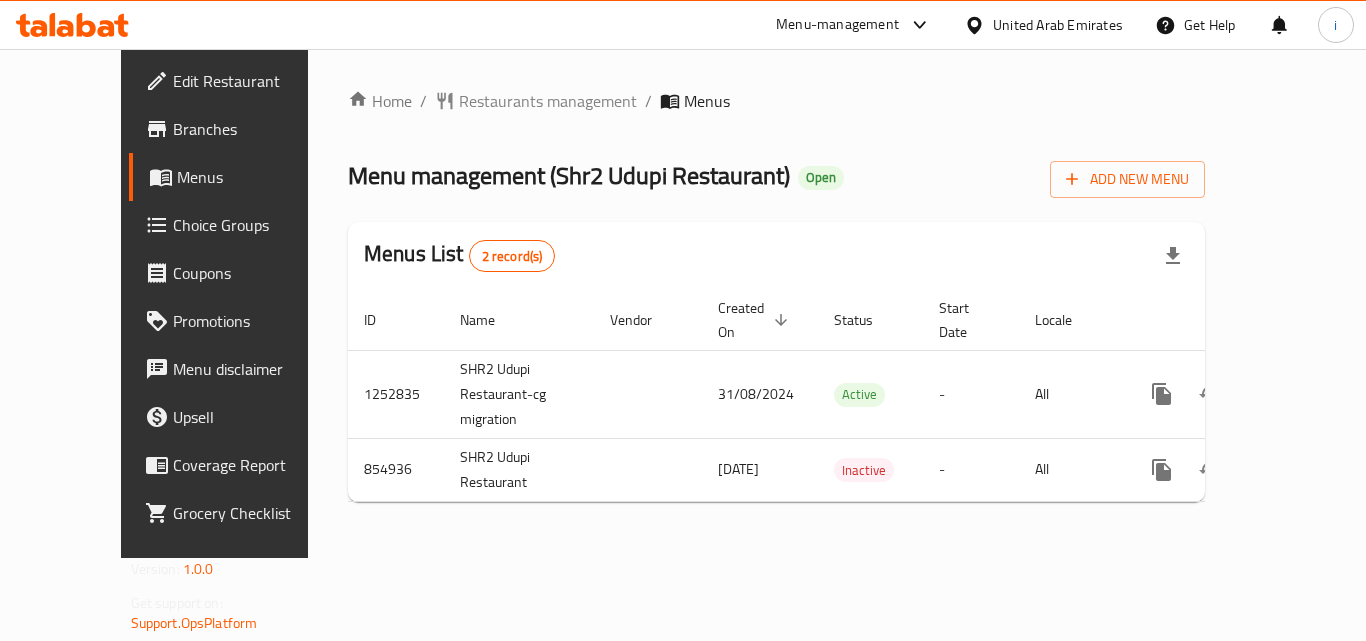 click on "Menu-management" at bounding box center (837, 25) 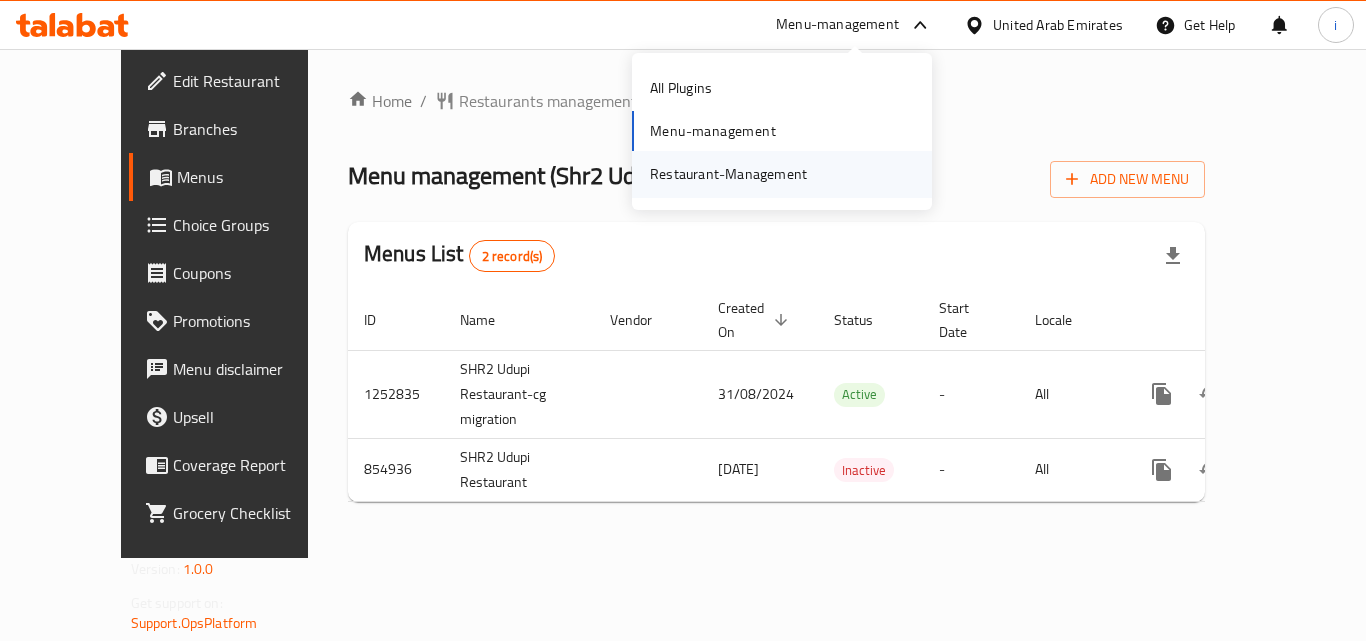 click on "Restaurant-Management" at bounding box center [728, 174] 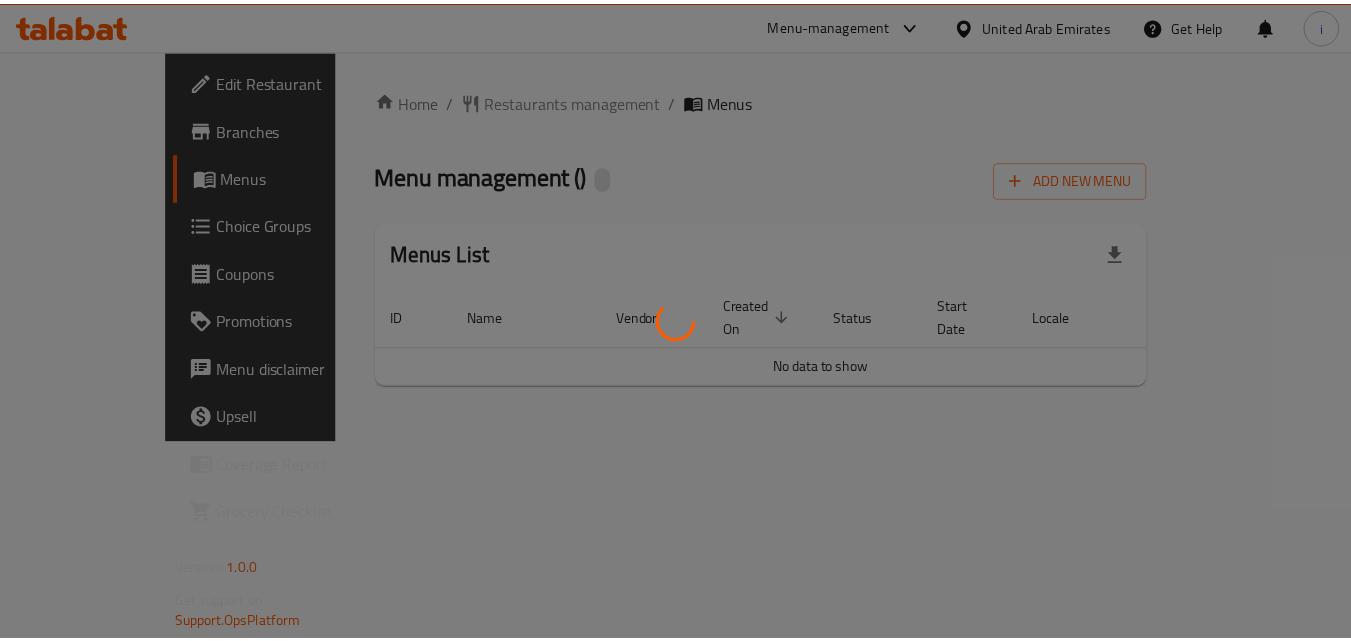 scroll, scrollTop: 0, scrollLeft: 0, axis: both 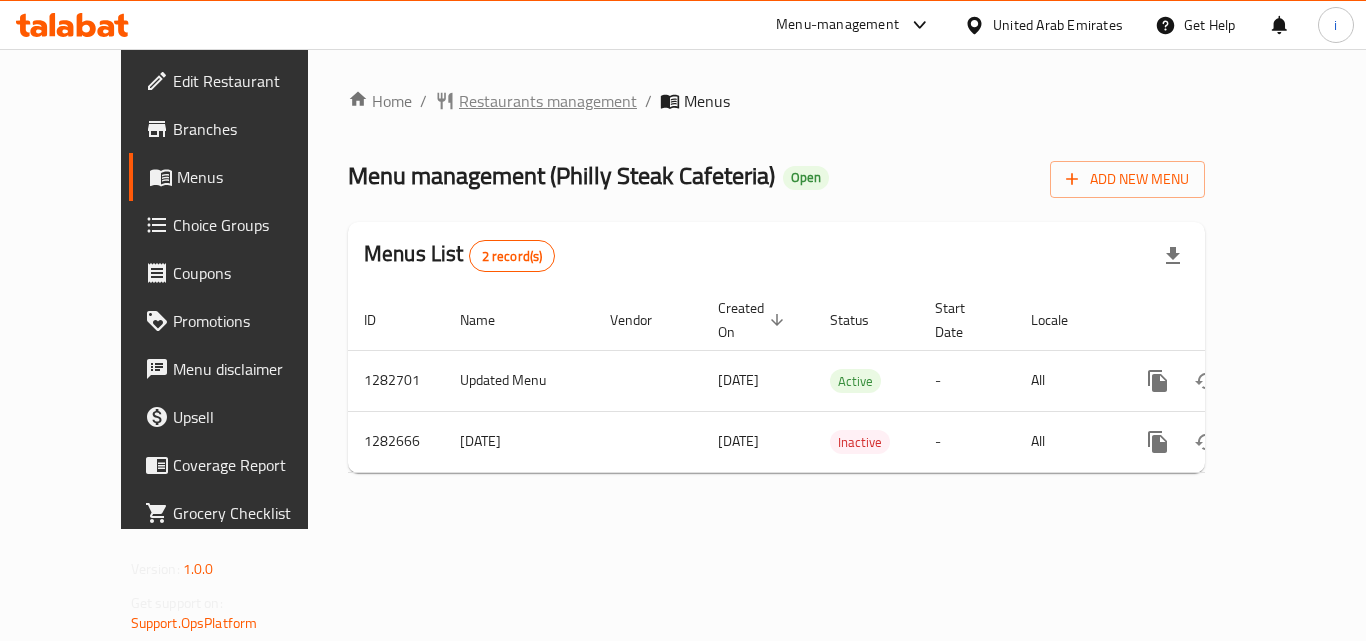 click on "Restaurants management" at bounding box center (548, 101) 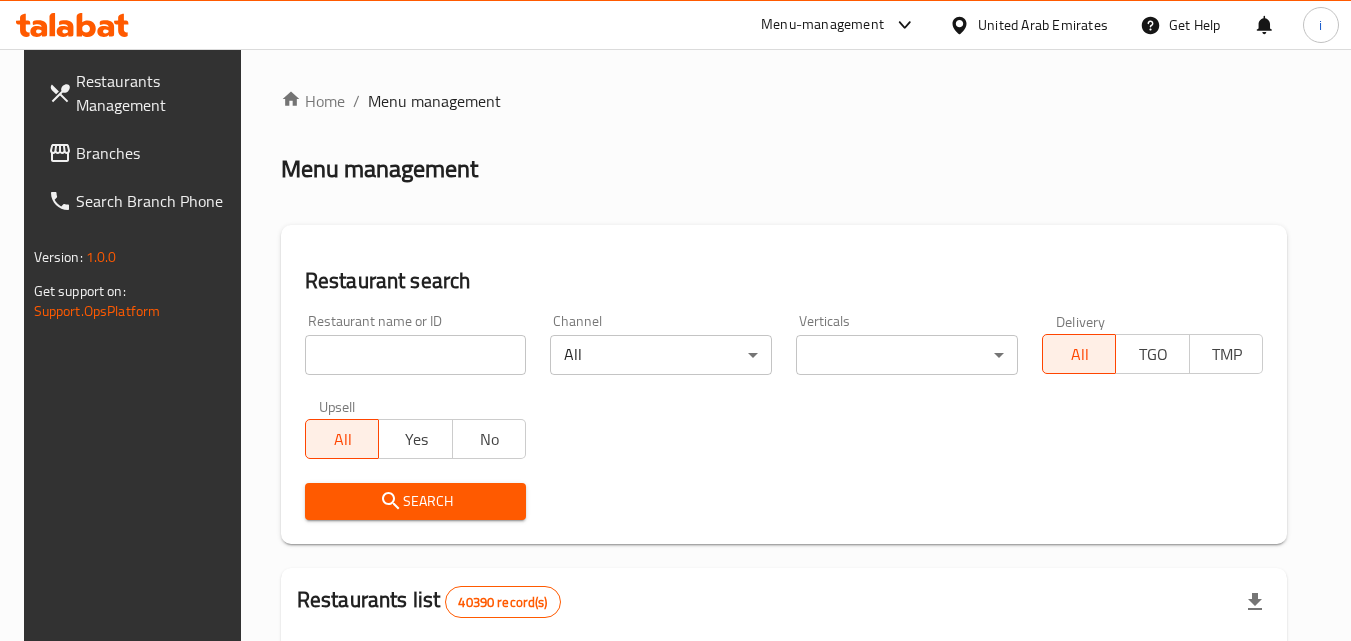 click at bounding box center (416, 355) 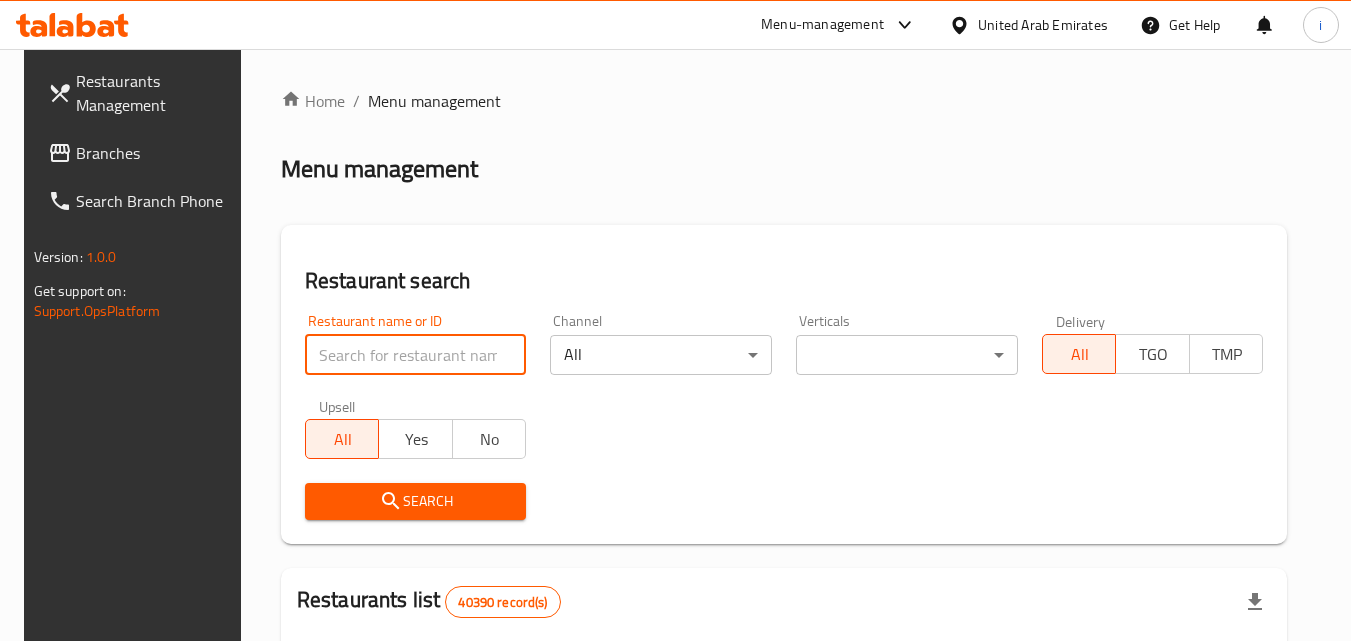 paste on "694930" 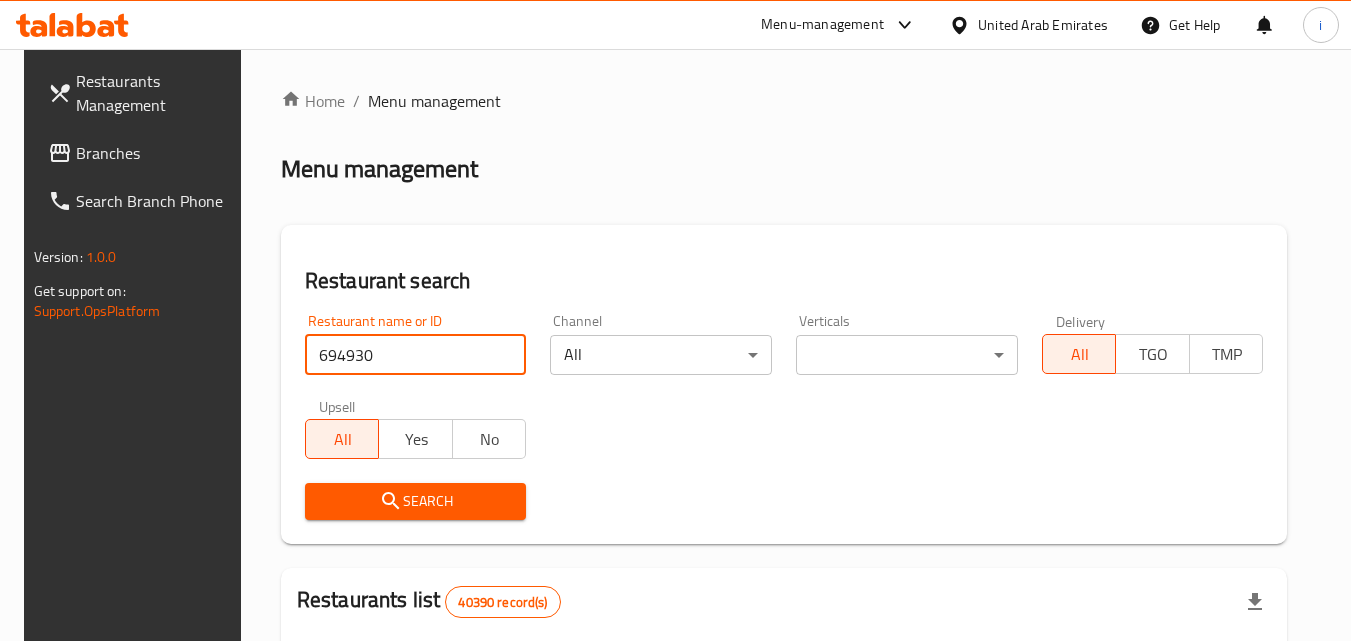 type on "694930" 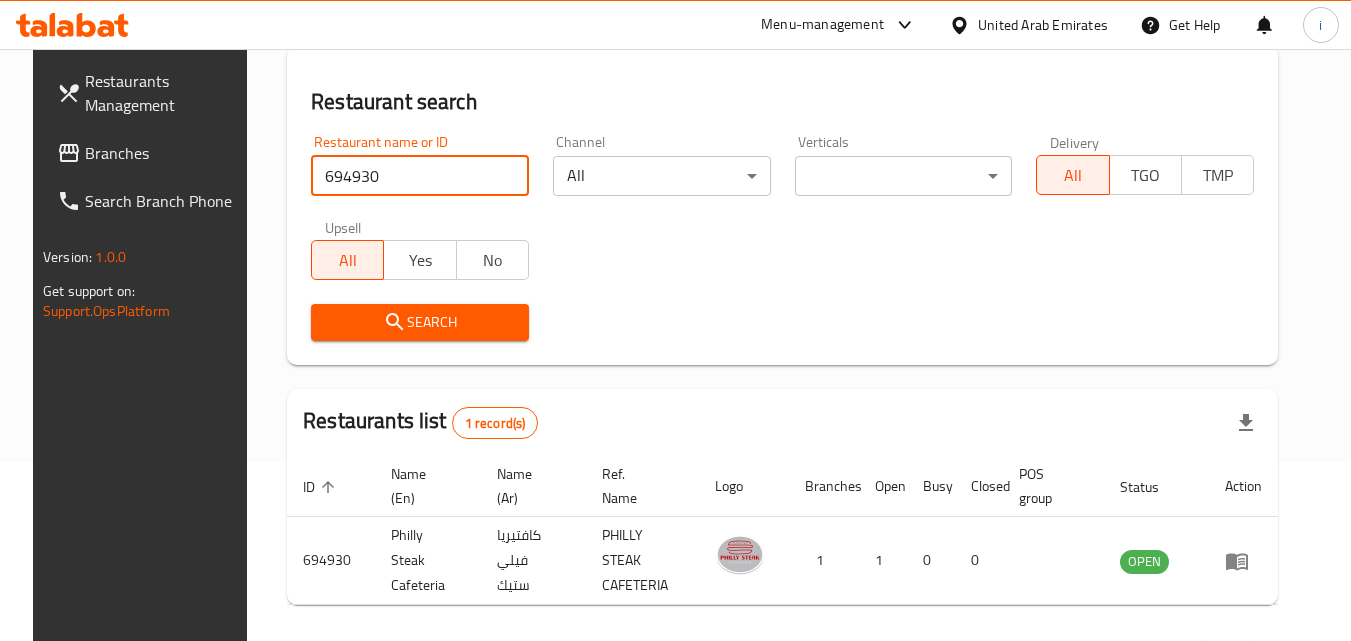 scroll, scrollTop: 234, scrollLeft: 0, axis: vertical 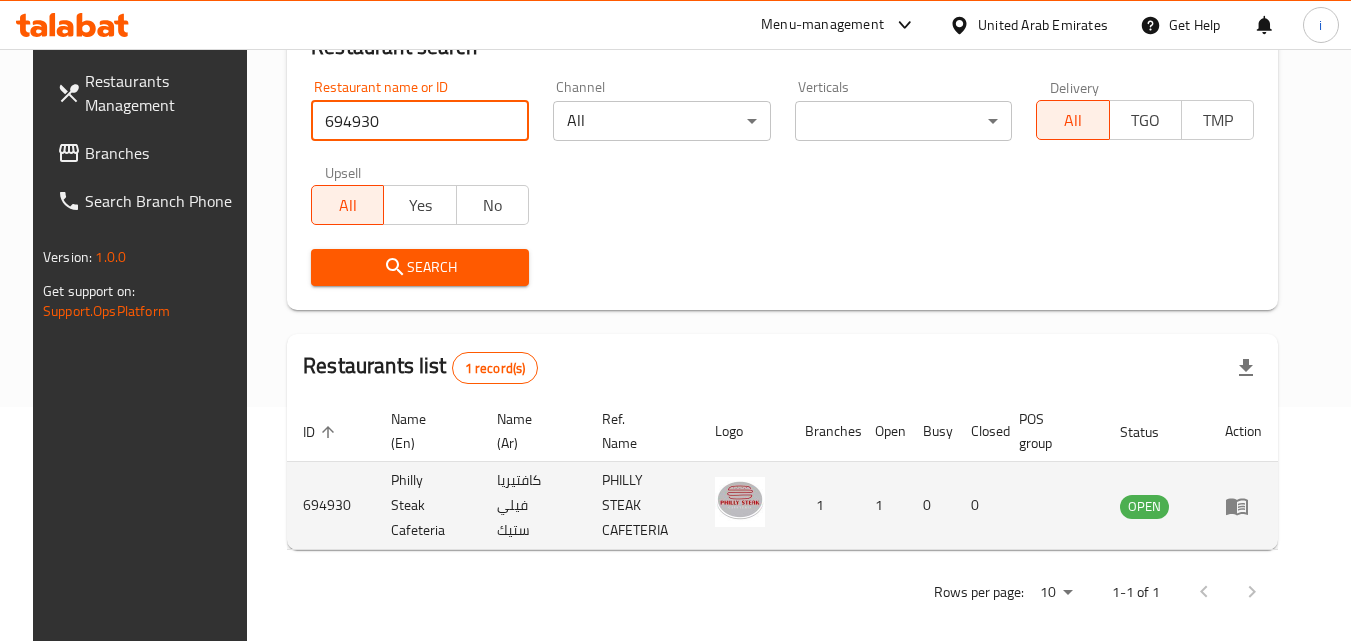 click 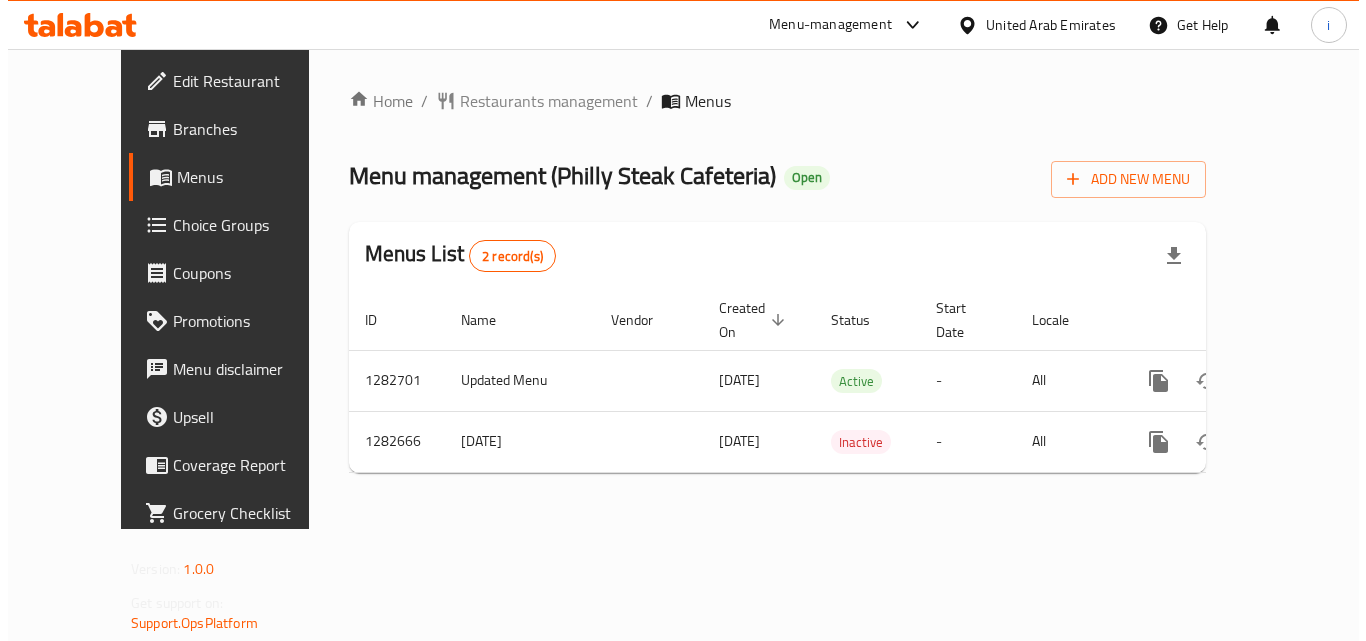 scroll, scrollTop: 0, scrollLeft: 0, axis: both 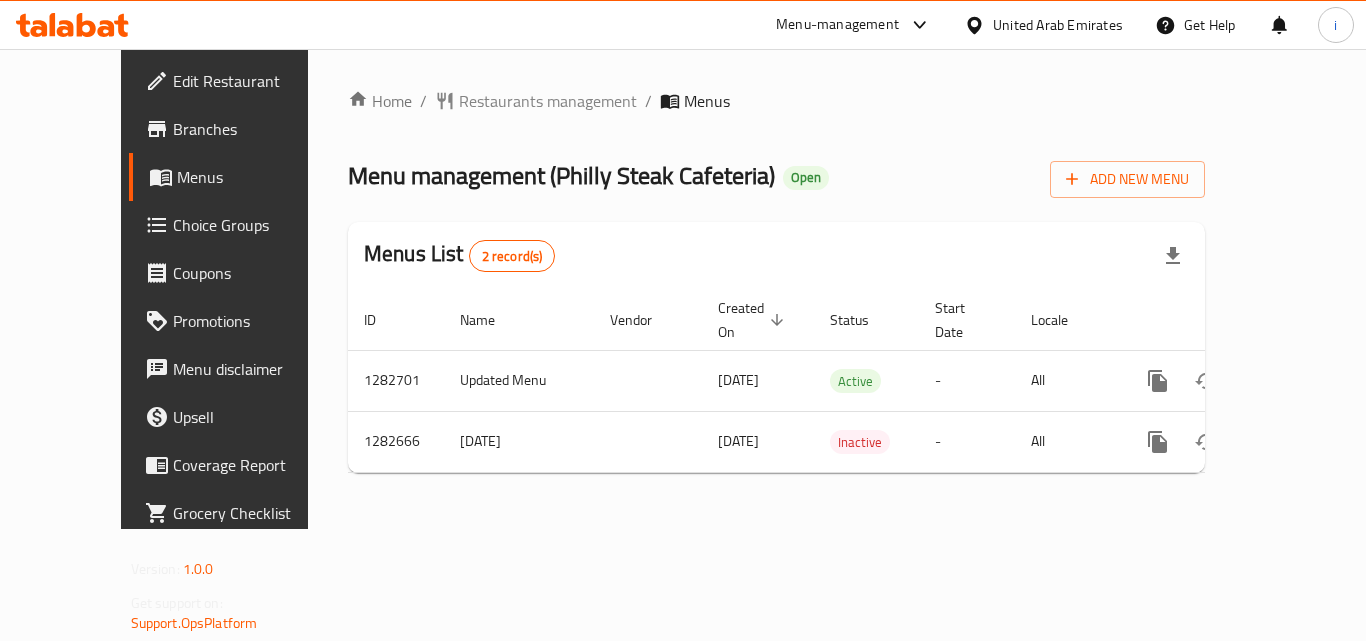 click on "Menu-management" at bounding box center [837, 25] 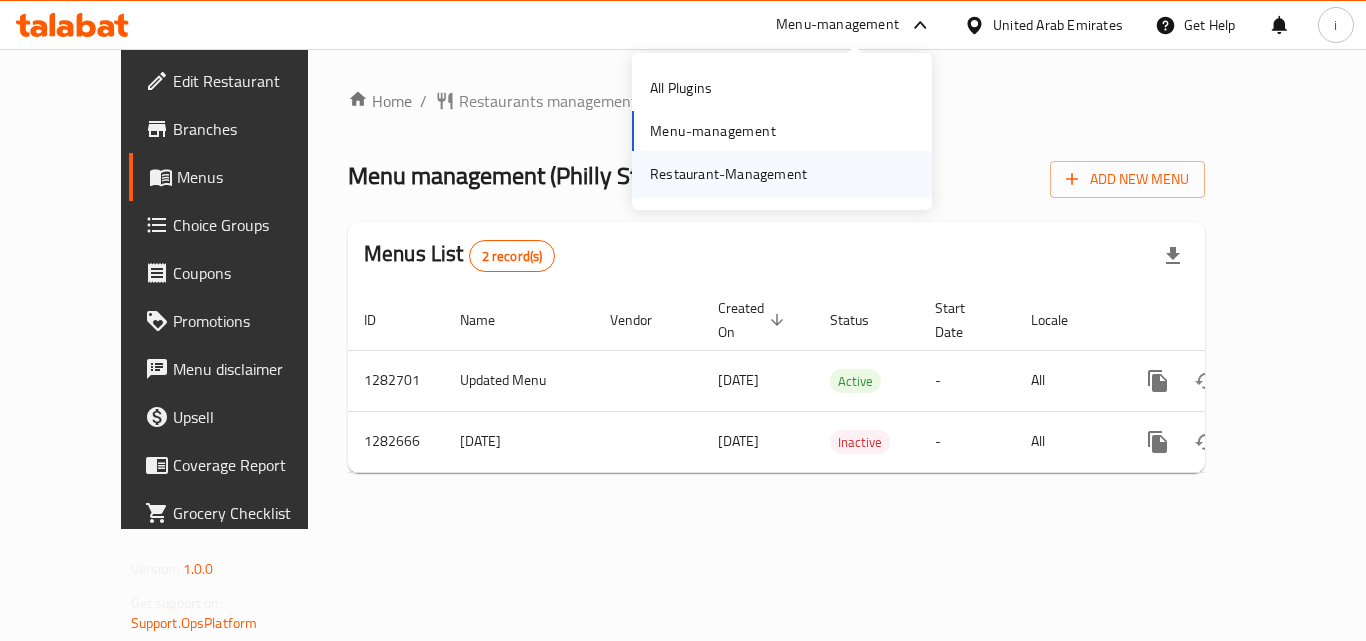 click on "Restaurant-Management" at bounding box center [728, 174] 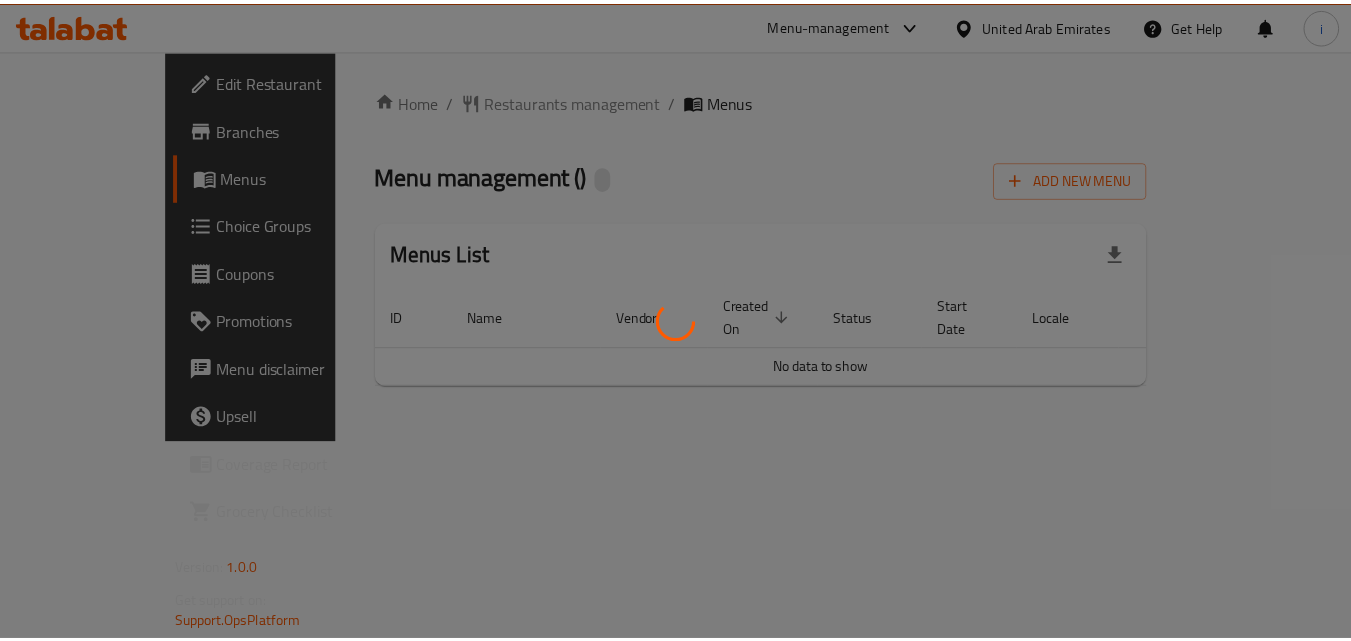 scroll, scrollTop: 0, scrollLeft: 0, axis: both 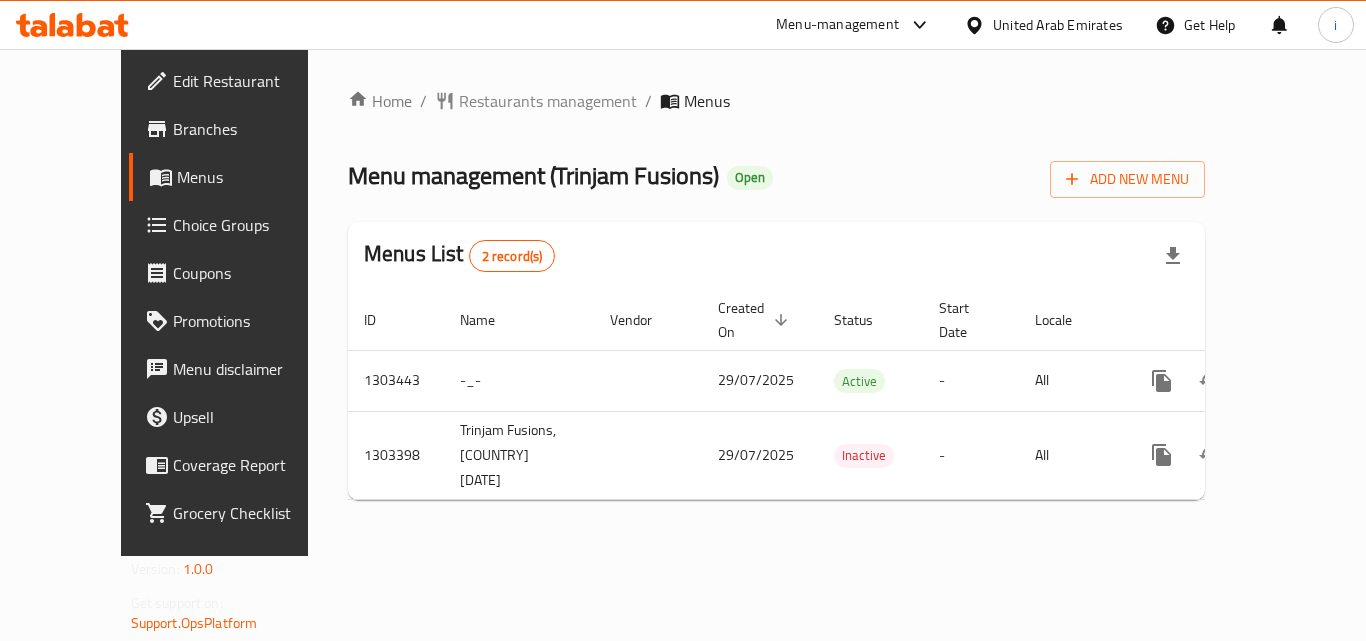 click on "Restaurants management" at bounding box center (548, 101) 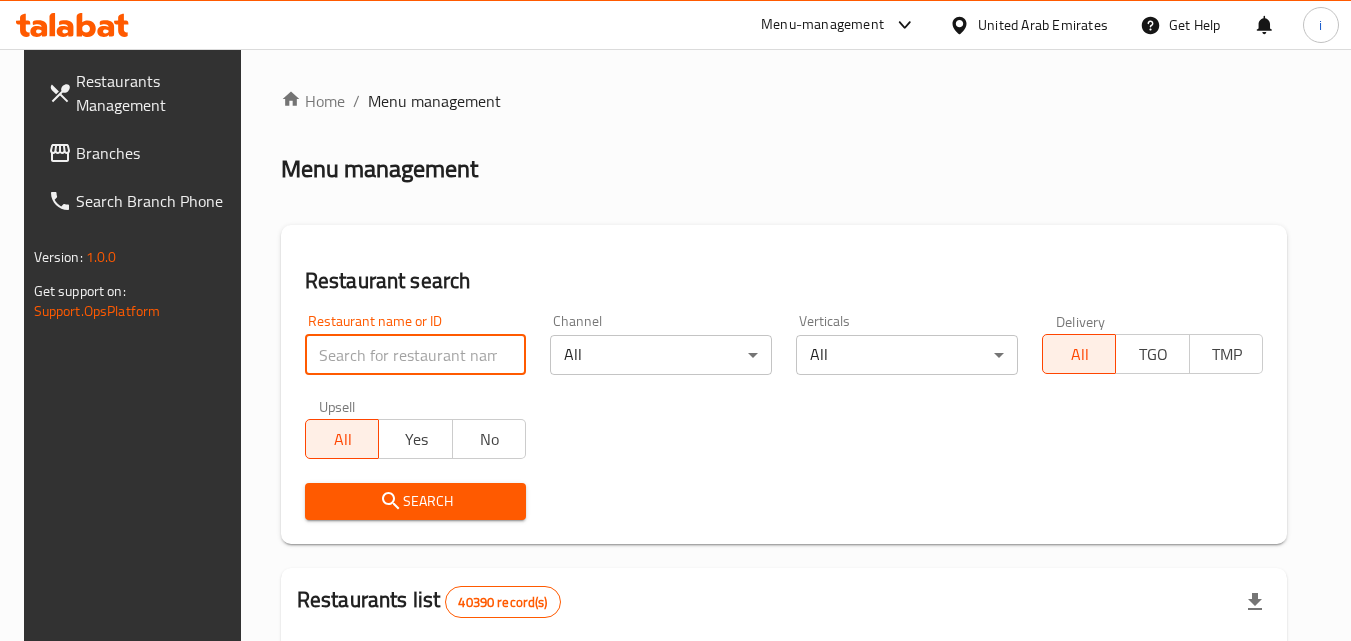 click at bounding box center [416, 355] 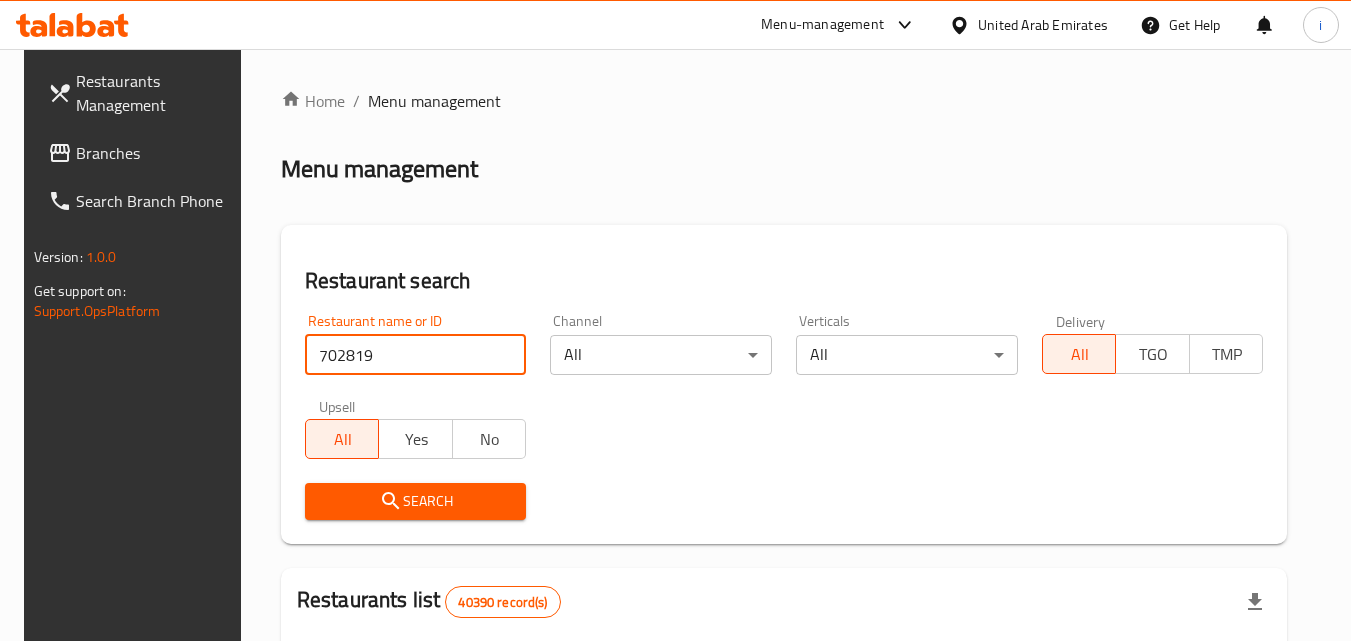 type on "702819" 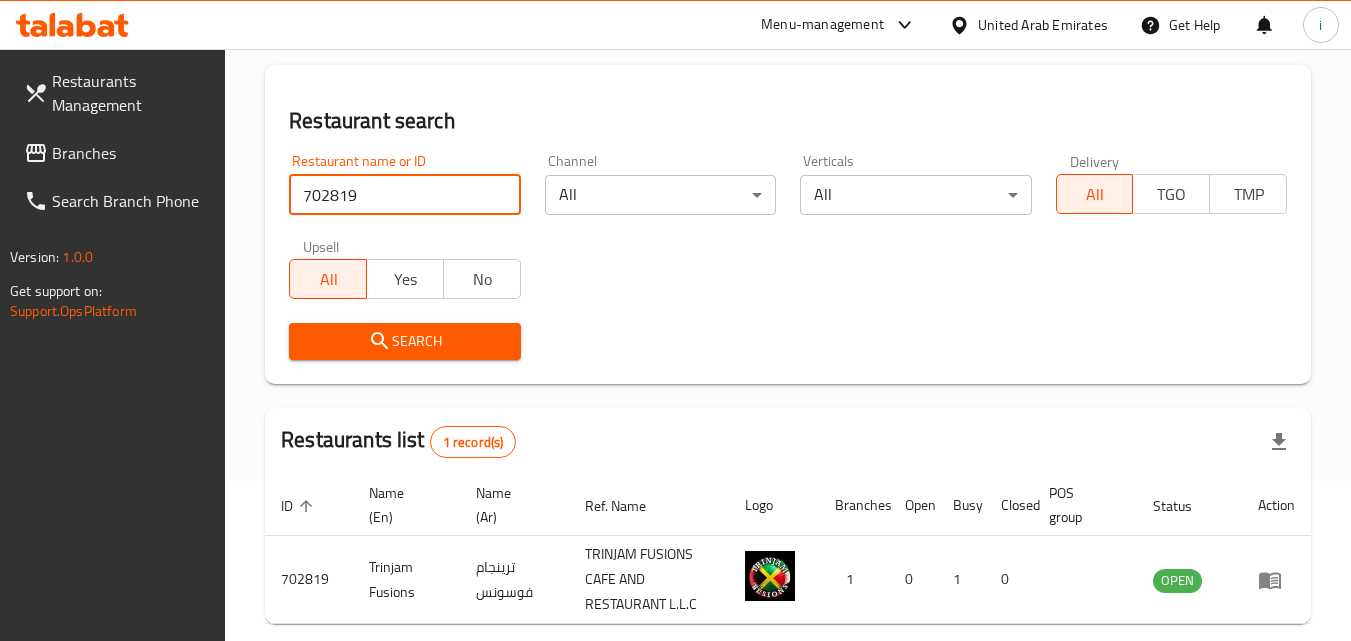 scroll, scrollTop: 251, scrollLeft: 0, axis: vertical 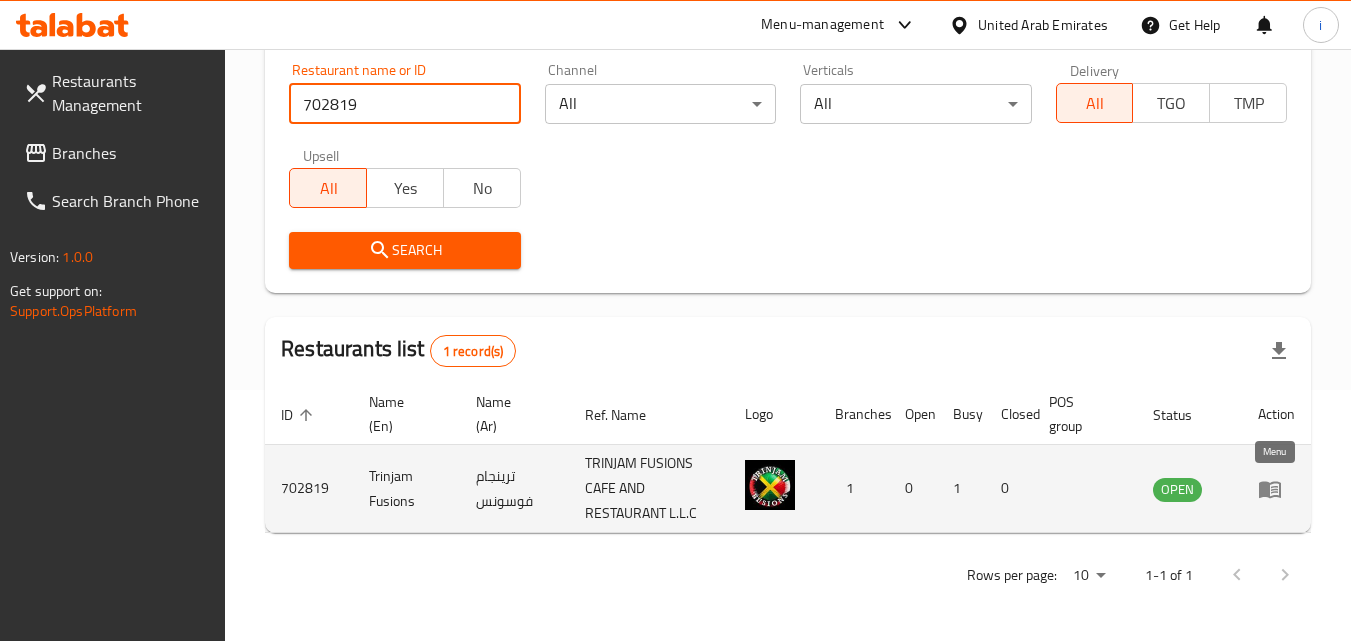 click 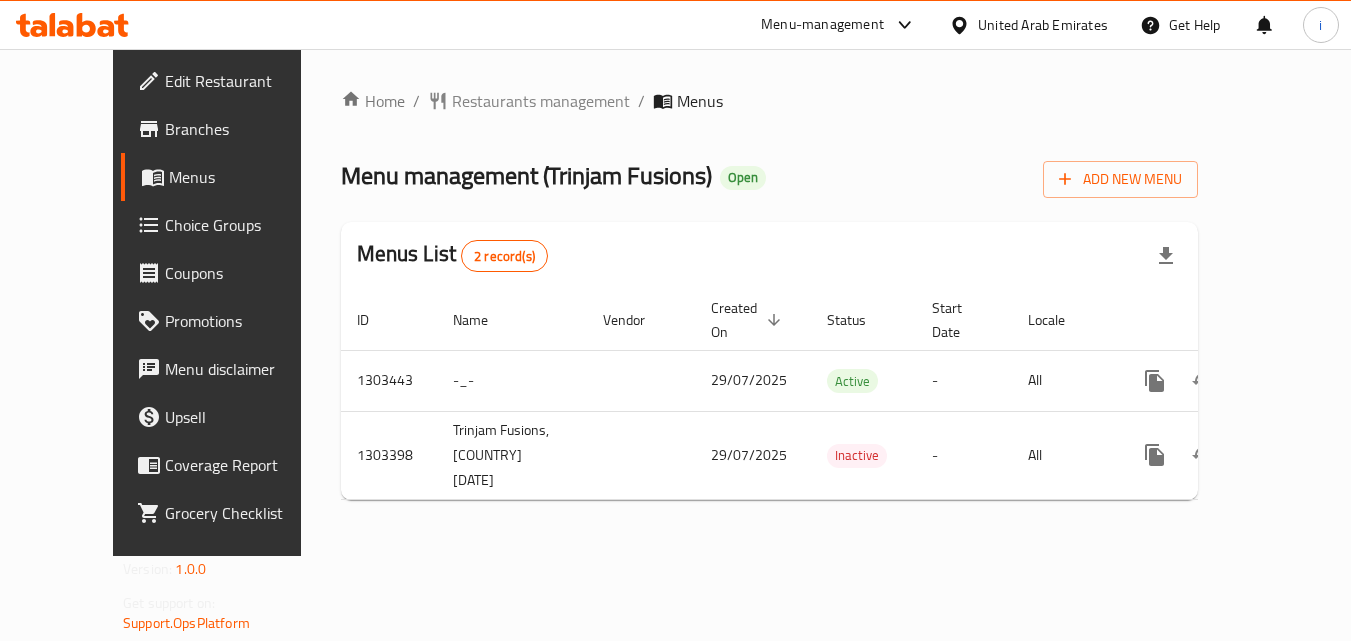 scroll, scrollTop: 0, scrollLeft: 0, axis: both 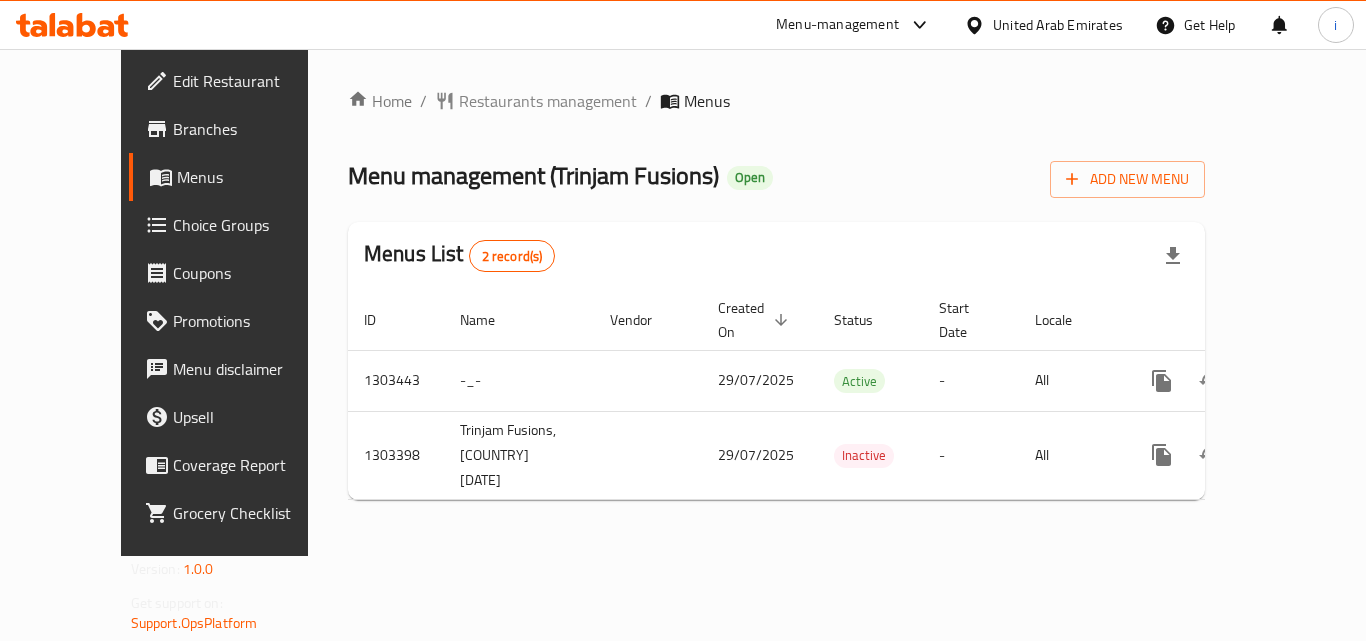 click on "United Arab Emirates" at bounding box center [1058, 25] 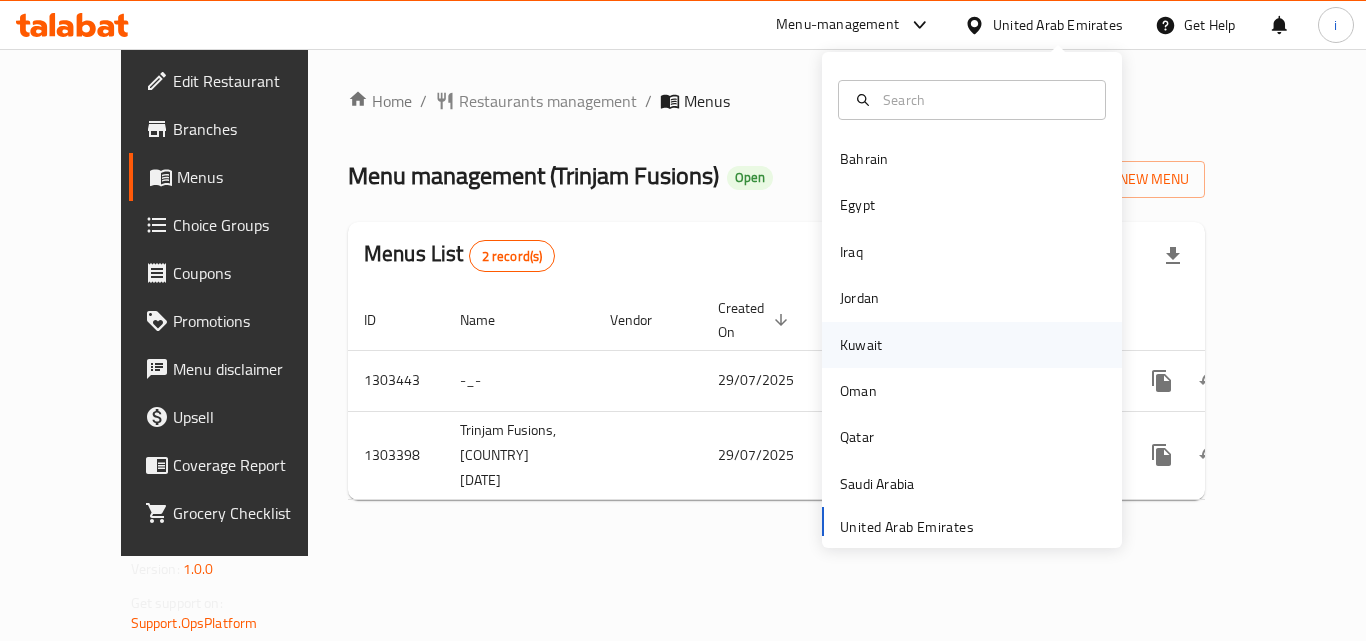 click on "Kuwait" at bounding box center [861, 345] 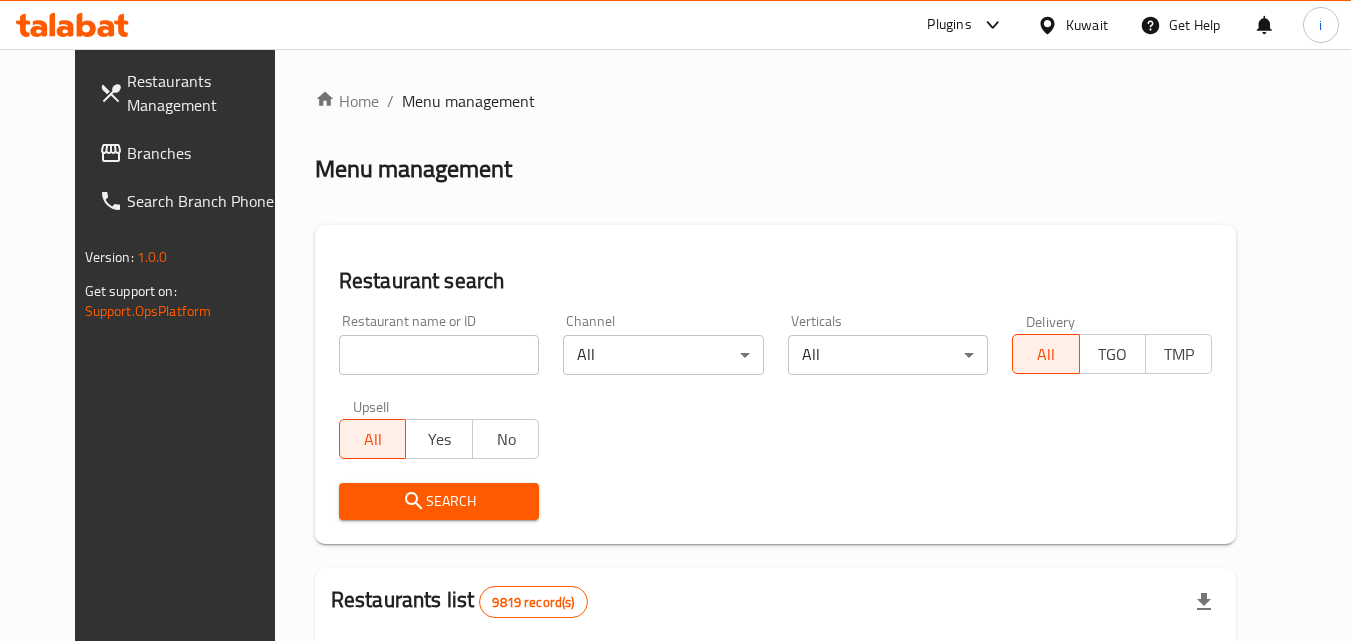 click on "Plugins" at bounding box center [949, 25] 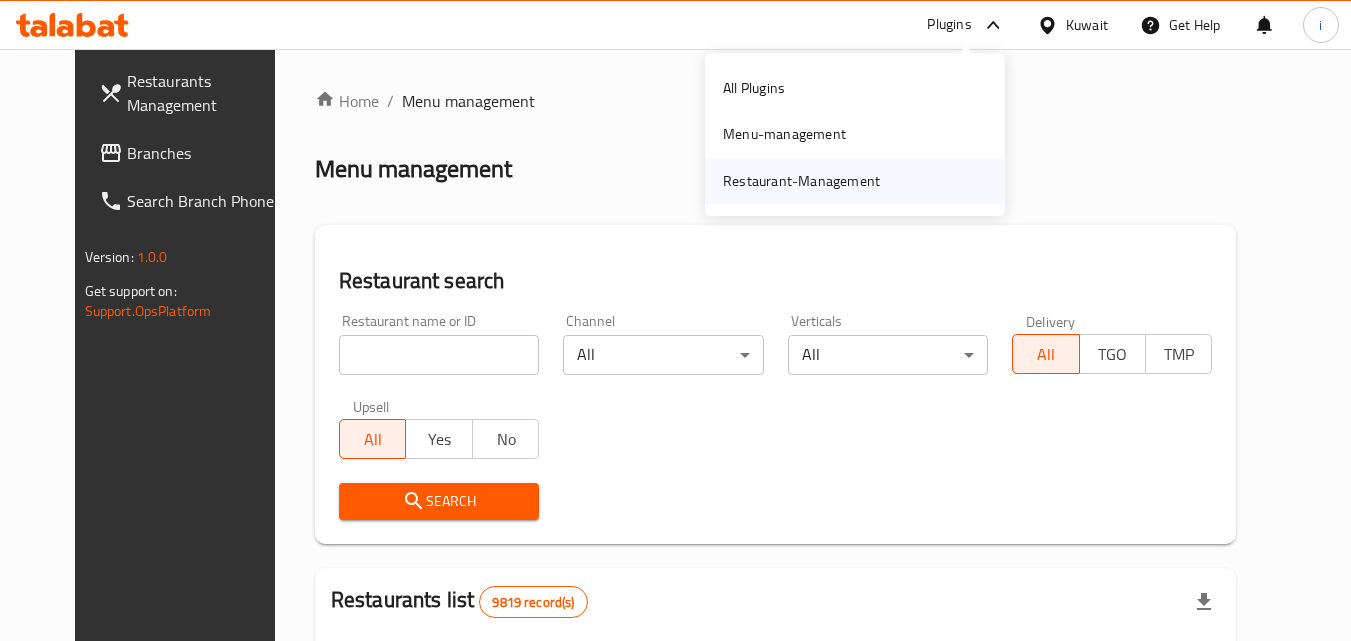 click on "Restaurant-Management" at bounding box center (801, 181) 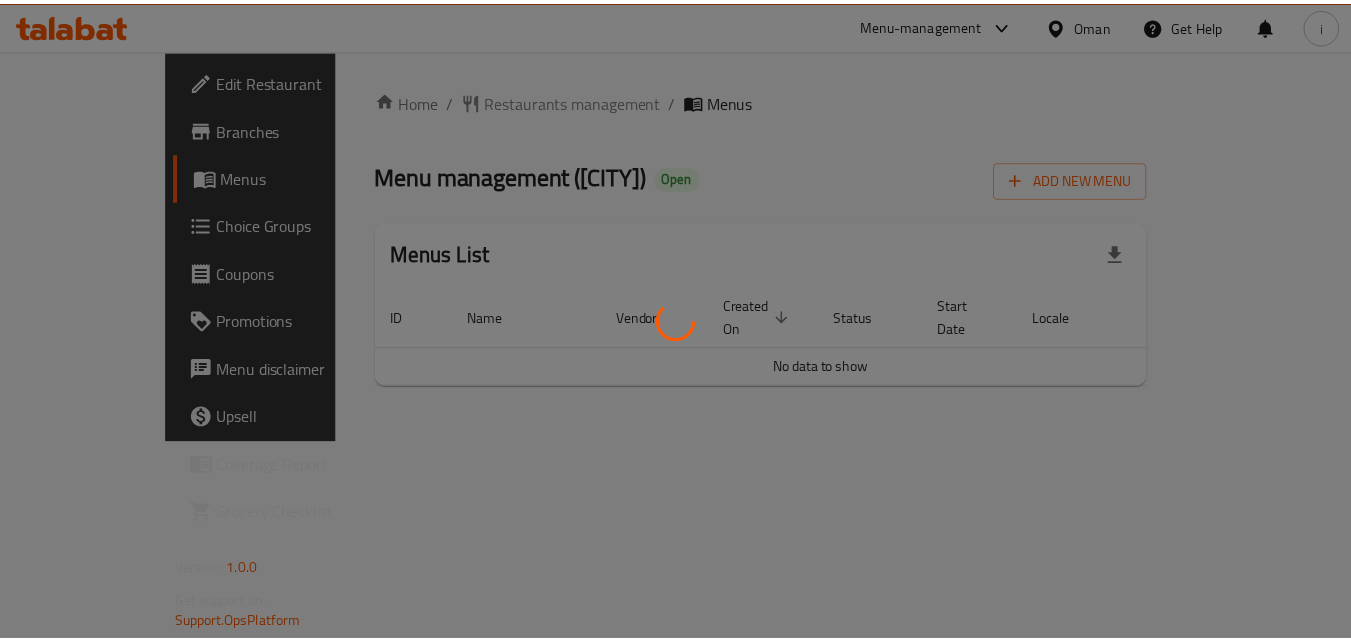 scroll, scrollTop: 0, scrollLeft: 0, axis: both 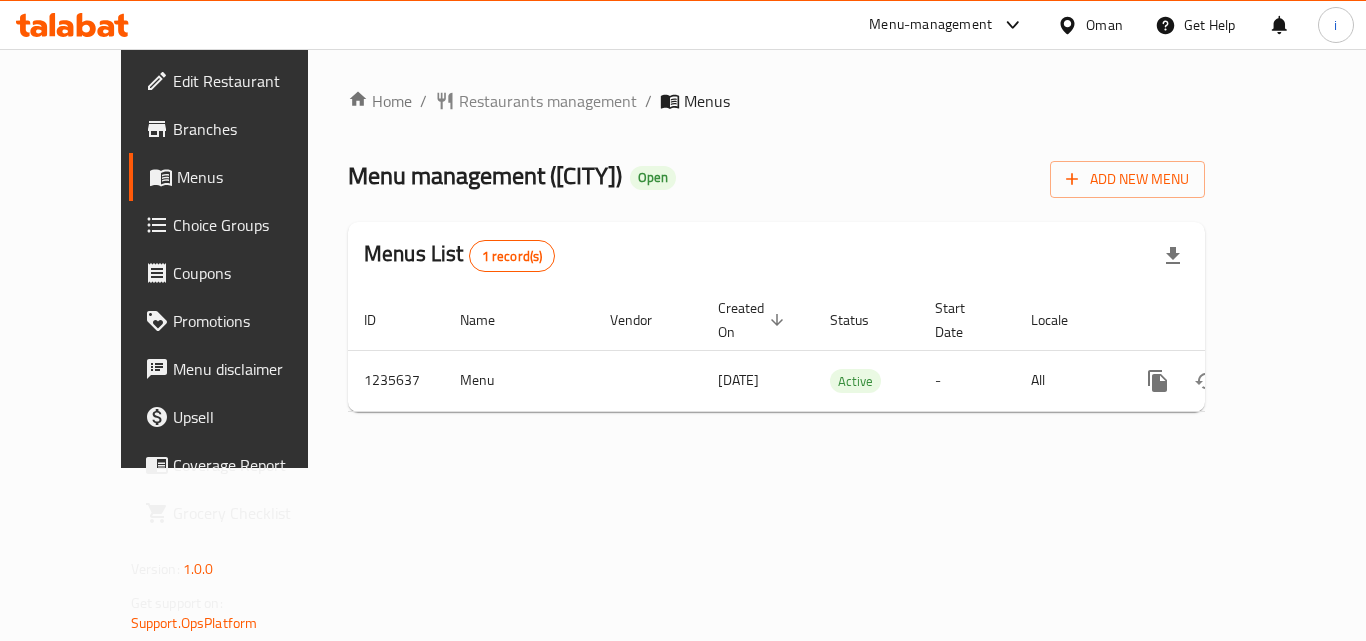 click on "Restaurants management" at bounding box center (548, 101) 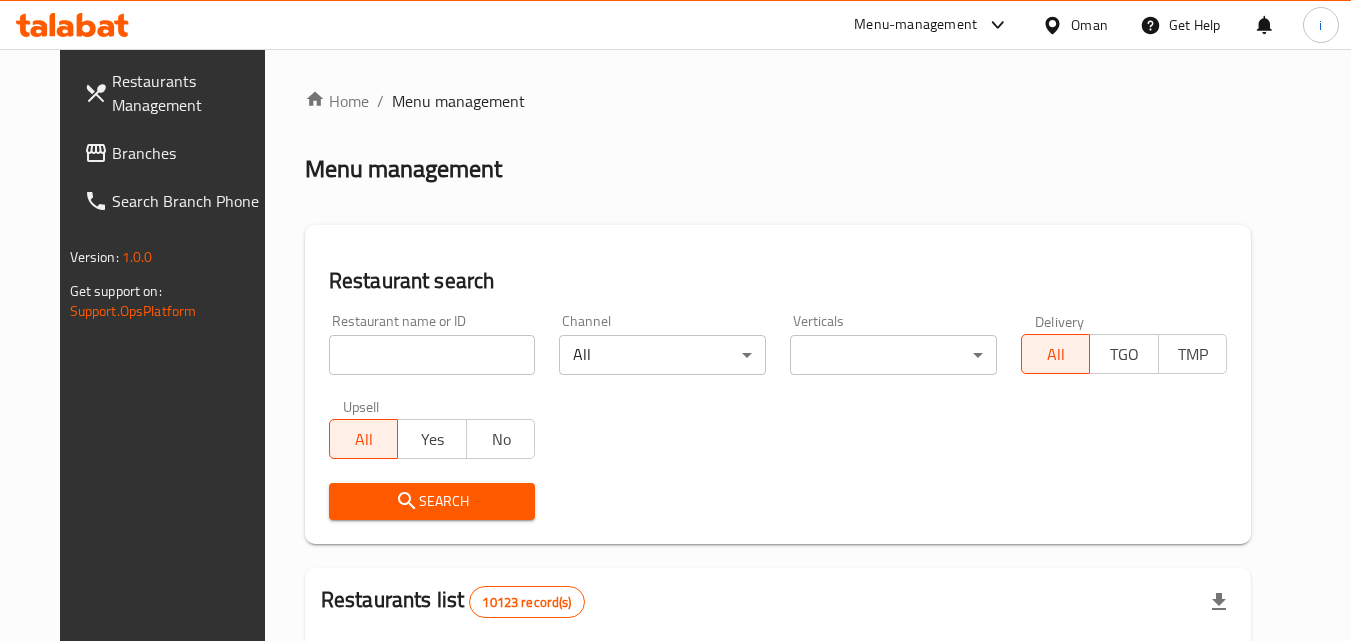click at bounding box center [432, 355] 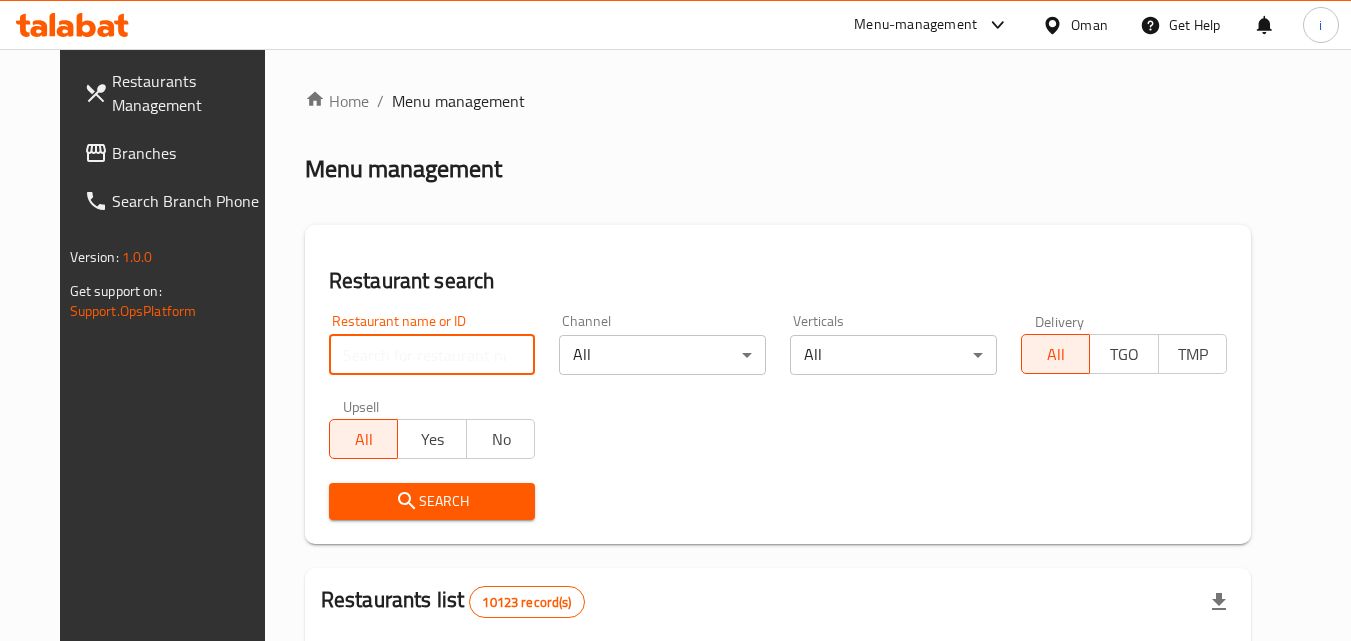 paste on "678804" 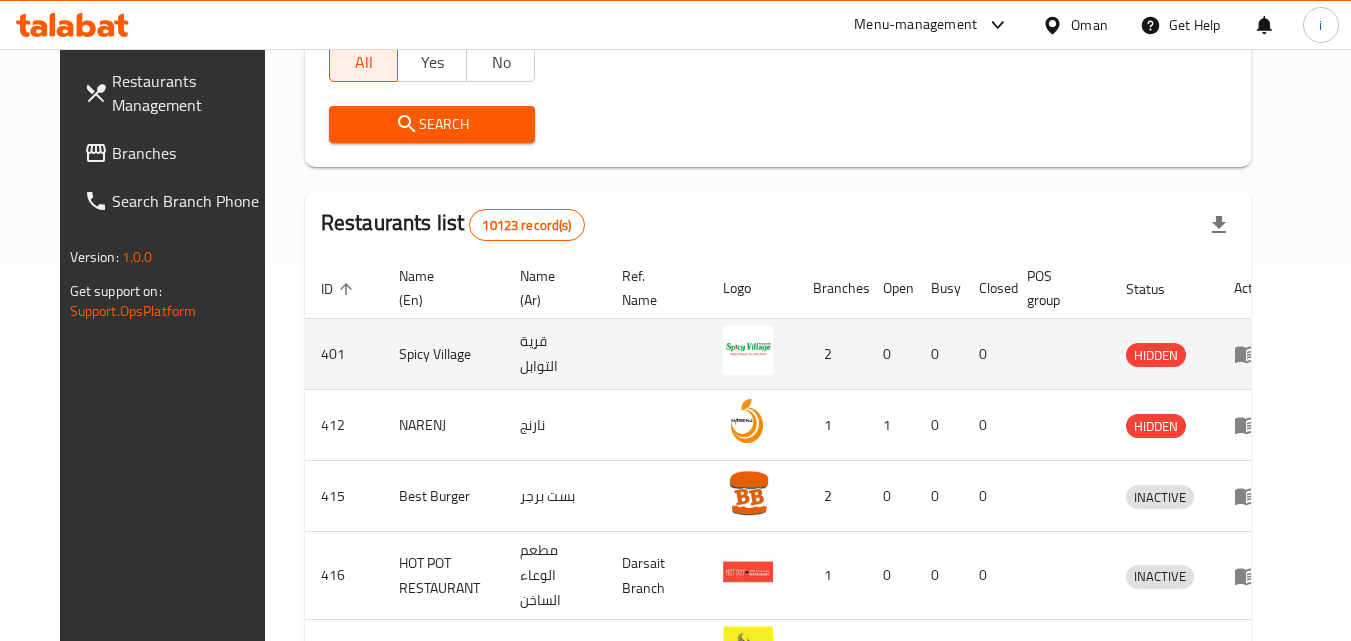 scroll, scrollTop: 300, scrollLeft: 0, axis: vertical 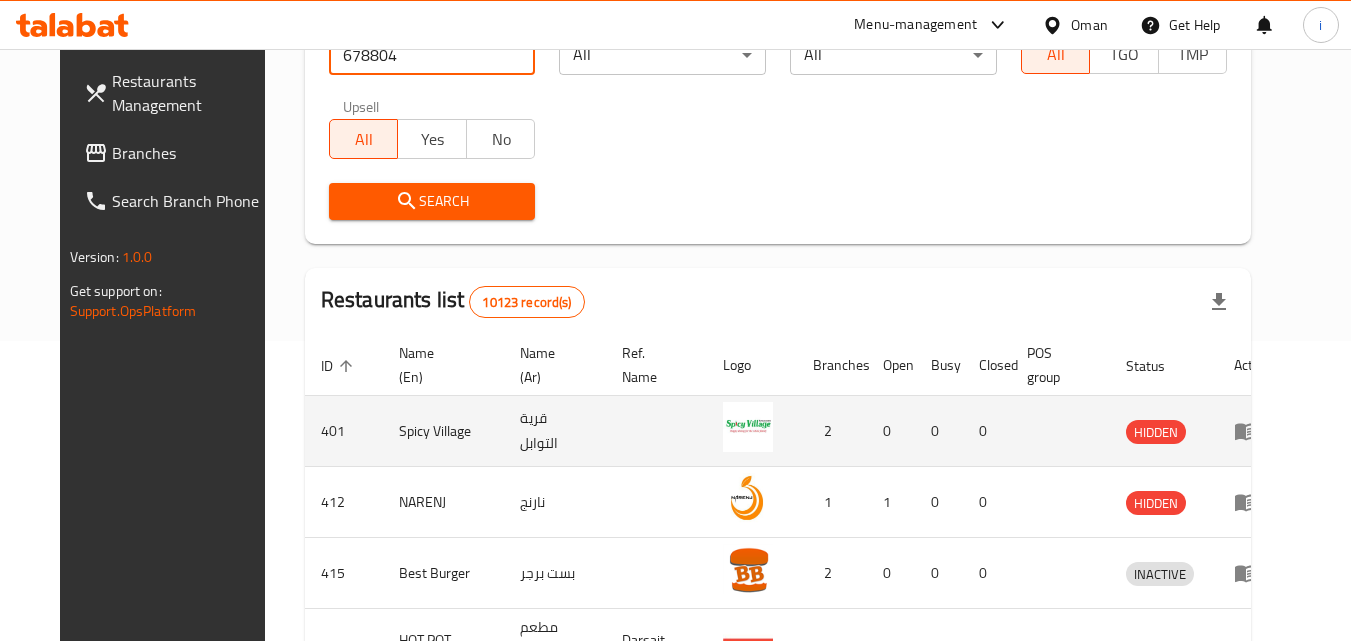 type on "678804" 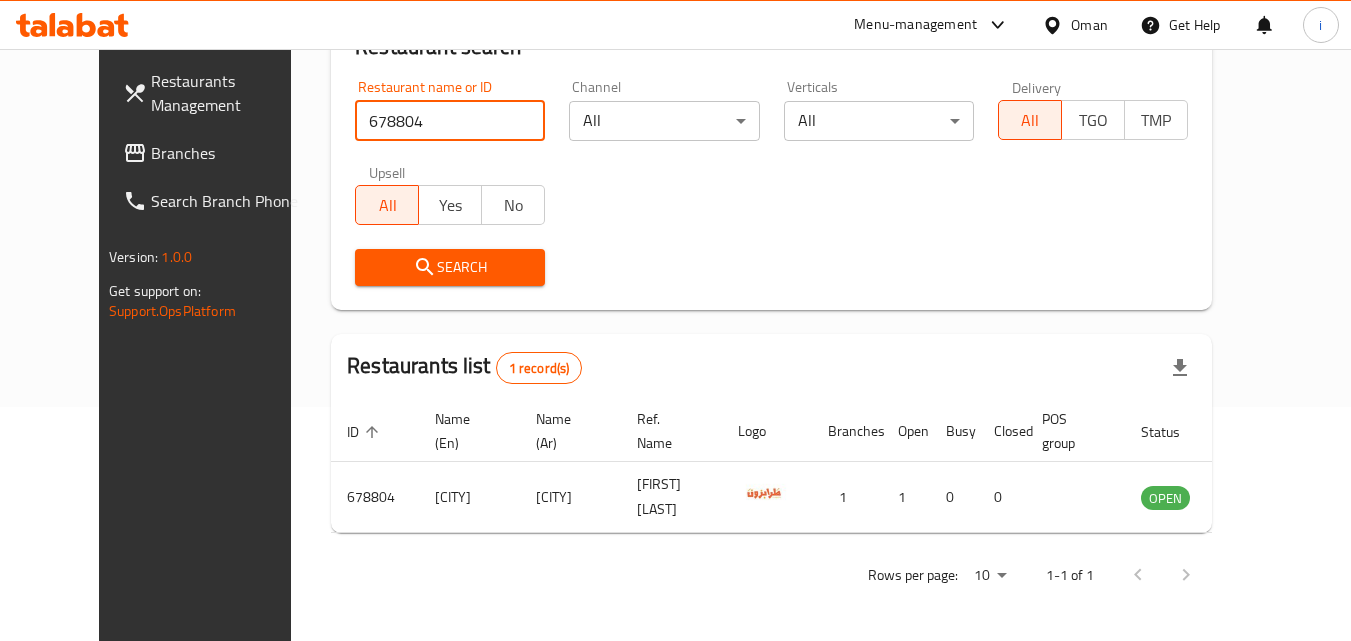 scroll, scrollTop: 234, scrollLeft: 0, axis: vertical 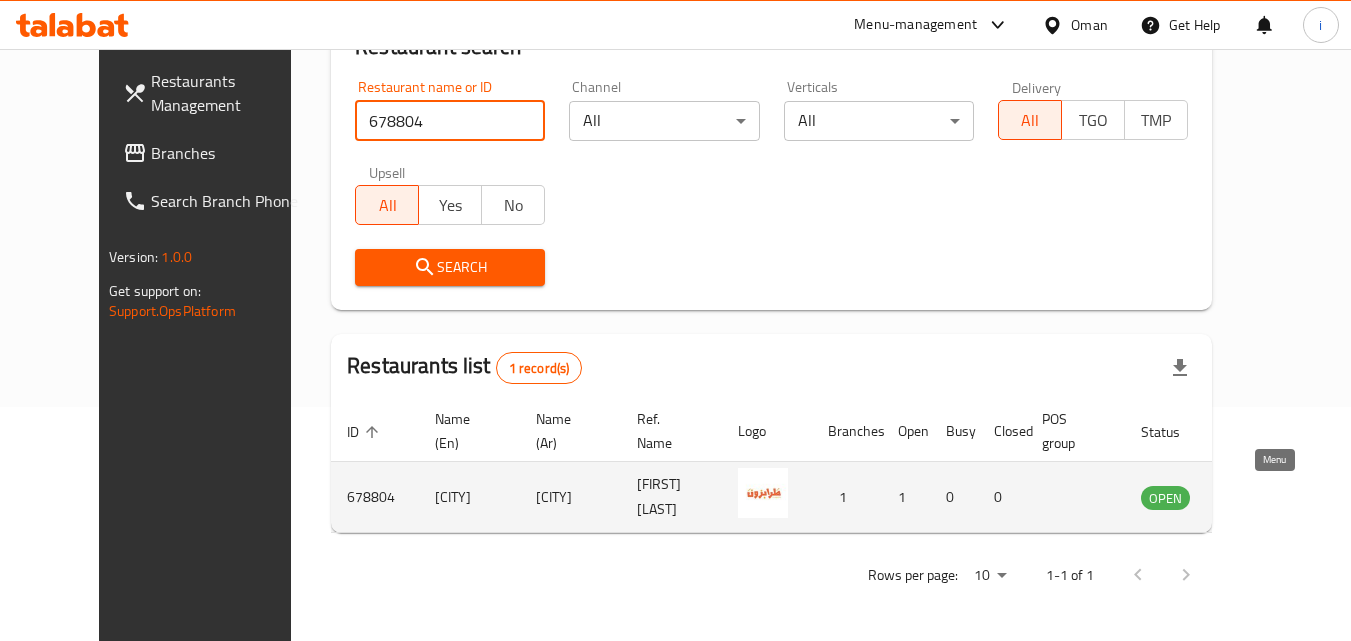 click 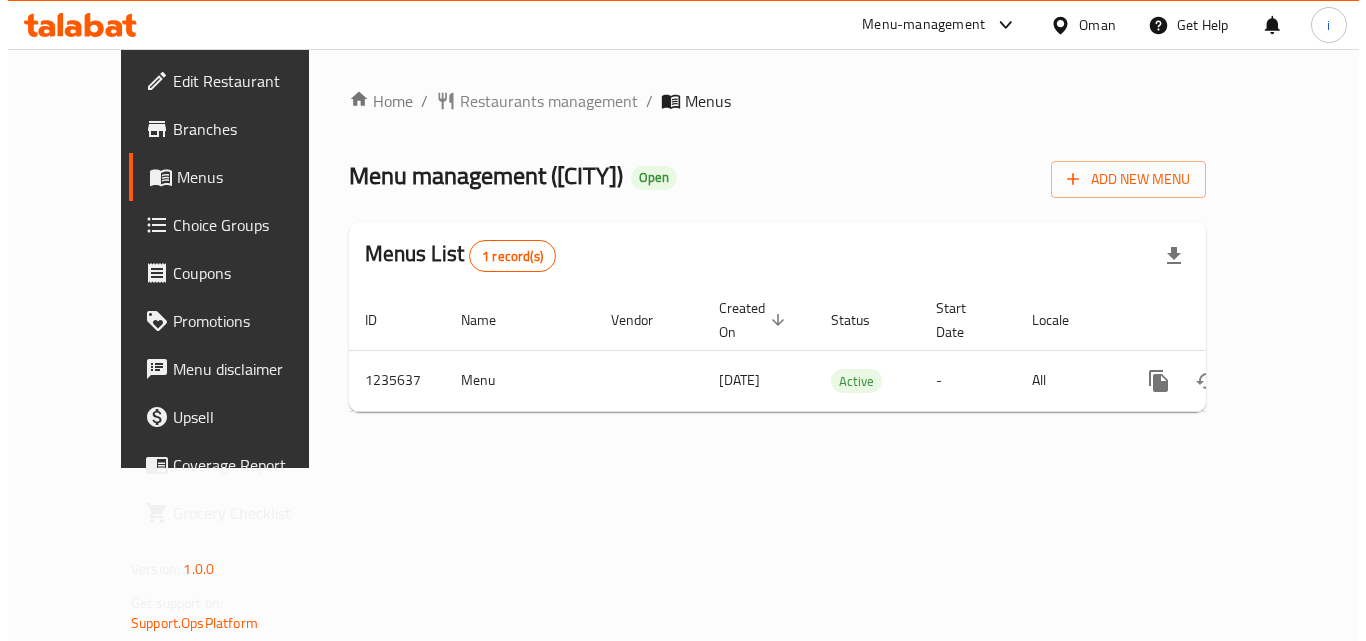 scroll, scrollTop: 0, scrollLeft: 0, axis: both 